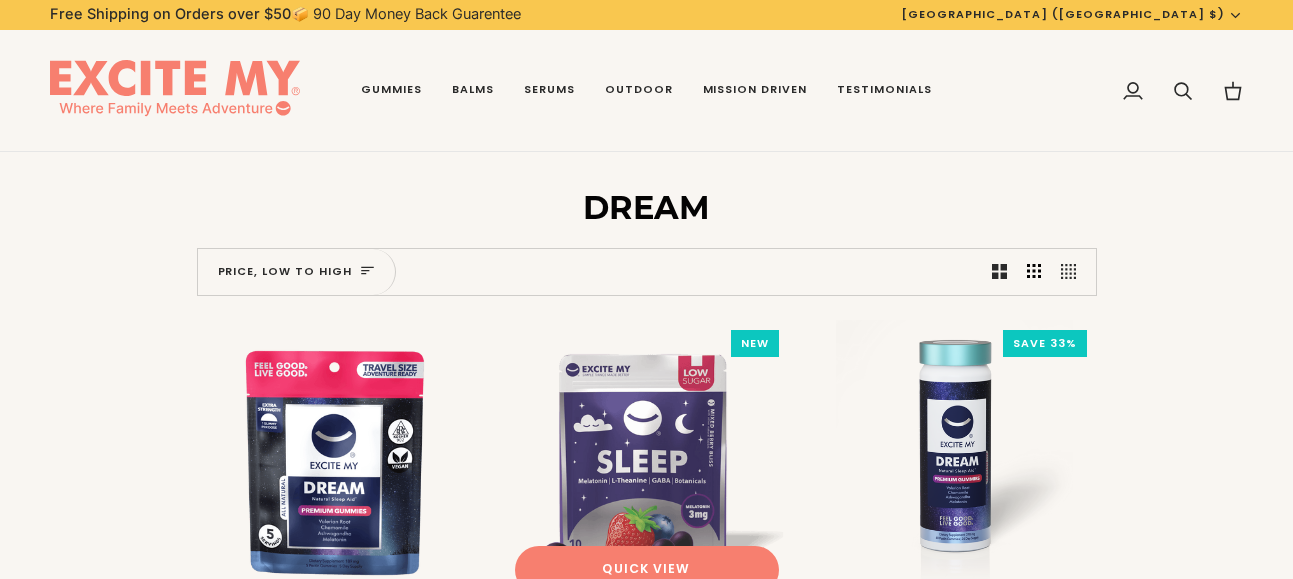 scroll, scrollTop: 0, scrollLeft: 0, axis: both 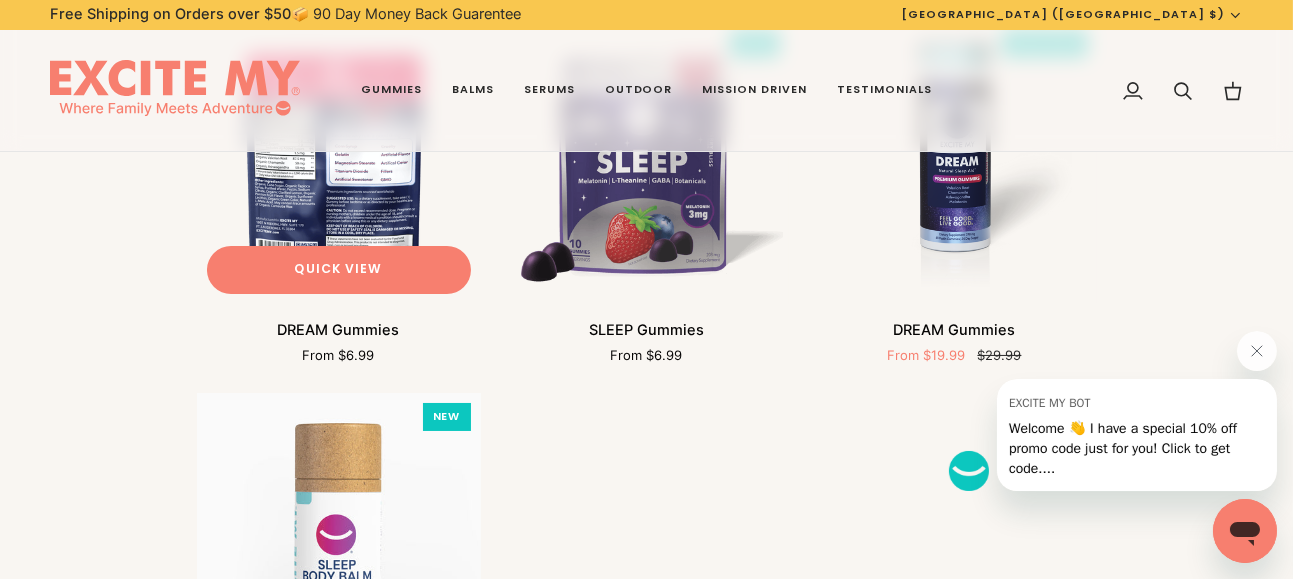 click at bounding box center [339, 162] 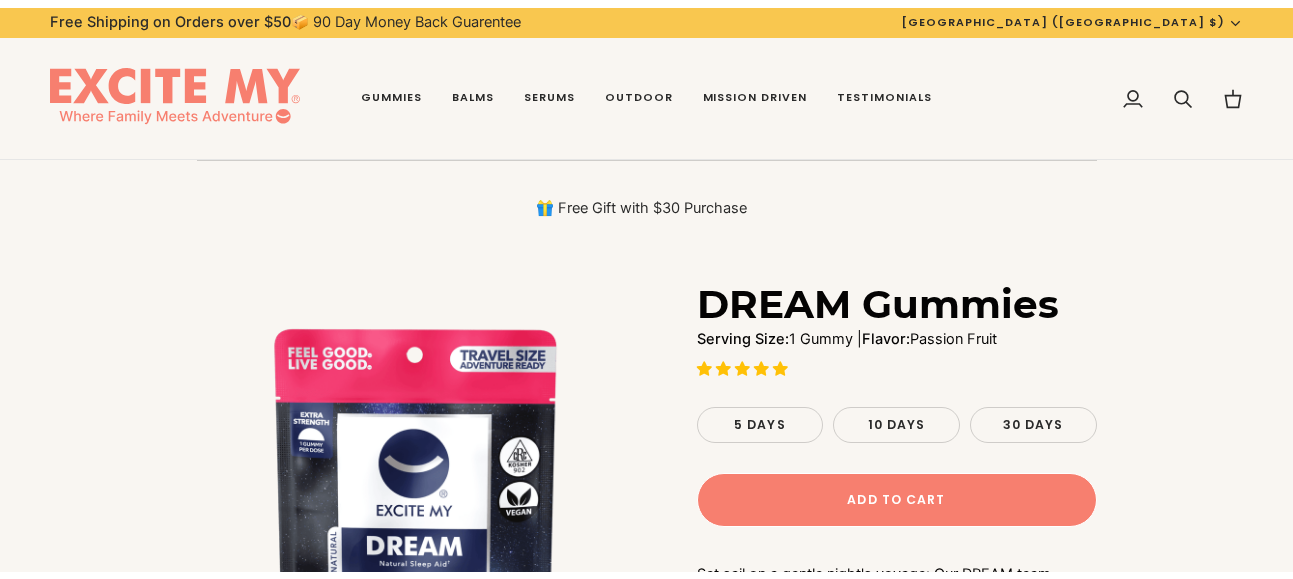 scroll, scrollTop: 0, scrollLeft: 0, axis: both 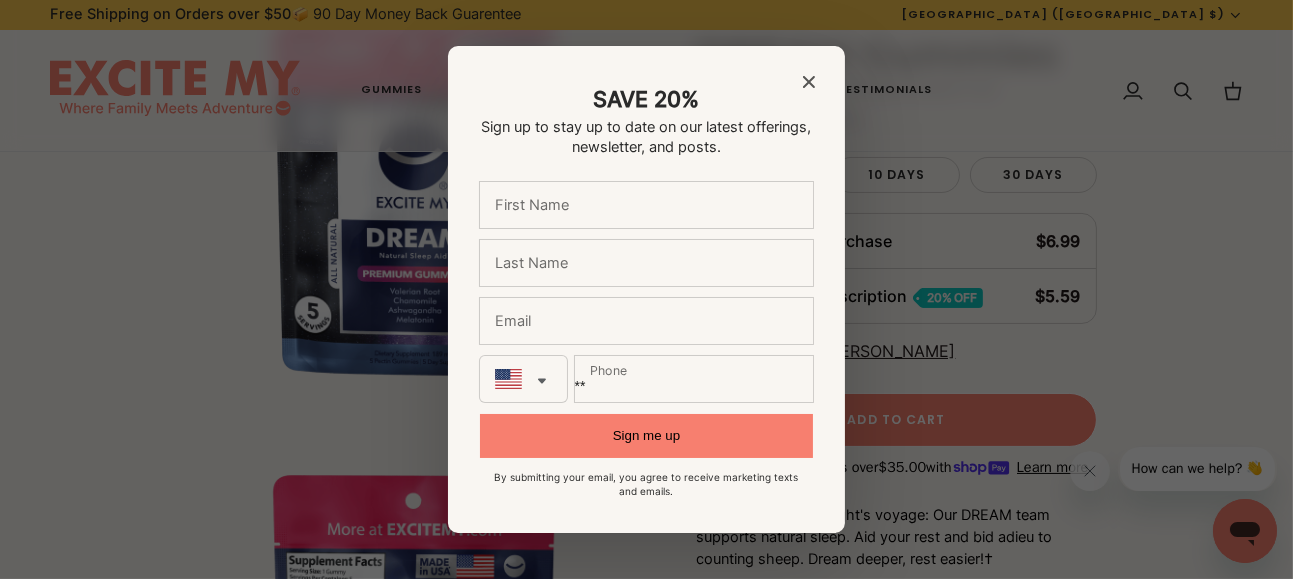 click 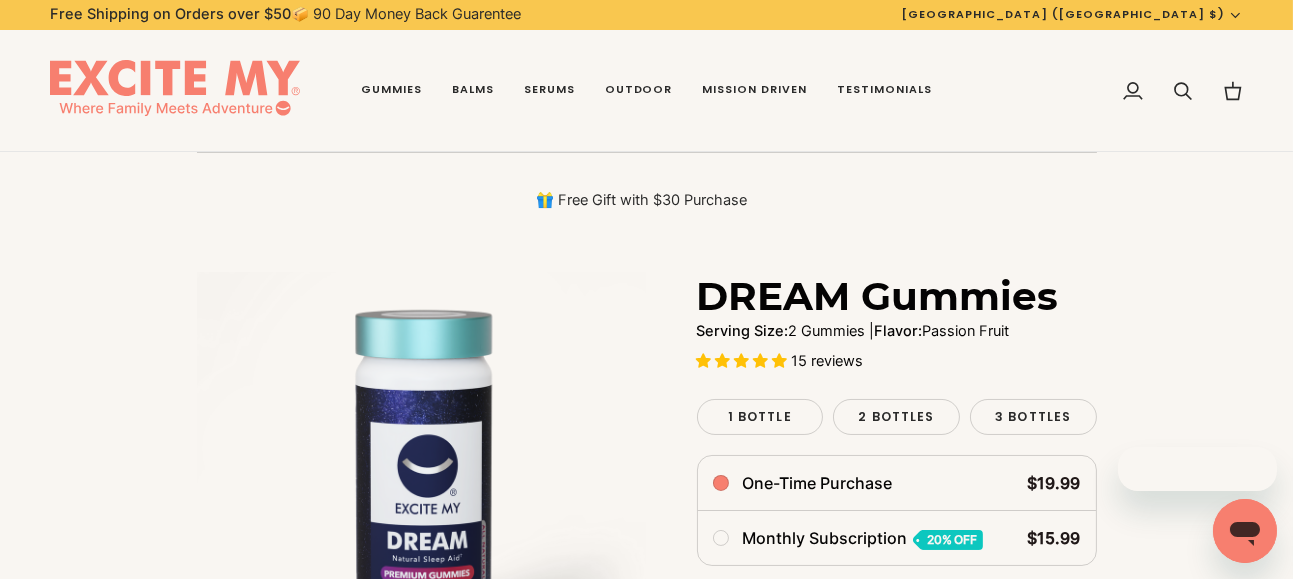scroll, scrollTop: 100, scrollLeft: 0, axis: vertical 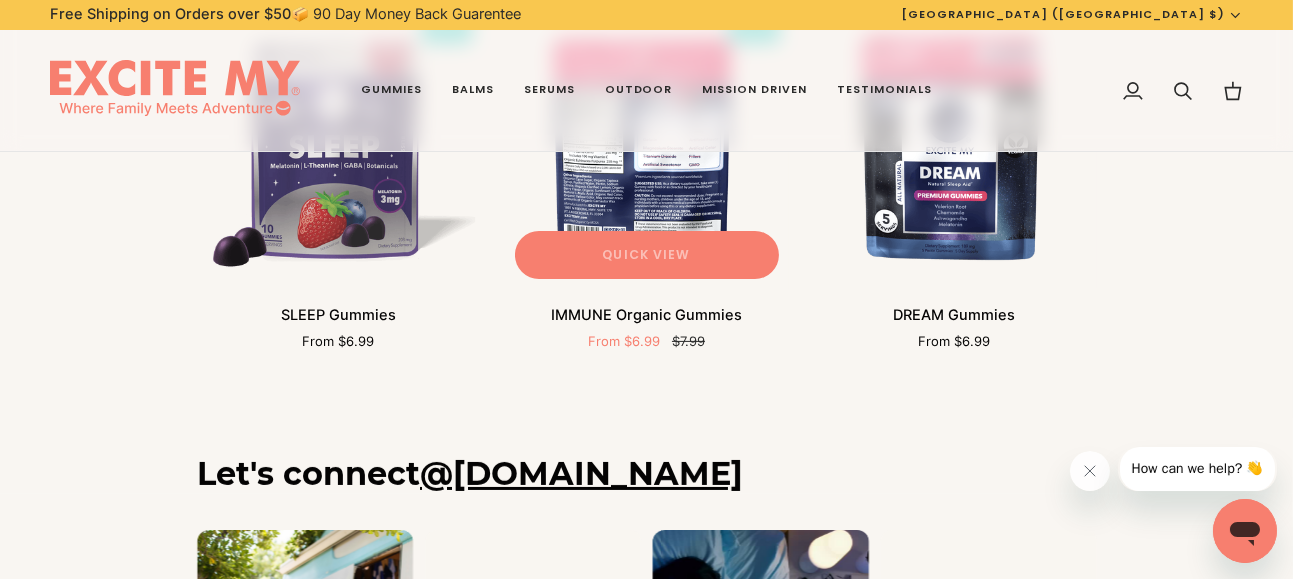 click on "Quick view" at bounding box center [646, 255] 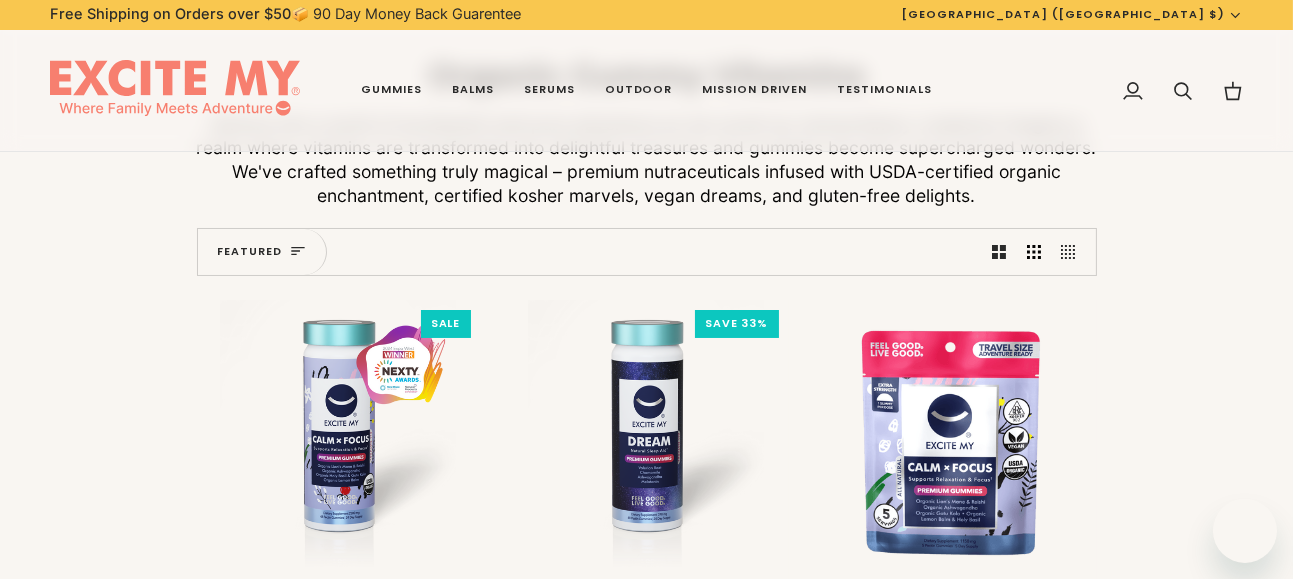 scroll, scrollTop: 200, scrollLeft: 0, axis: vertical 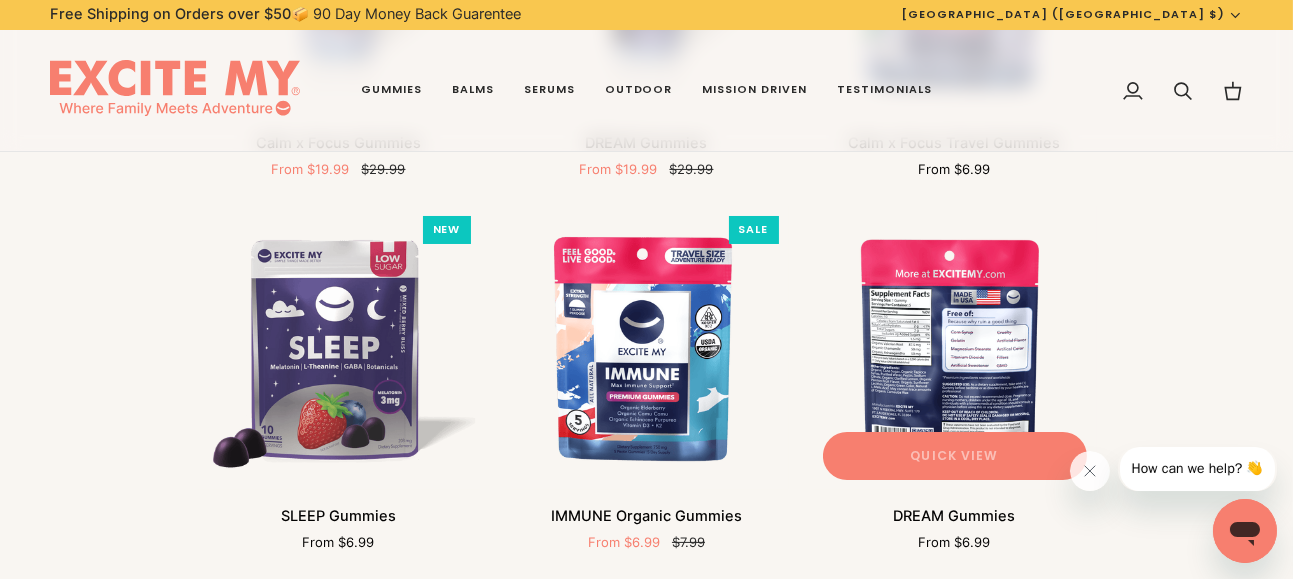 click on "Quick view" at bounding box center (954, 456) 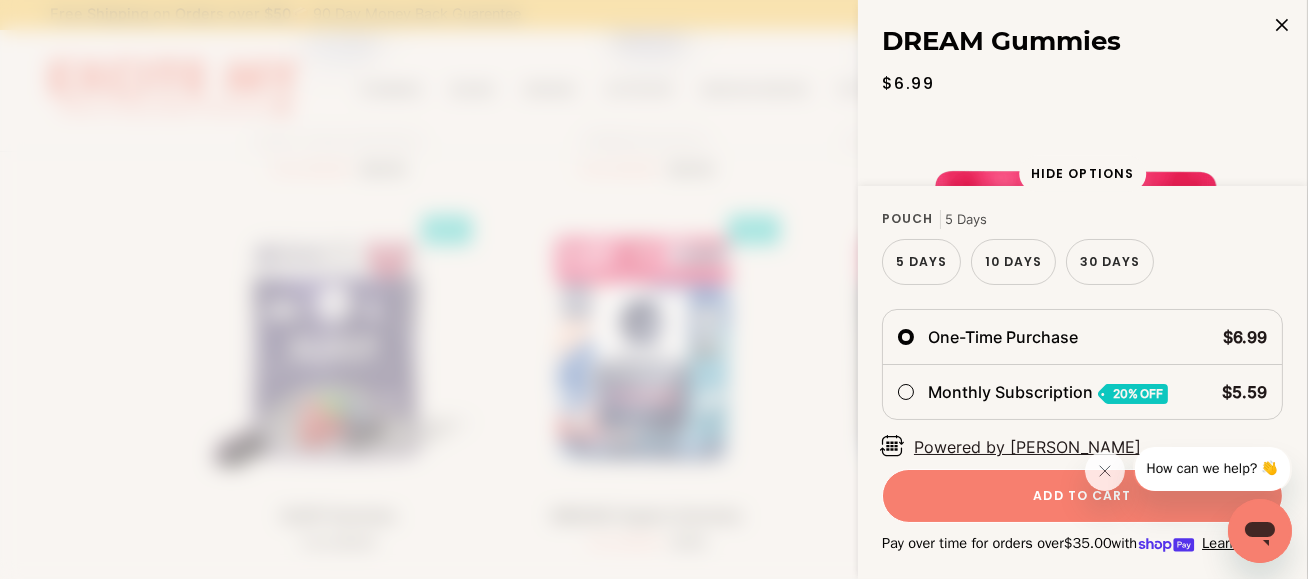 click at bounding box center [1282, 25] 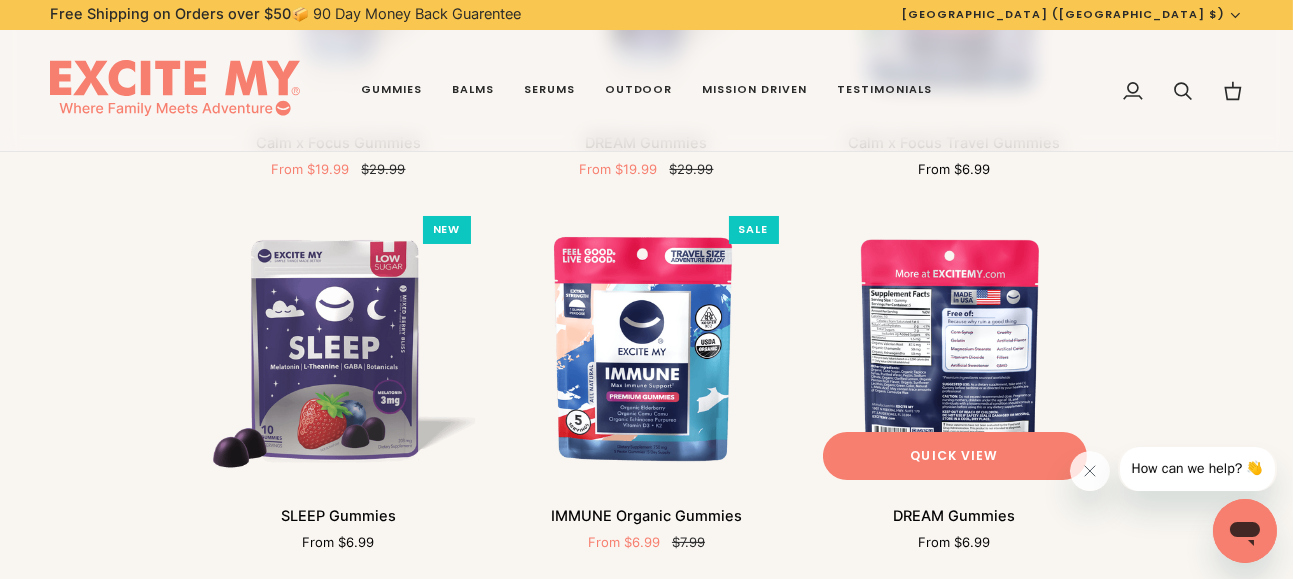 click at bounding box center (955, 348) 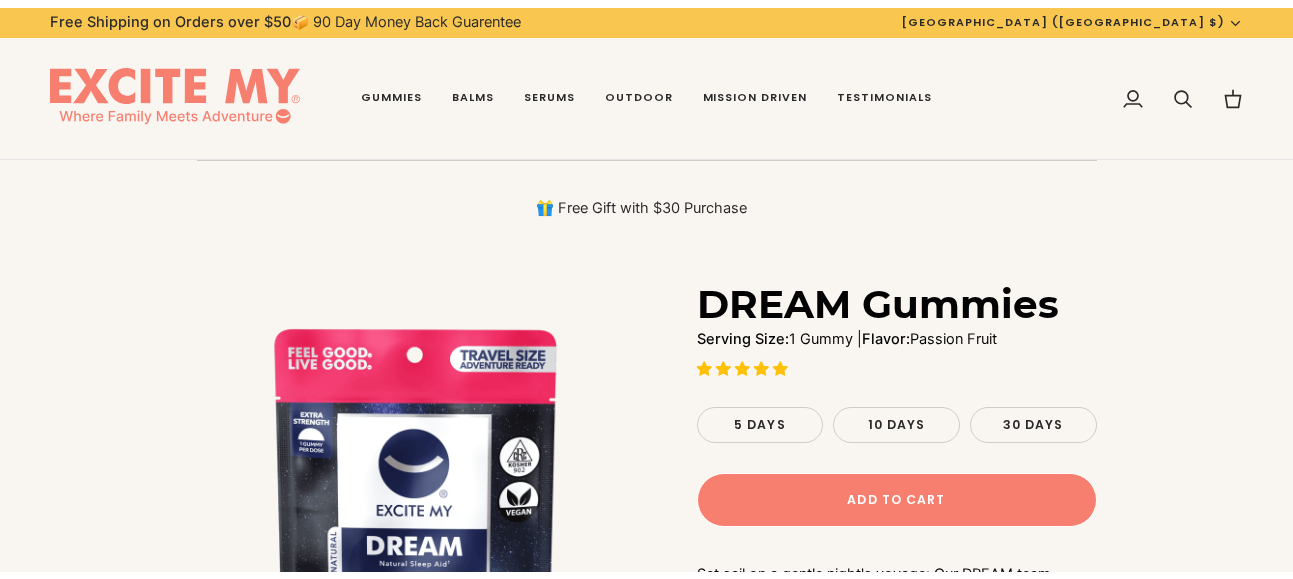 scroll, scrollTop: 0, scrollLeft: 0, axis: both 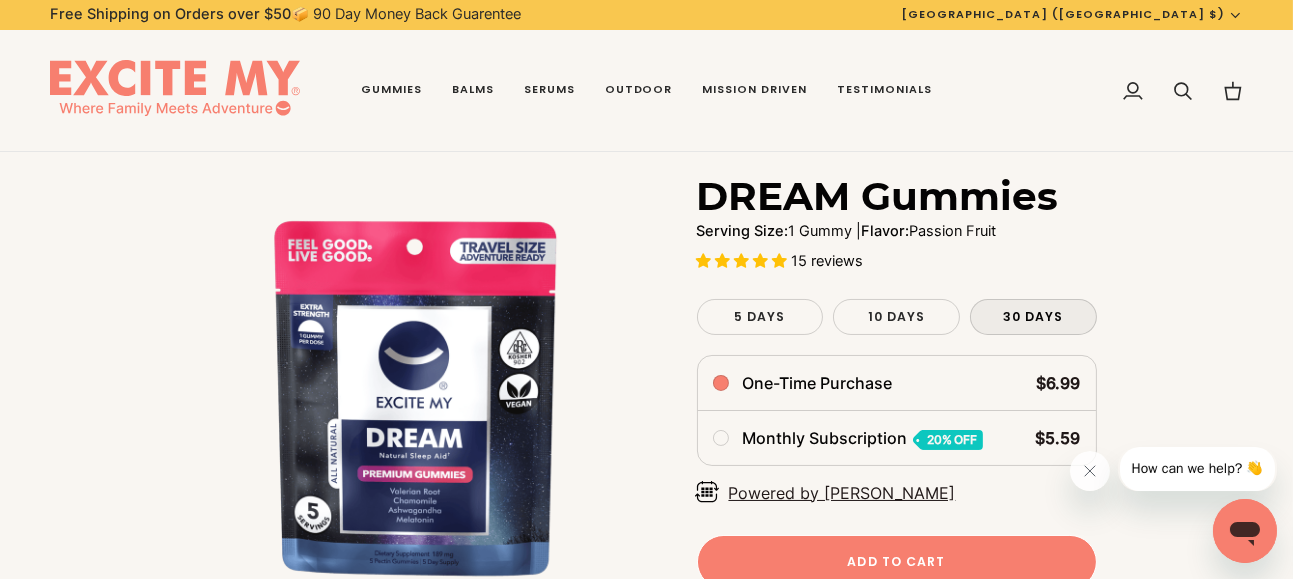 click on "30 Days" at bounding box center [1033, 316] 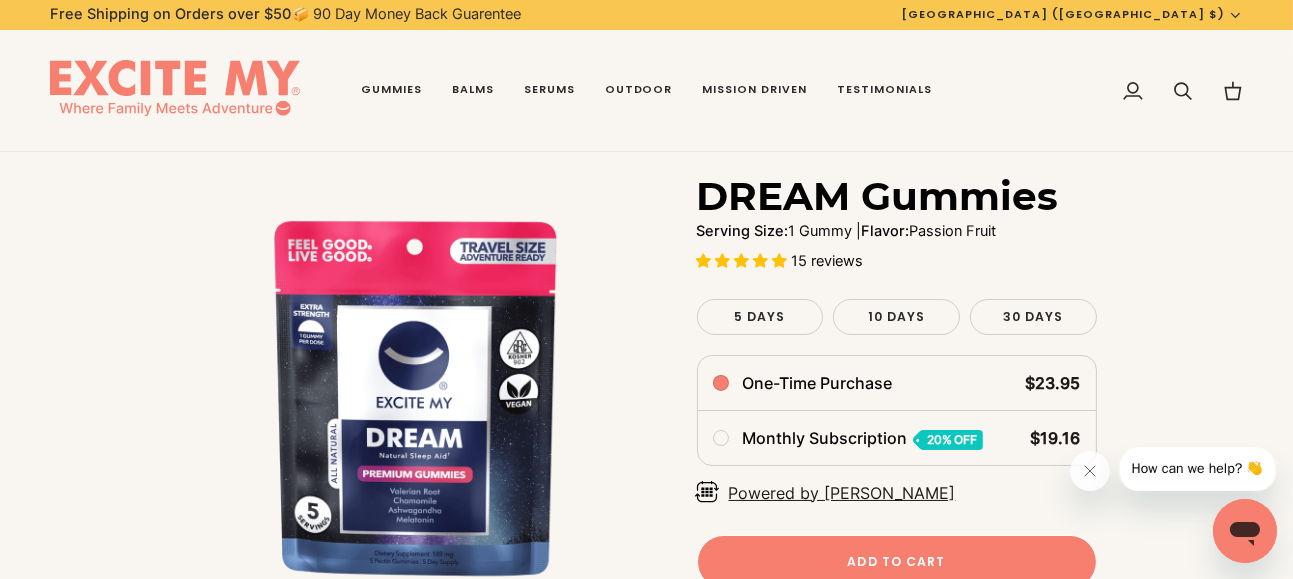 click on "Add to Cart" at bounding box center (896, 562) 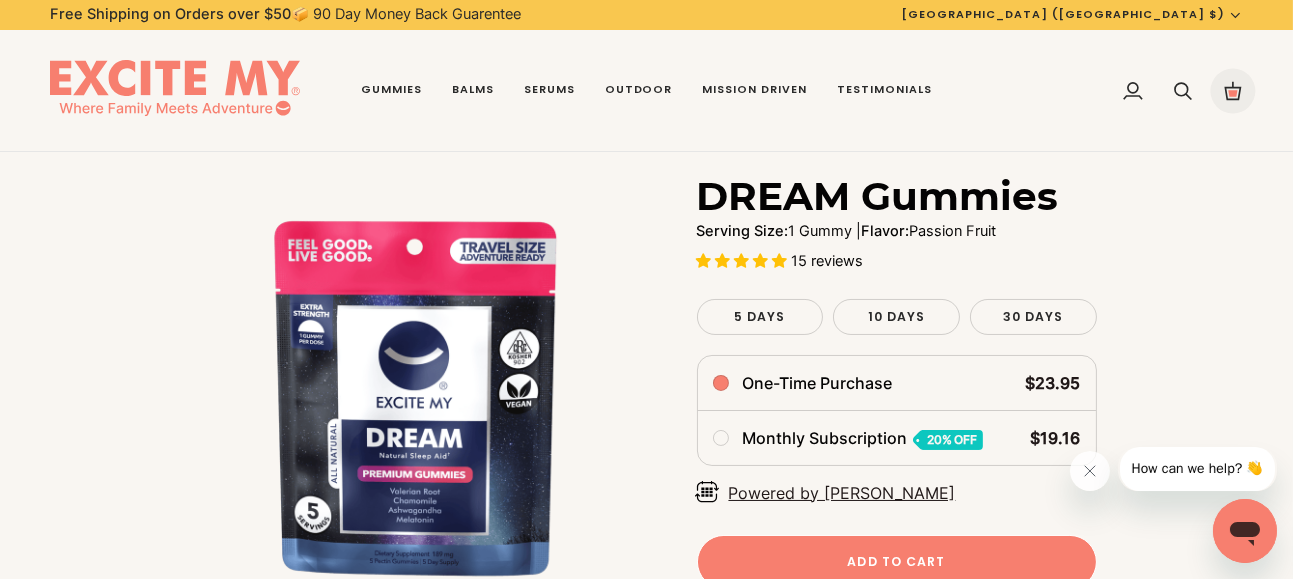click 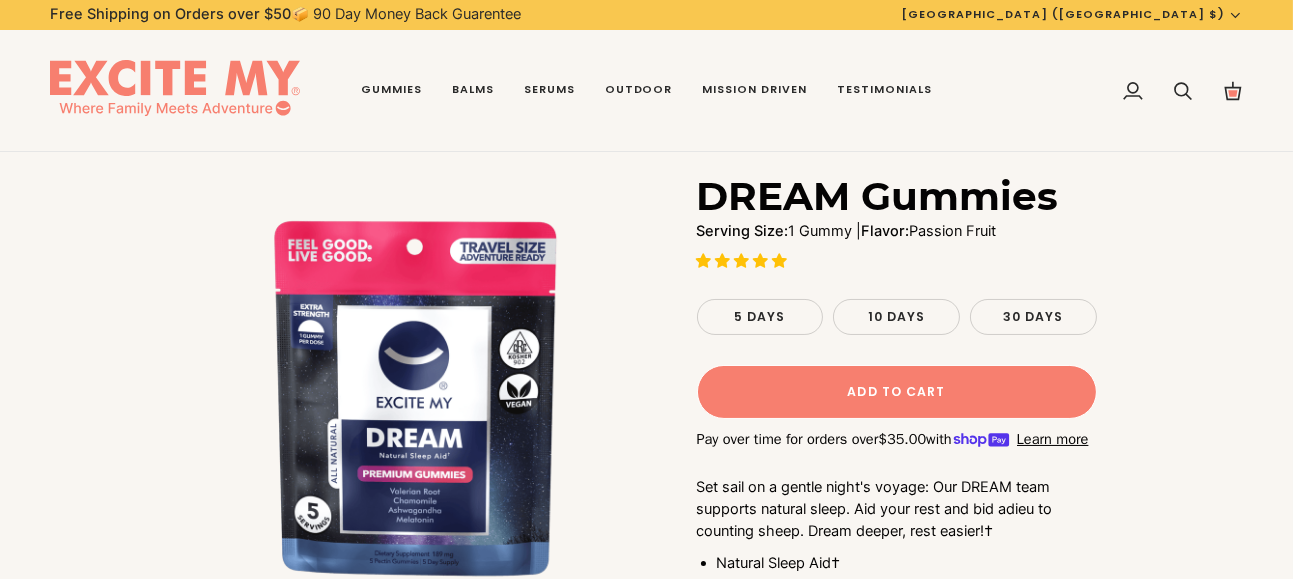 scroll, scrollTop: 100, scrollLeft: 0, axis: vertical 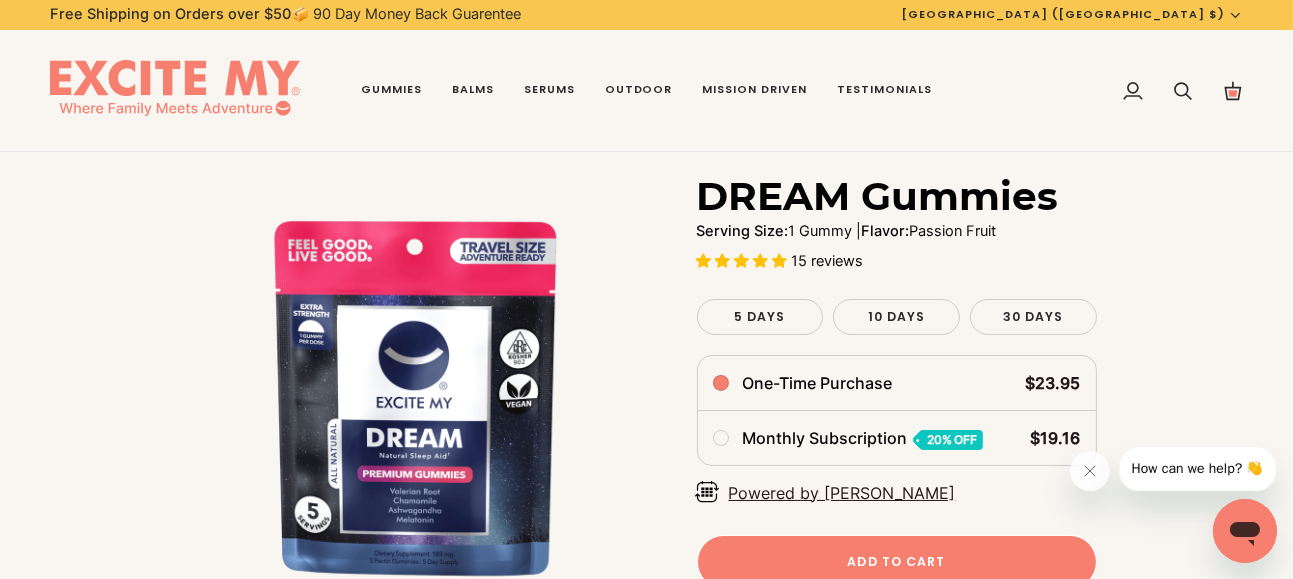 click on "How can we help? 👋" at bounding box center [1198, 467] 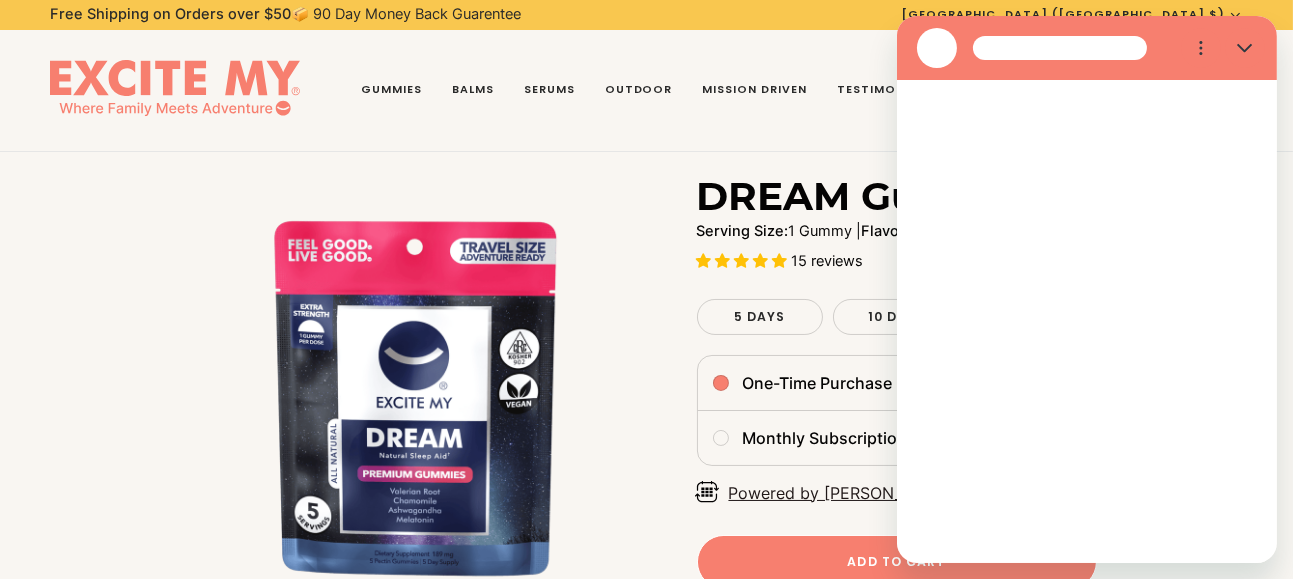 scroll, scrollTop: 0, scrollLeft: 0, axis: both 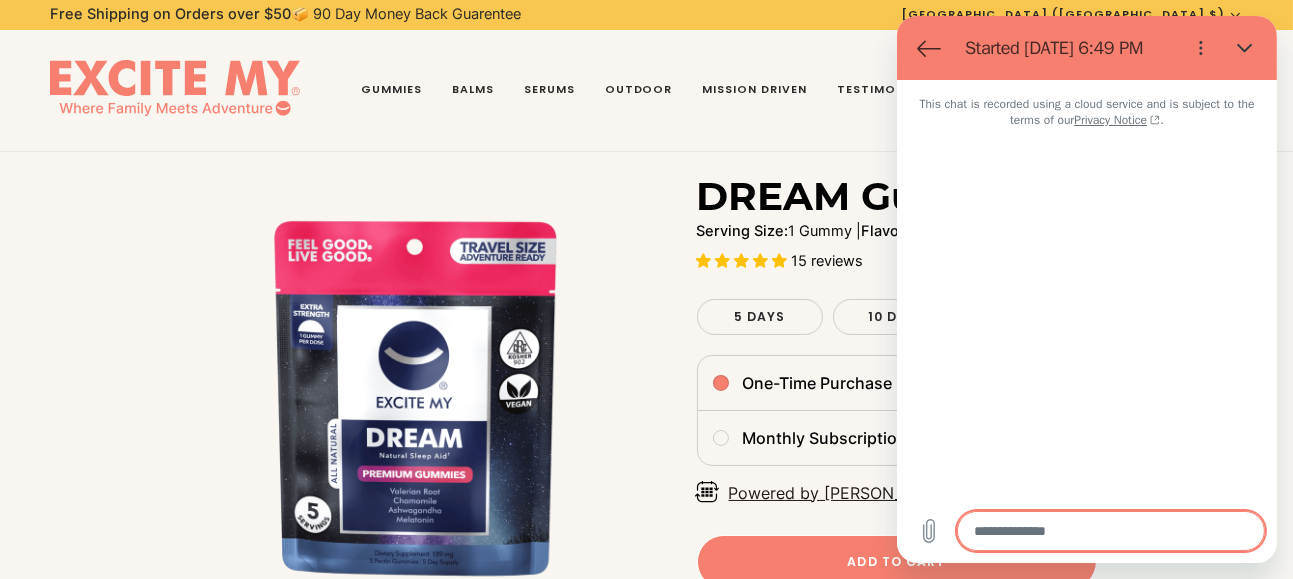 type on "*" 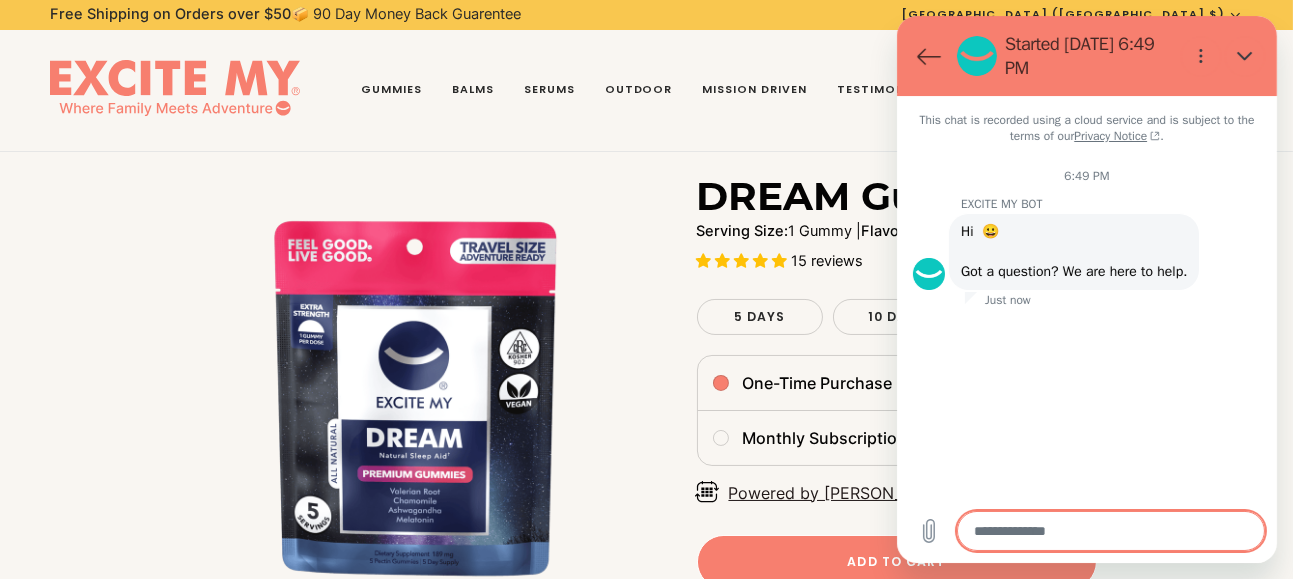 click at bounding box center [1110, 531] 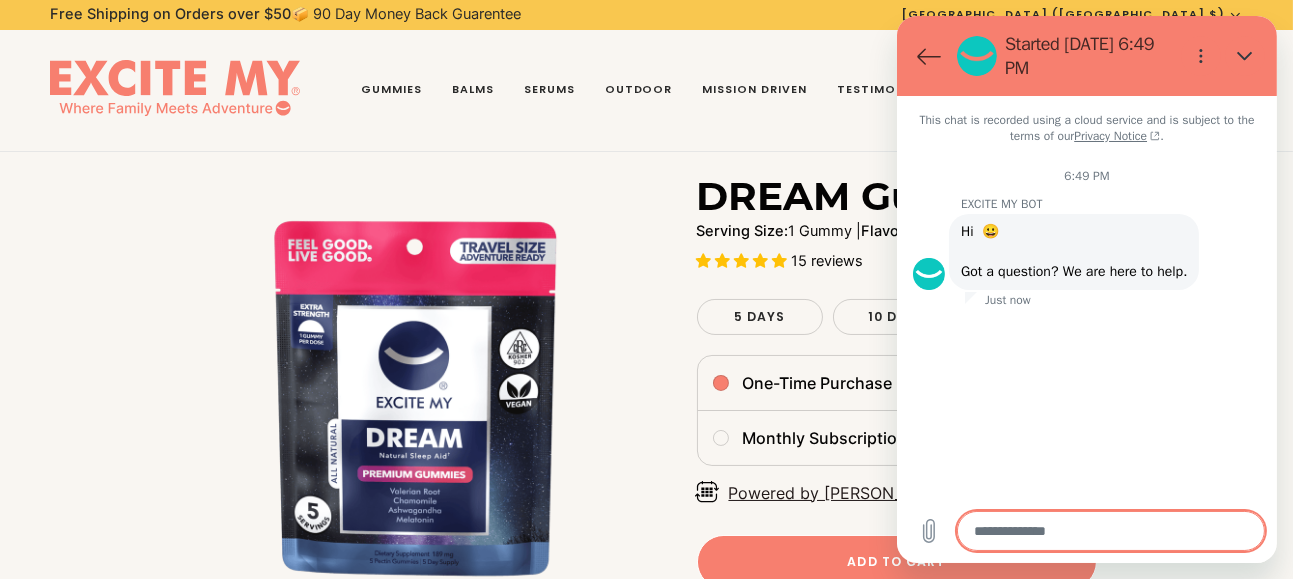 type on "*" 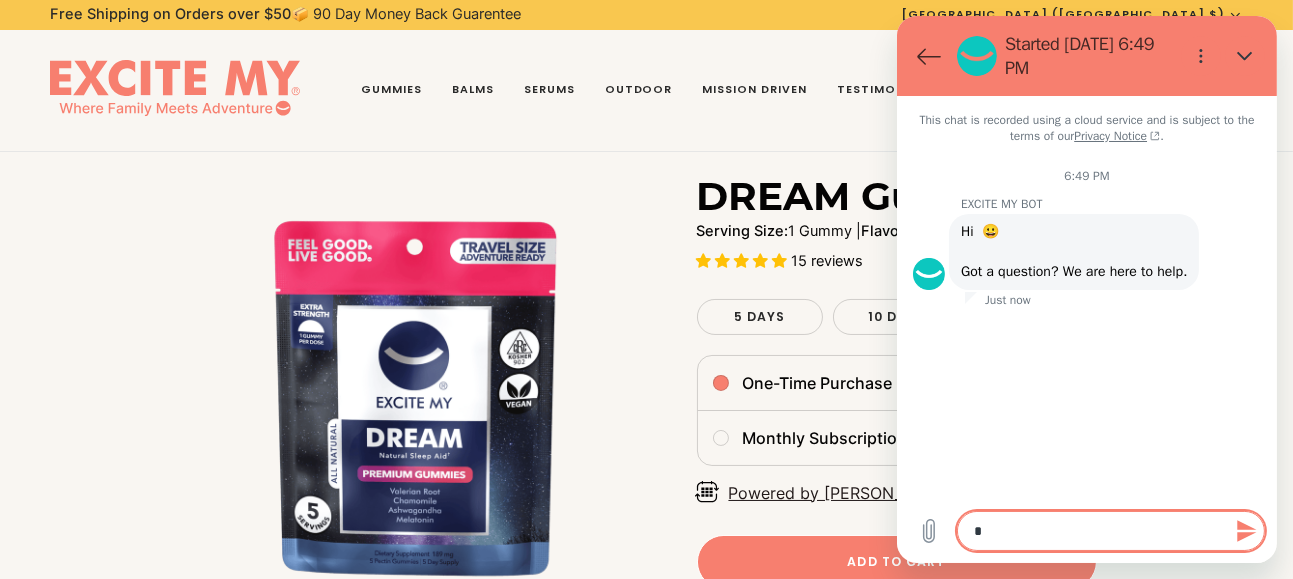 type on "*" 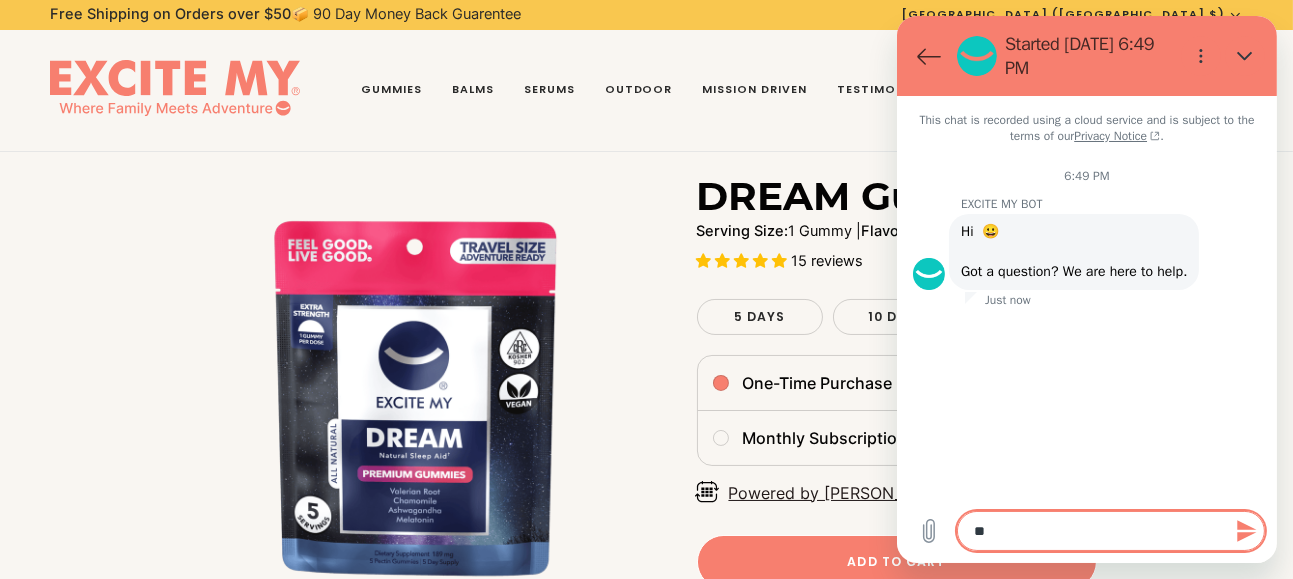 type on "***" 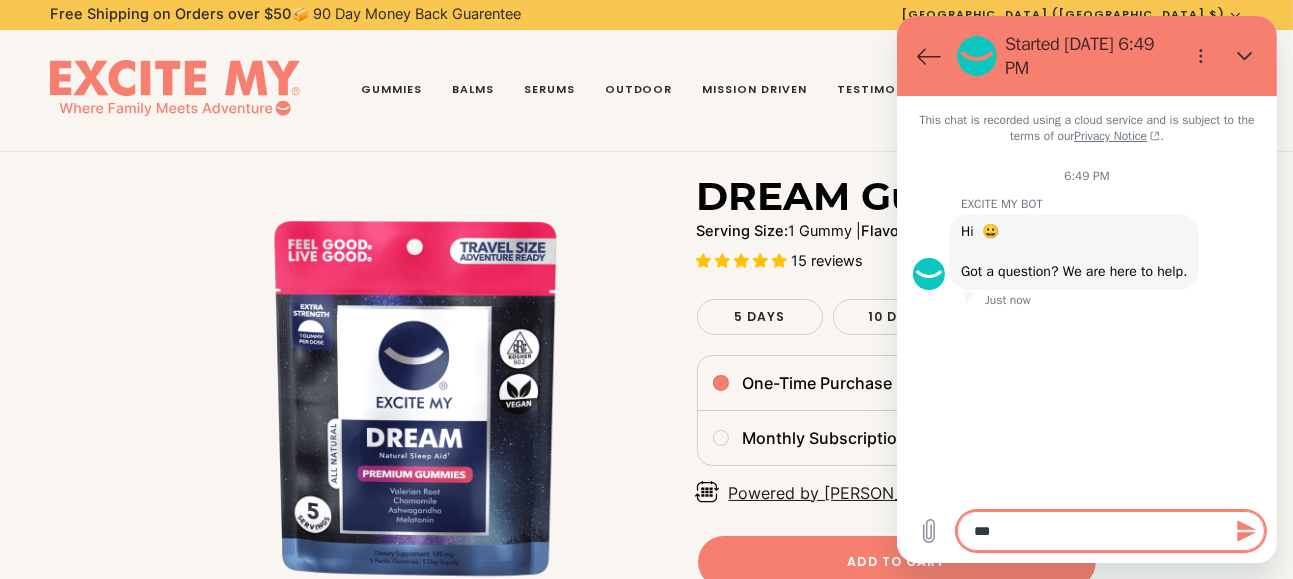 type on "****" 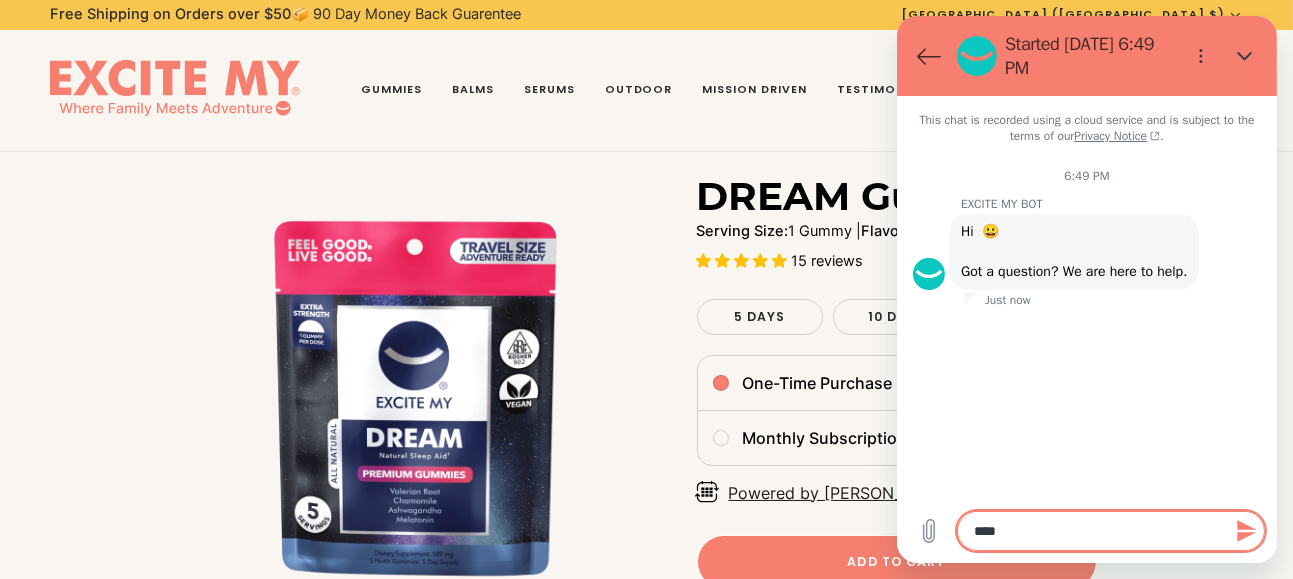 type on "*" 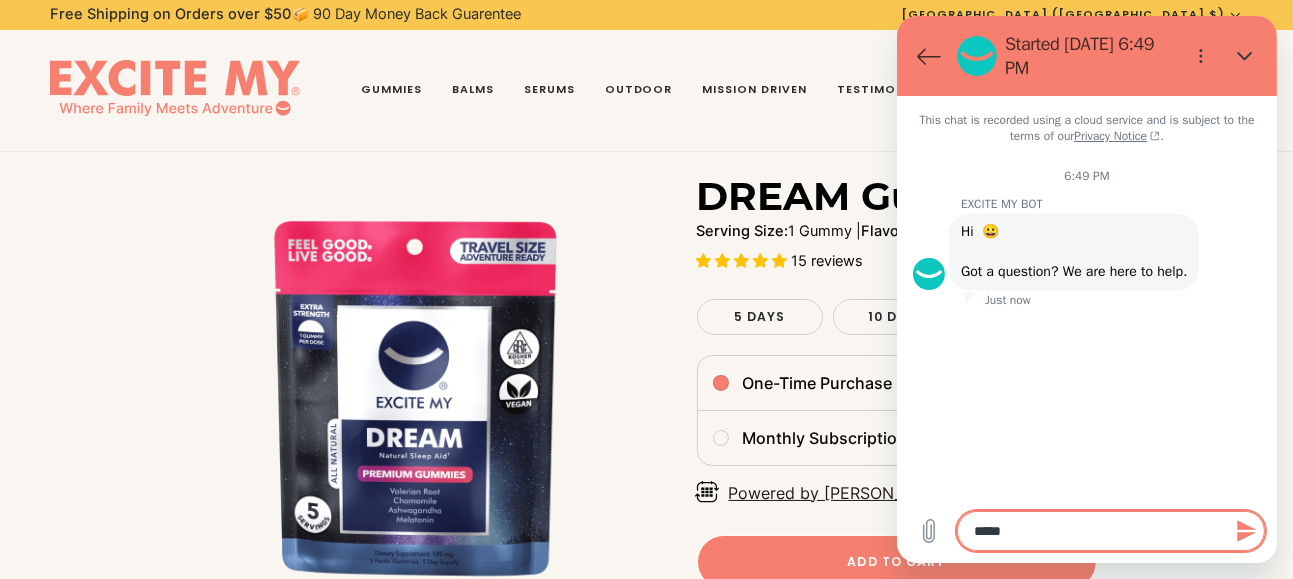 type on "******" 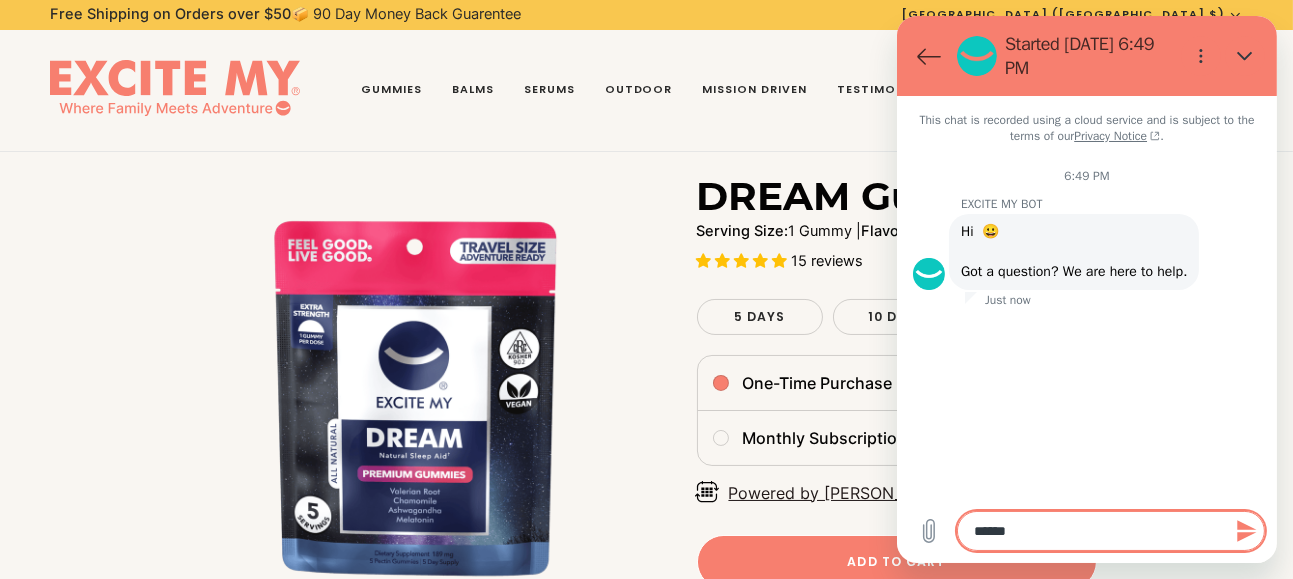 type on "******" 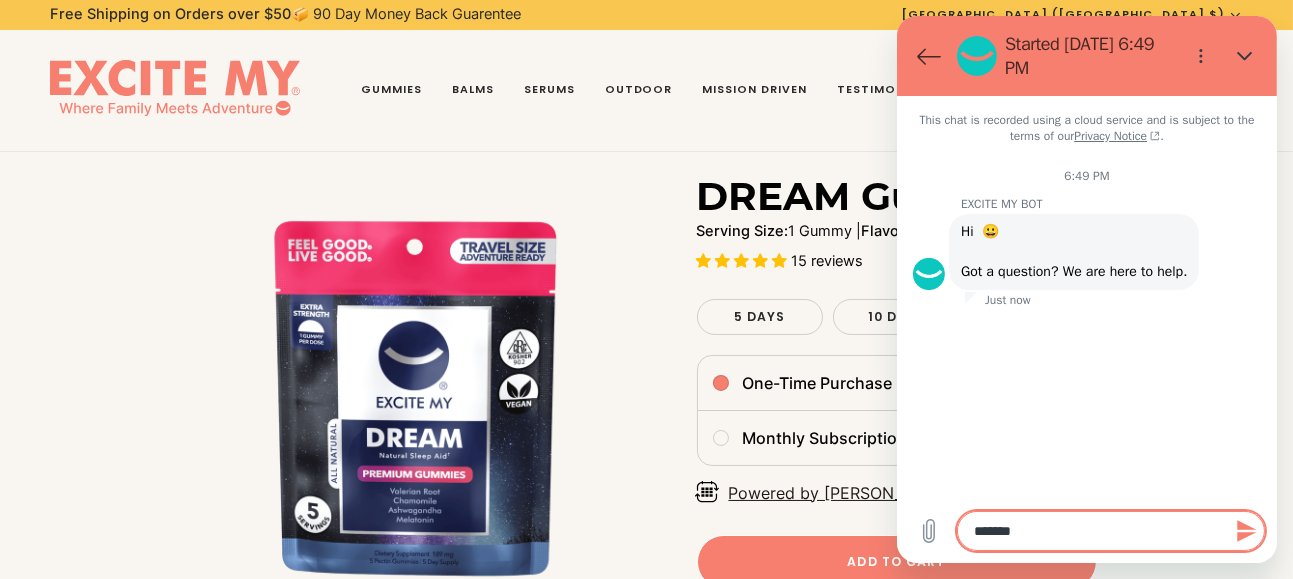 type on "********" 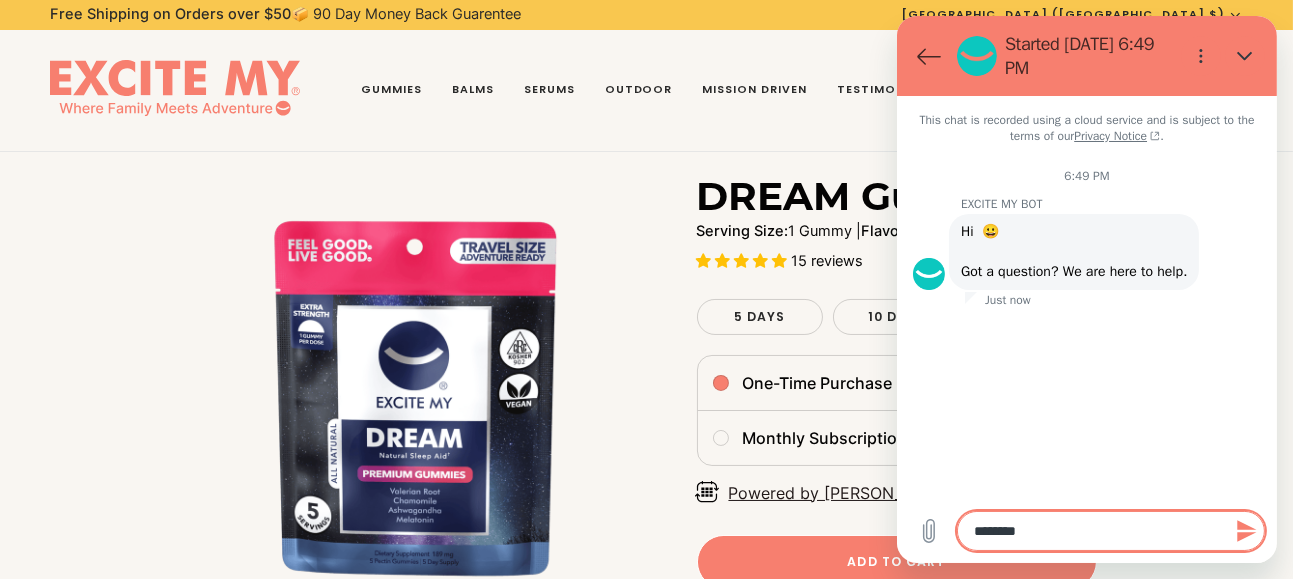 type on "*********" 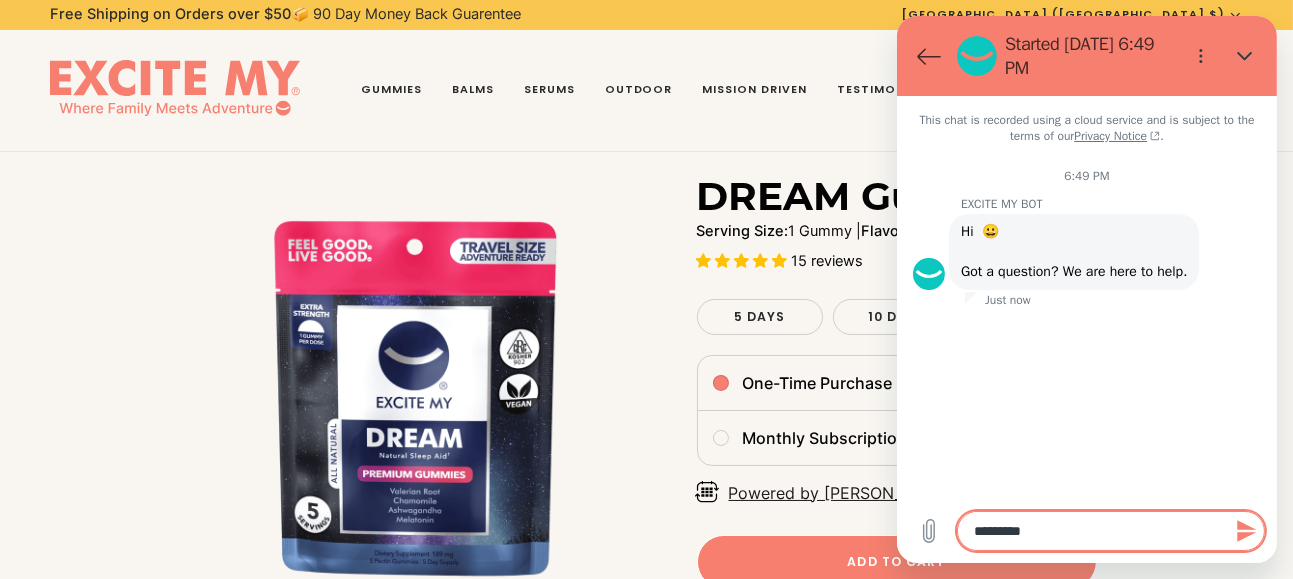 type on "**********" 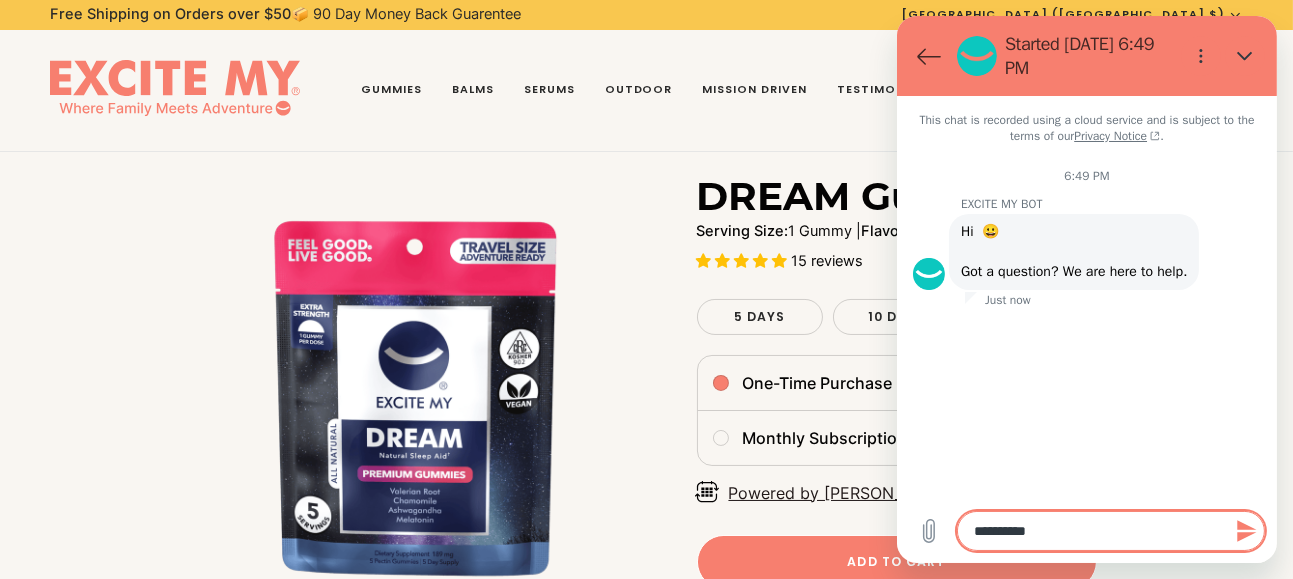 type on "**********" 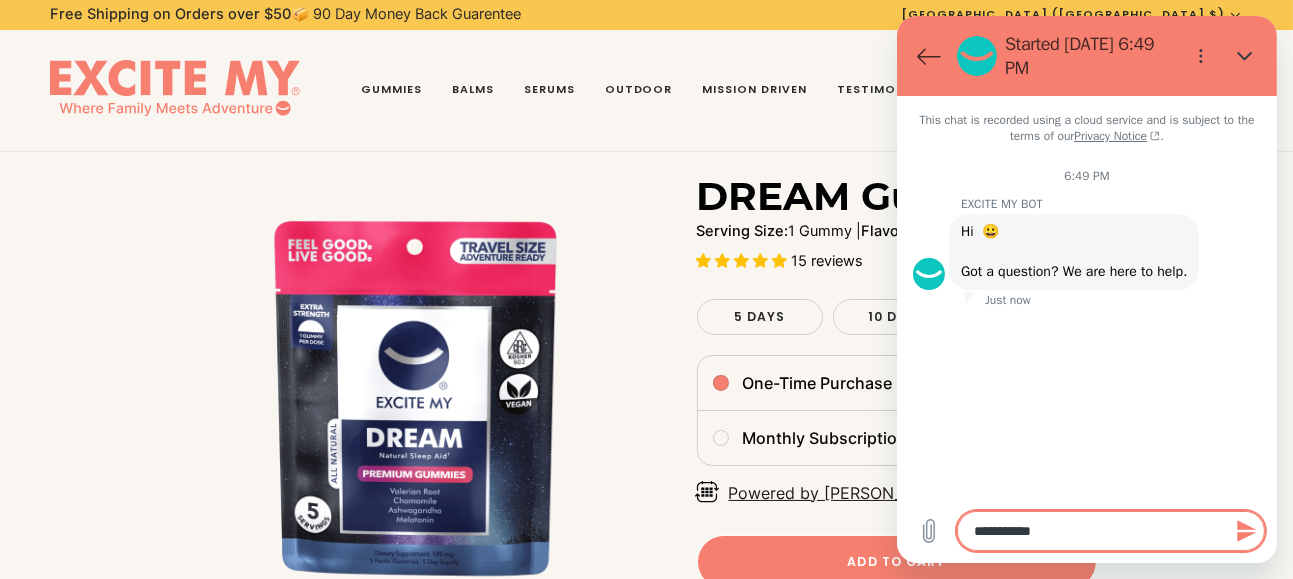 type on "**********" 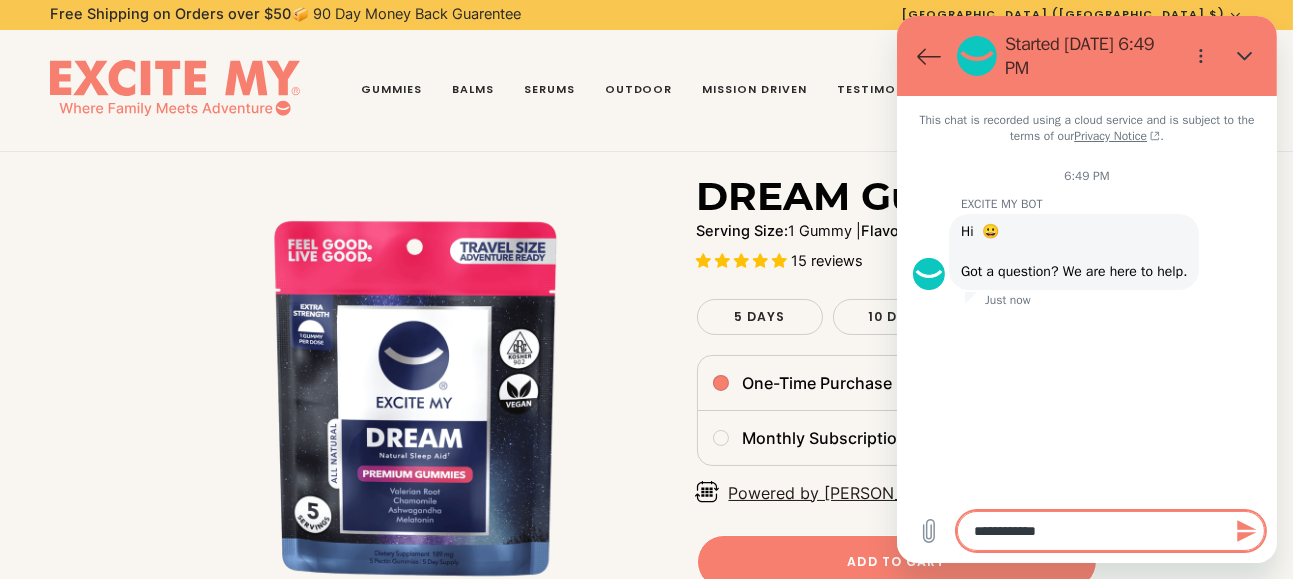 type on "**********" 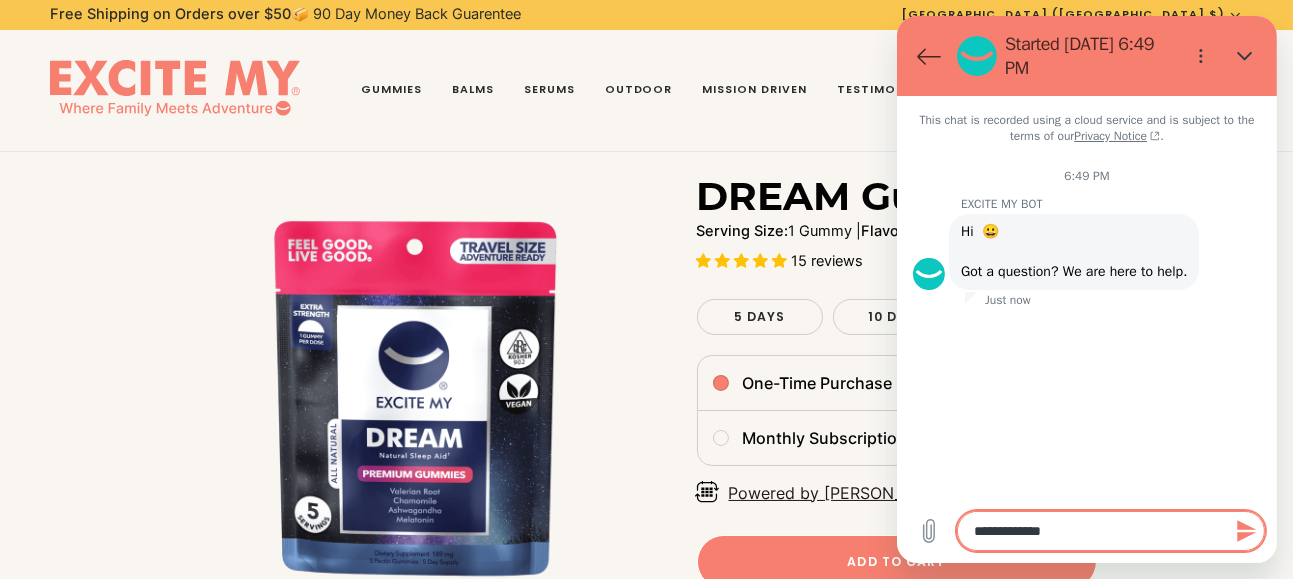type on "**********" 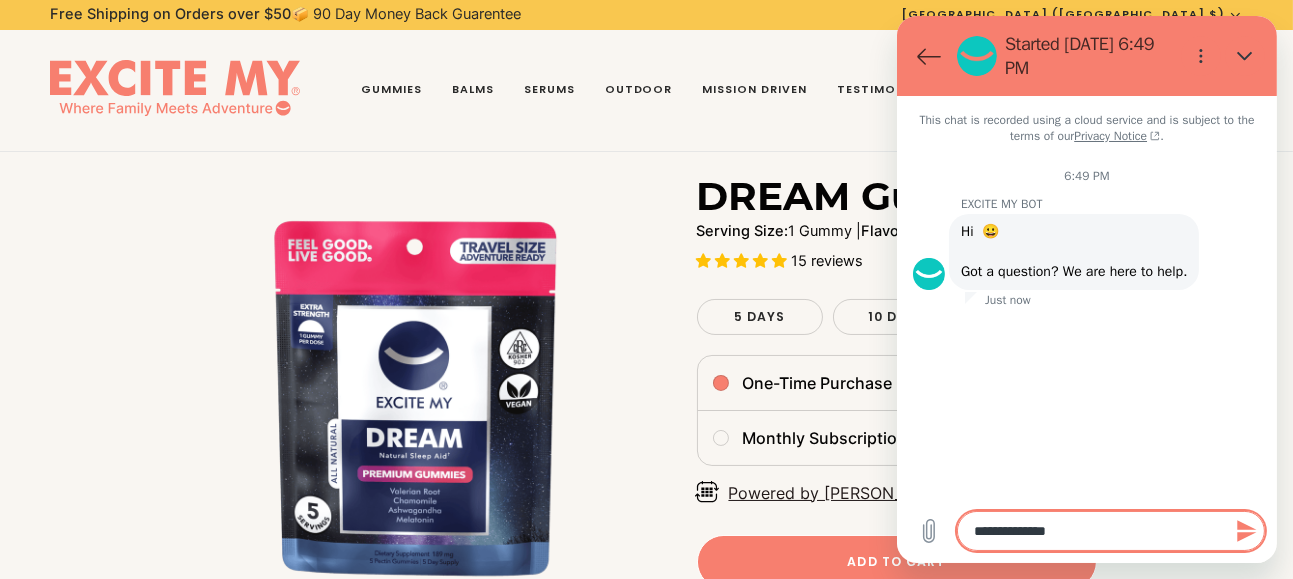 type on "**********" 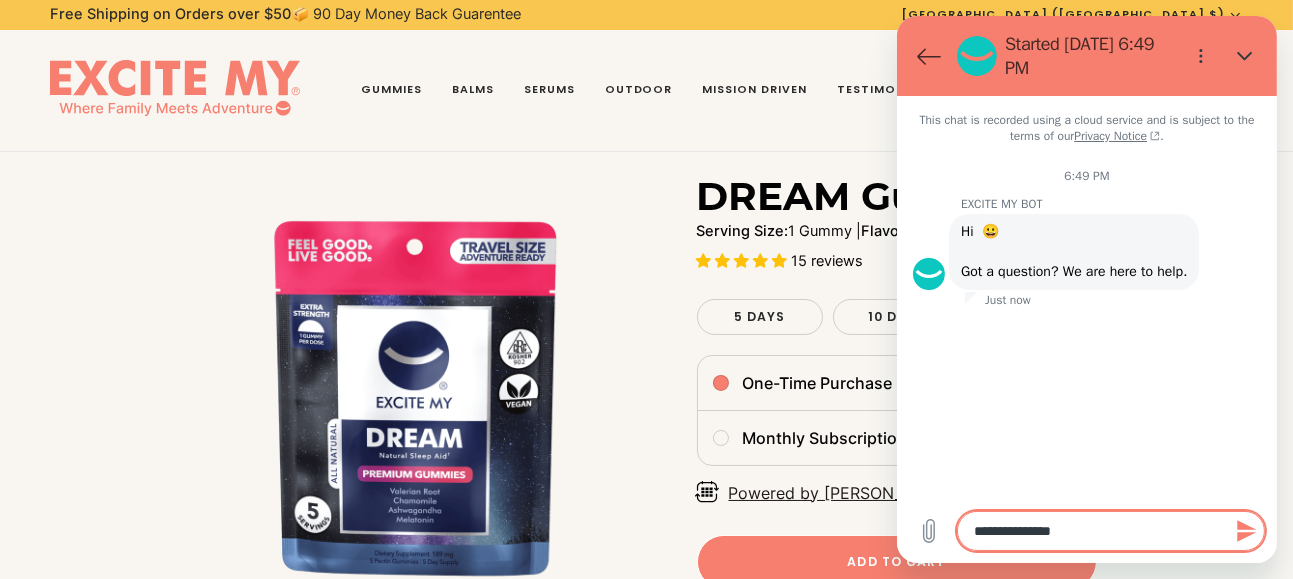type on "**********" 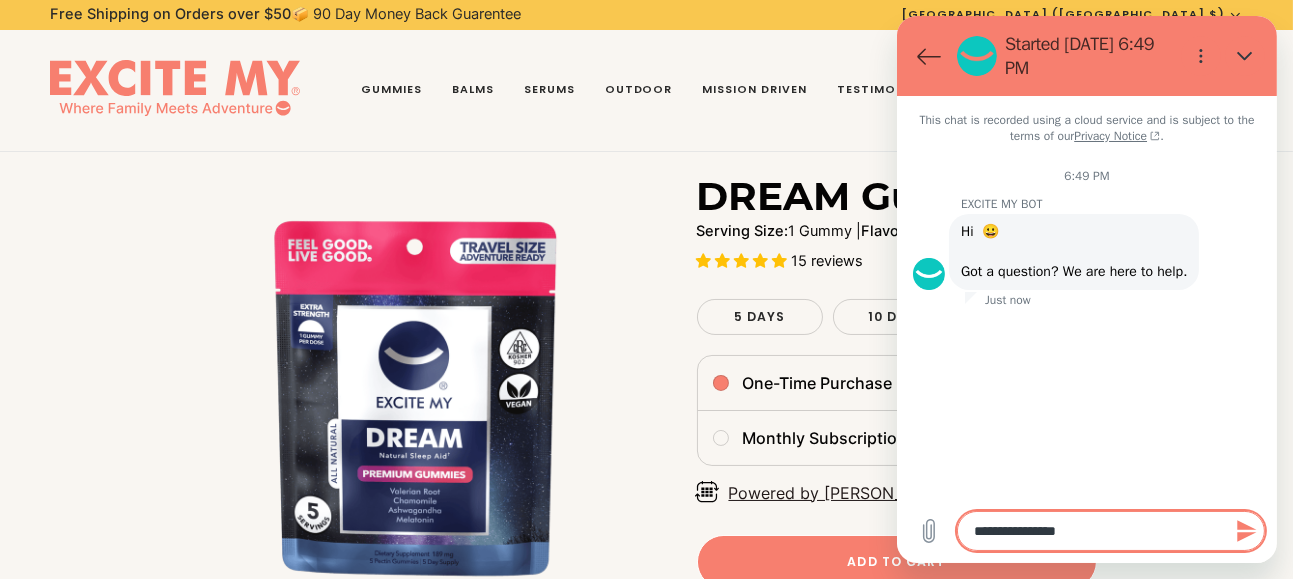 type on "**********" 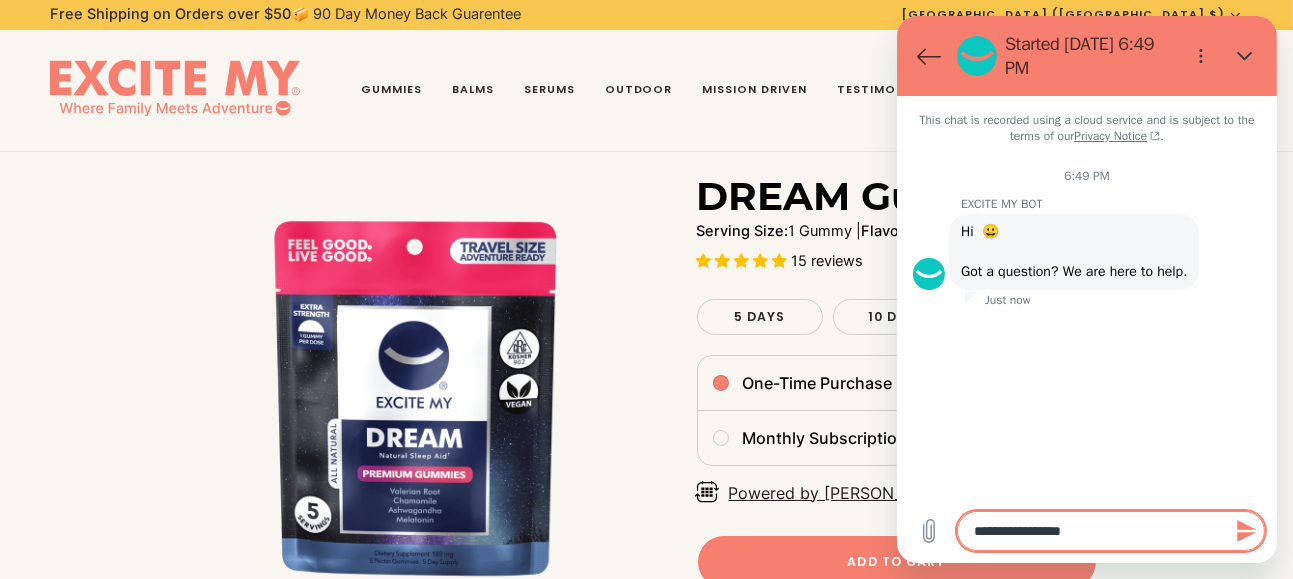 type on "**********" 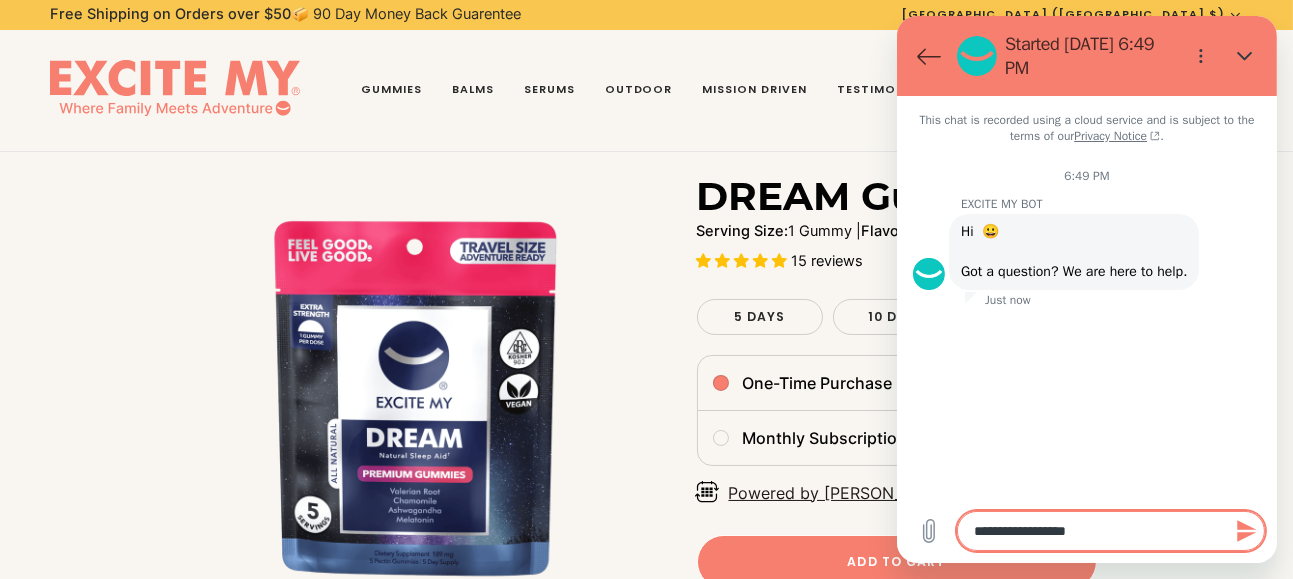 type on "**********" 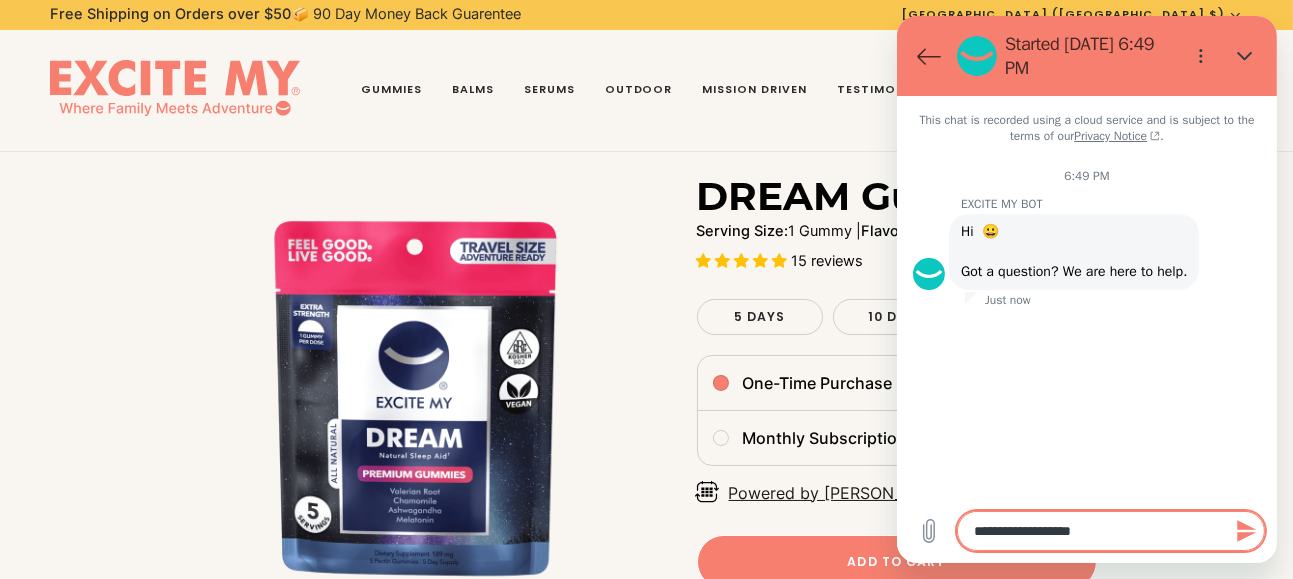 type on "*" 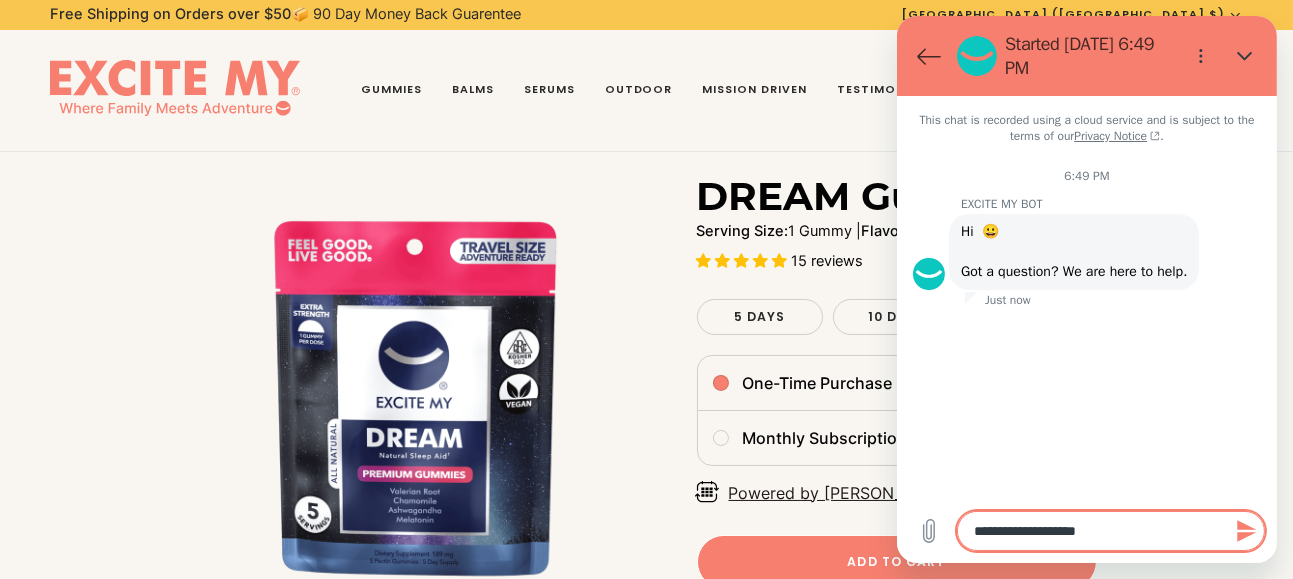 type on "**********" 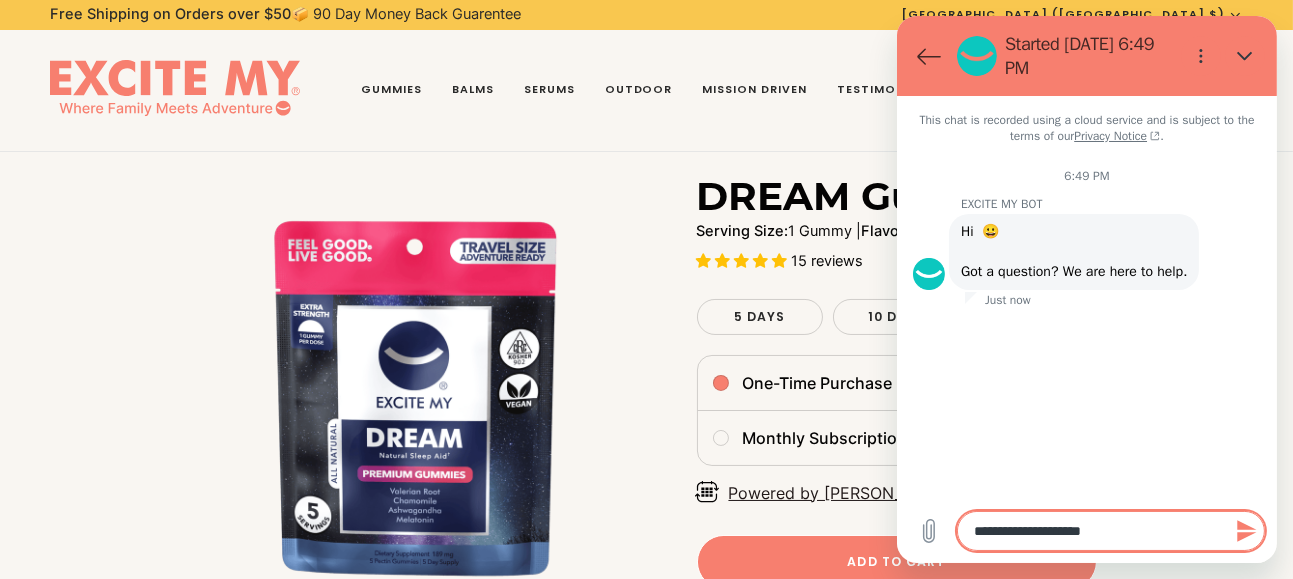 type on "**********" 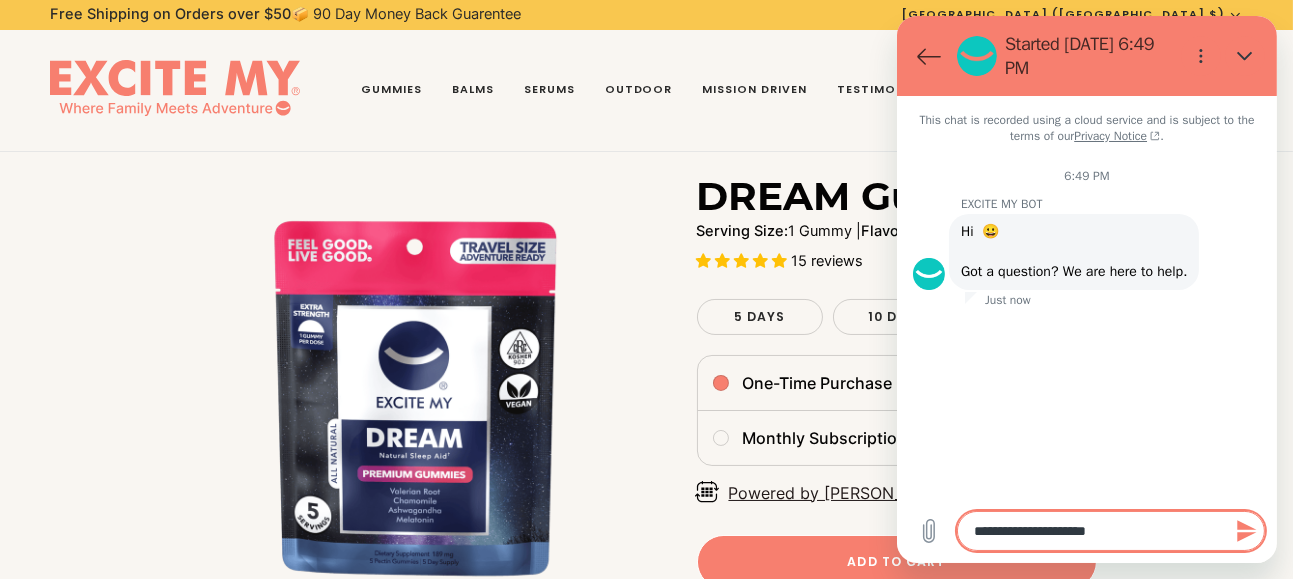 type on "**********" 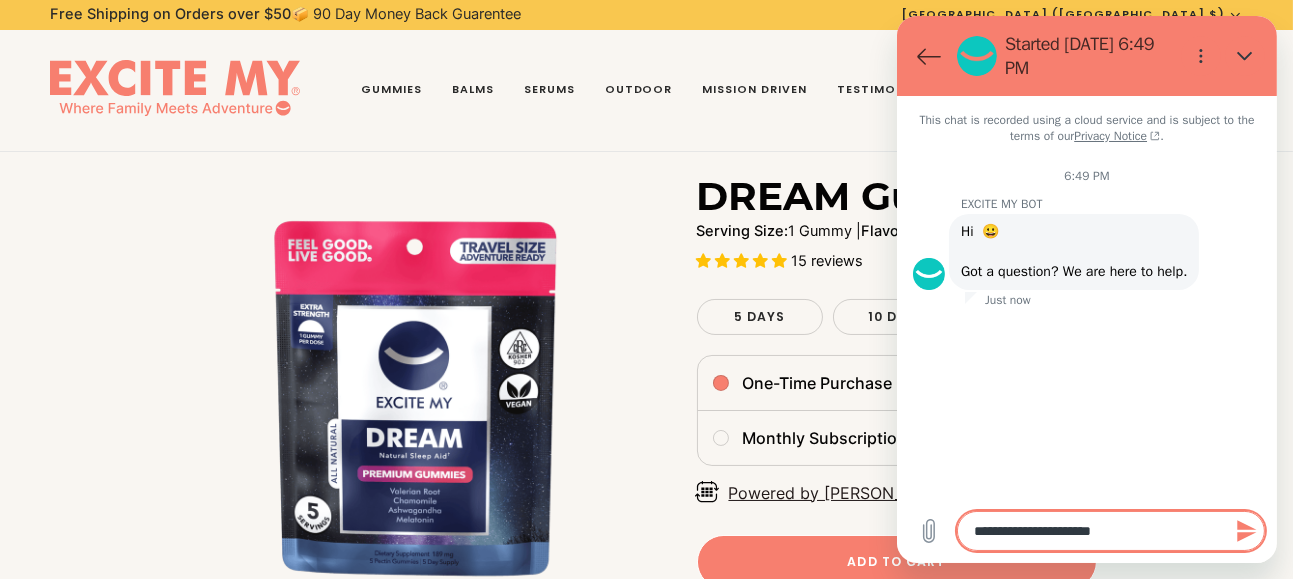 type on "**********" 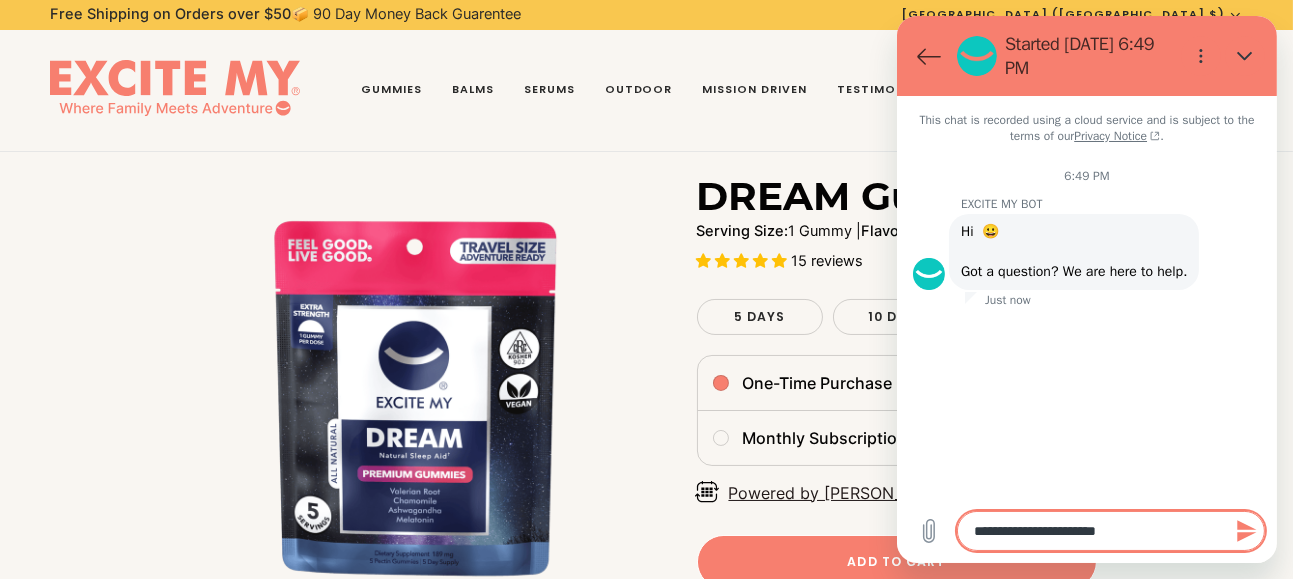 type on "**********" 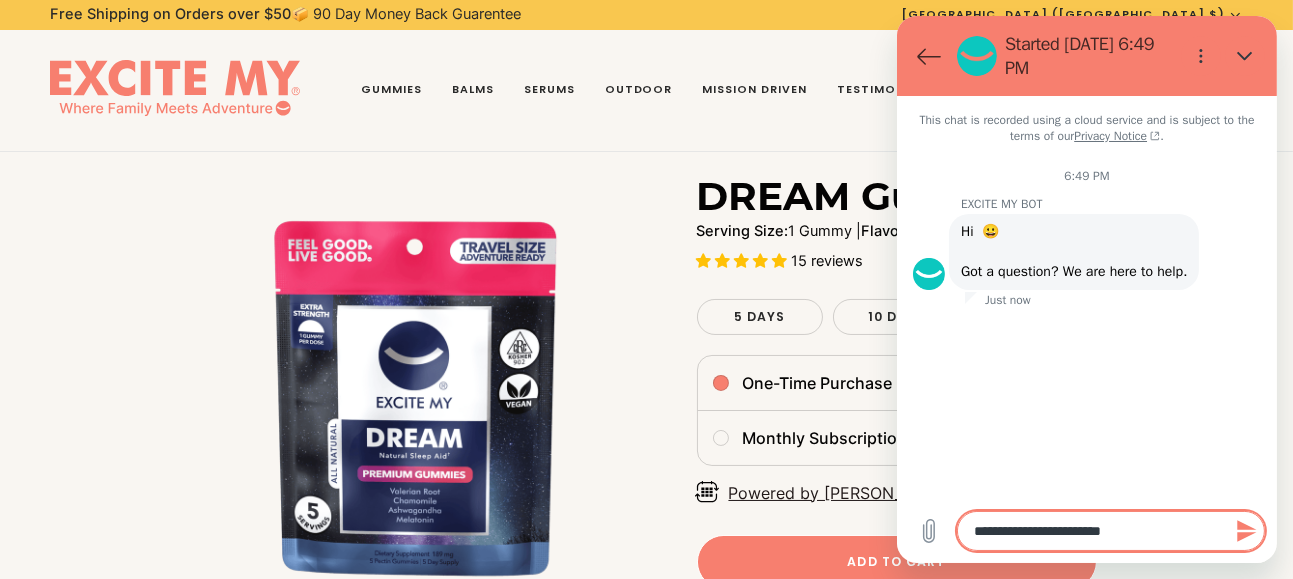 type on "**********" 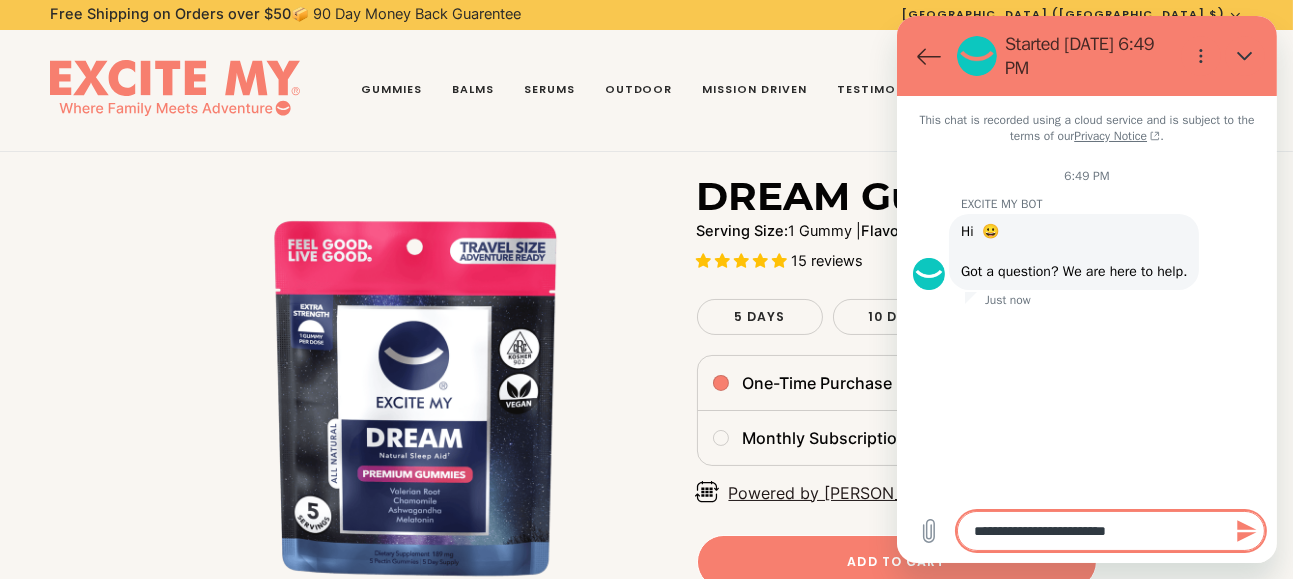type on "**********" 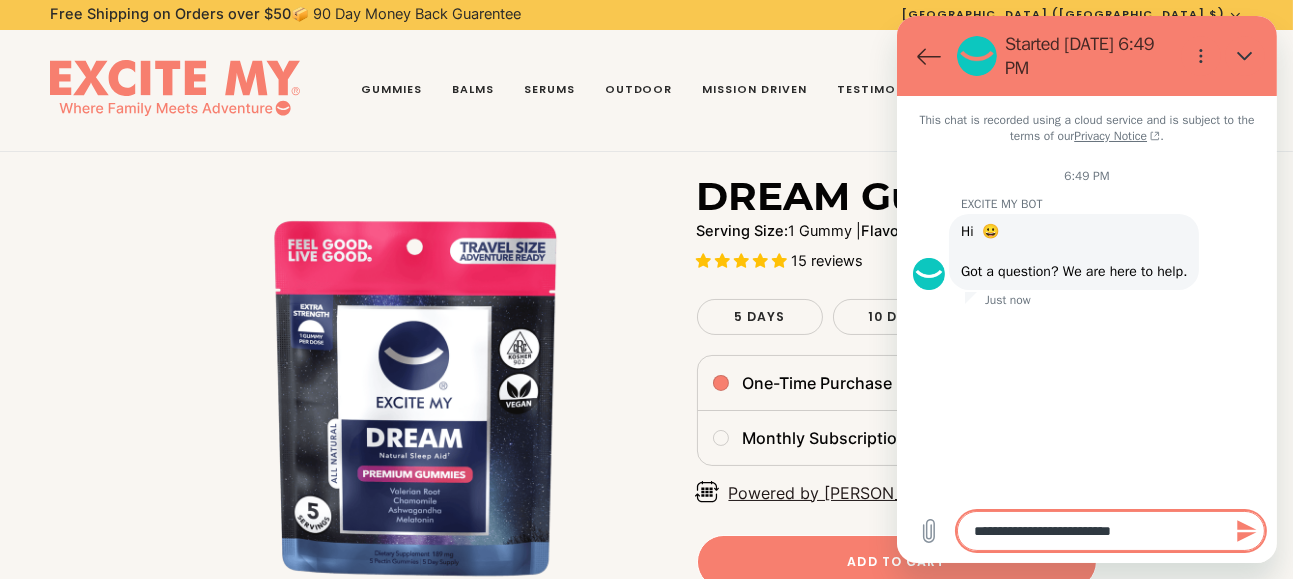 type on "**********" 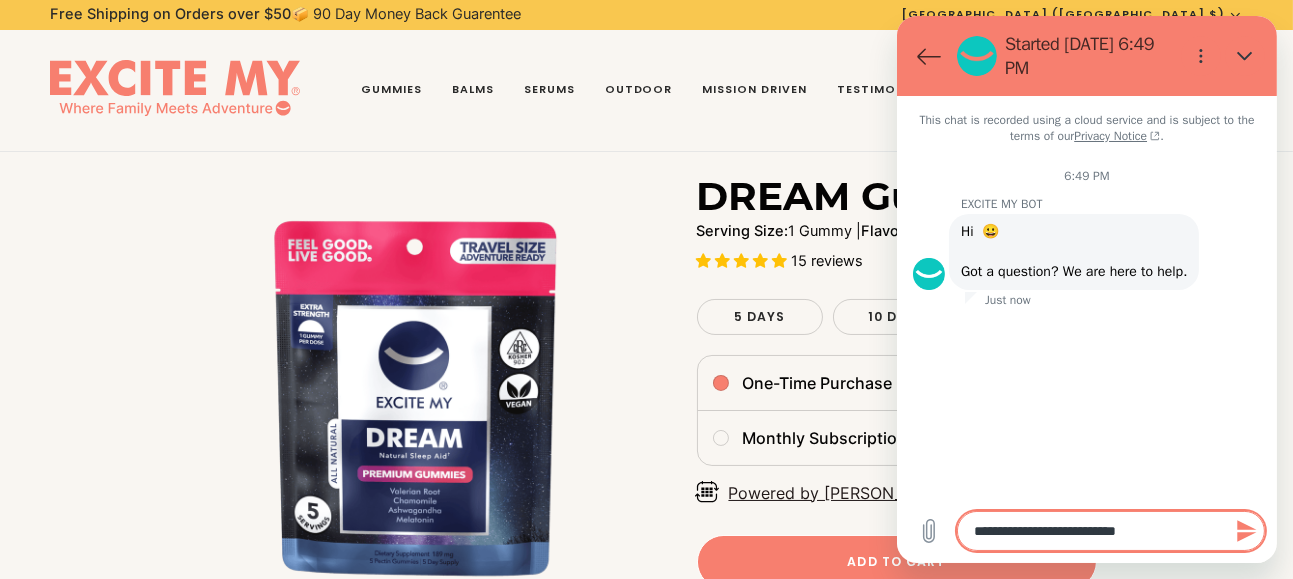 type on "**********" 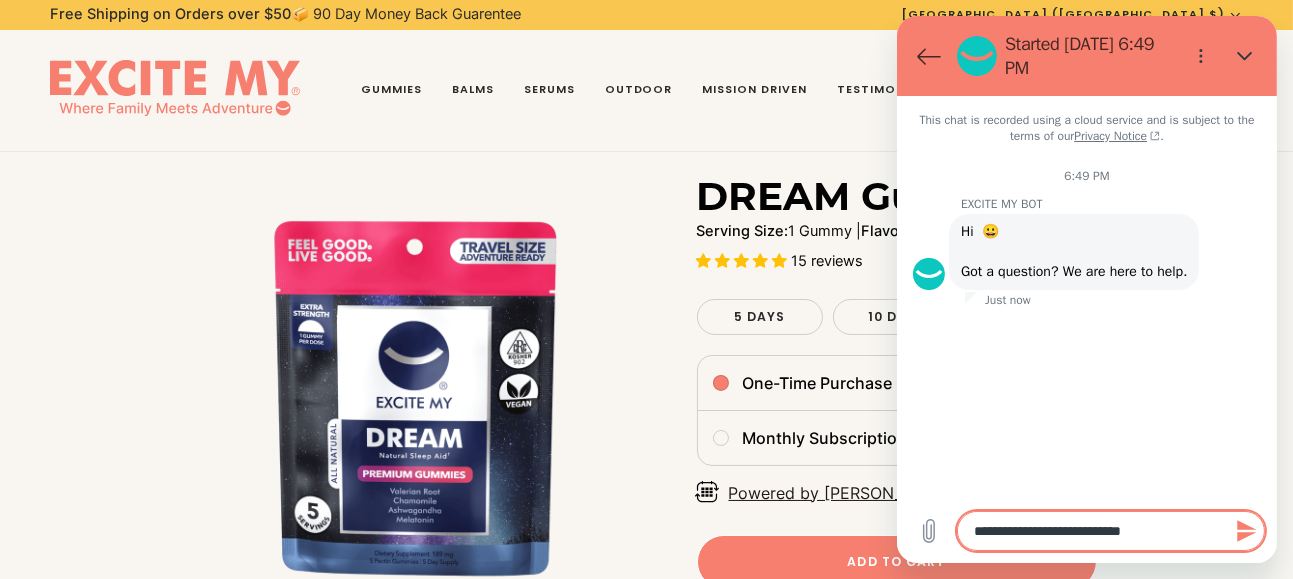 type on "**********" 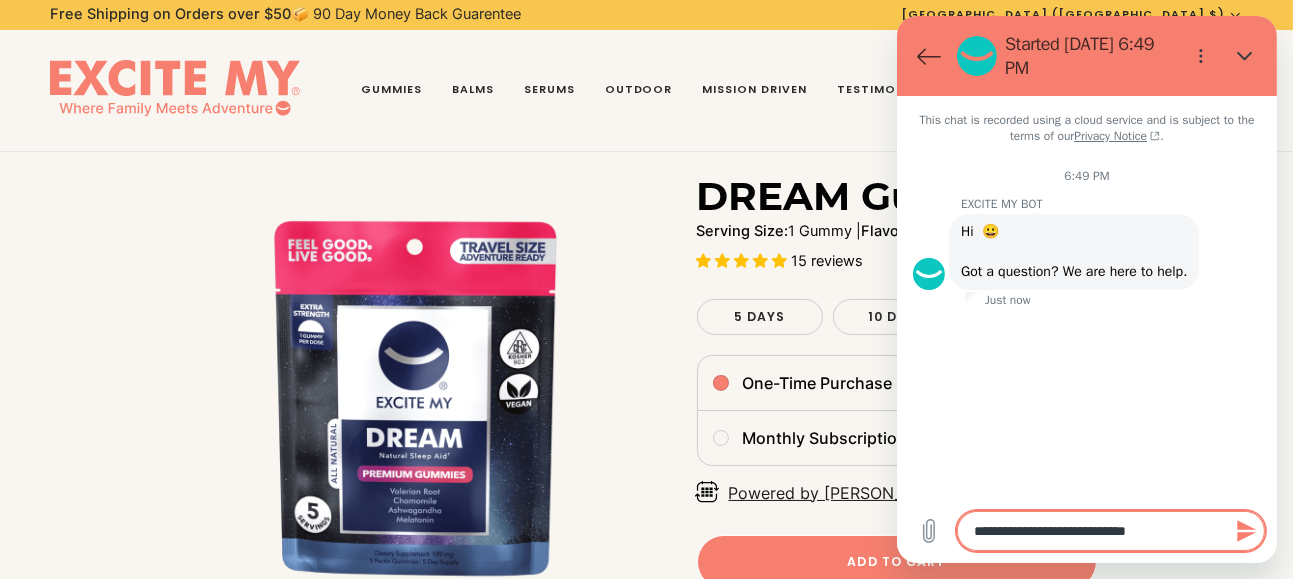 type on "**********" 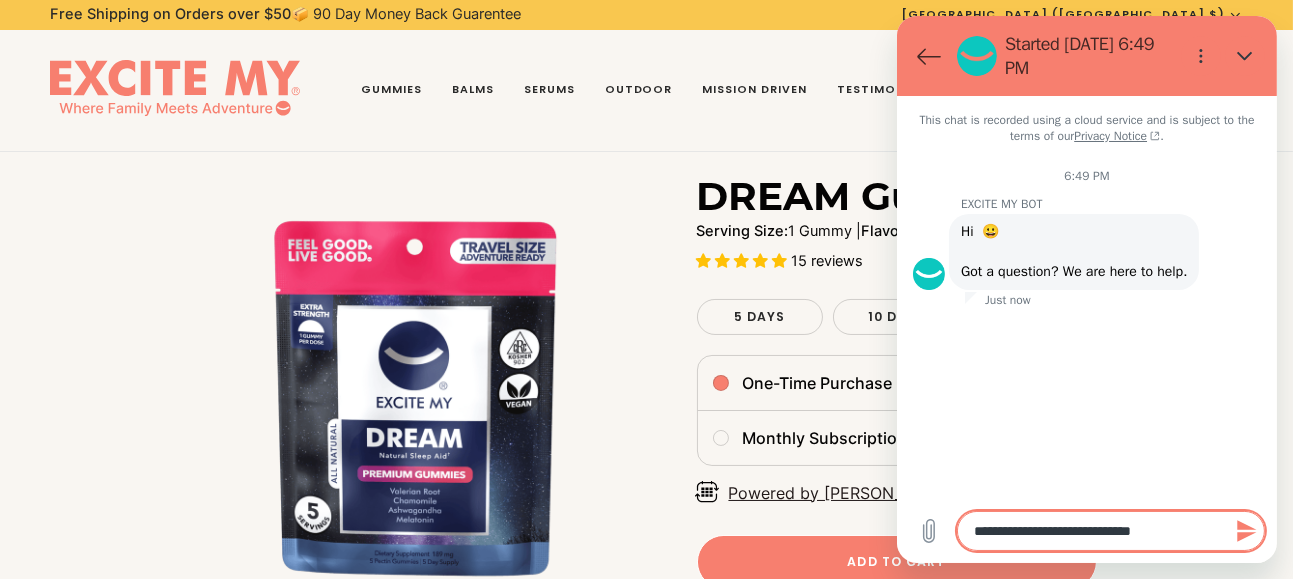 type on "**********" 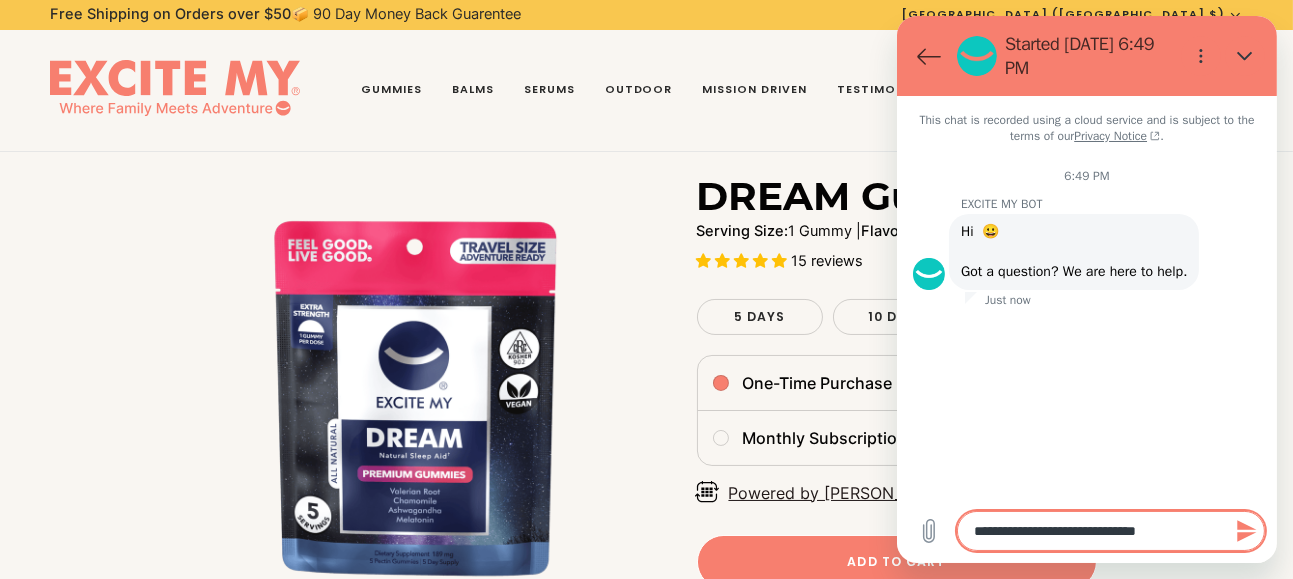 type on "**********" 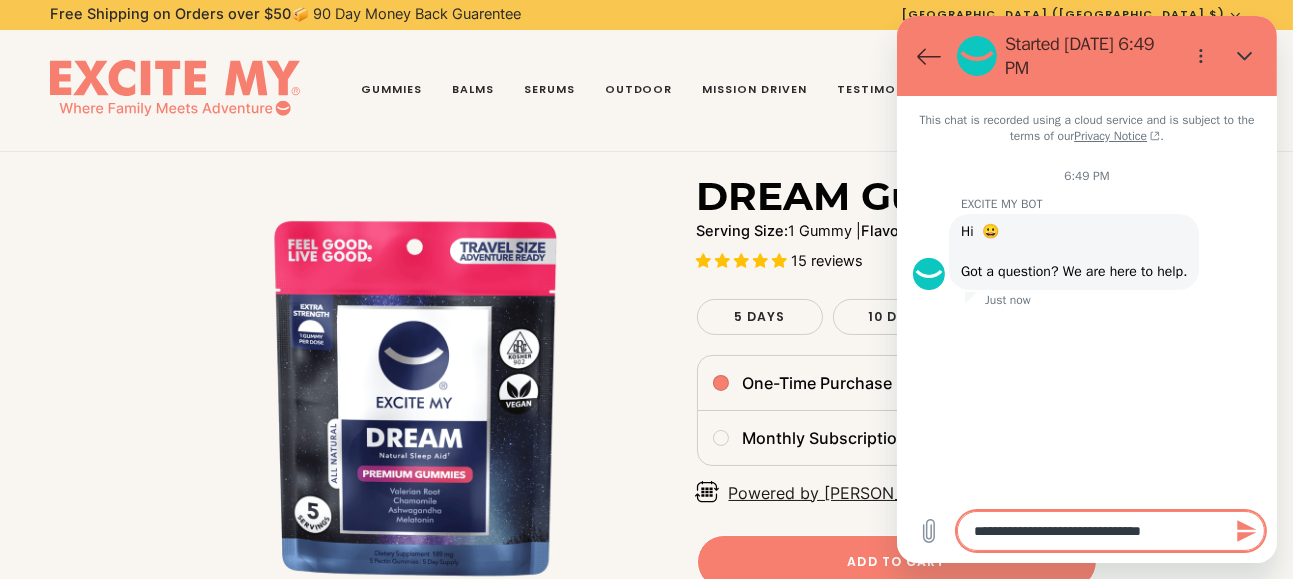 type on "**********" 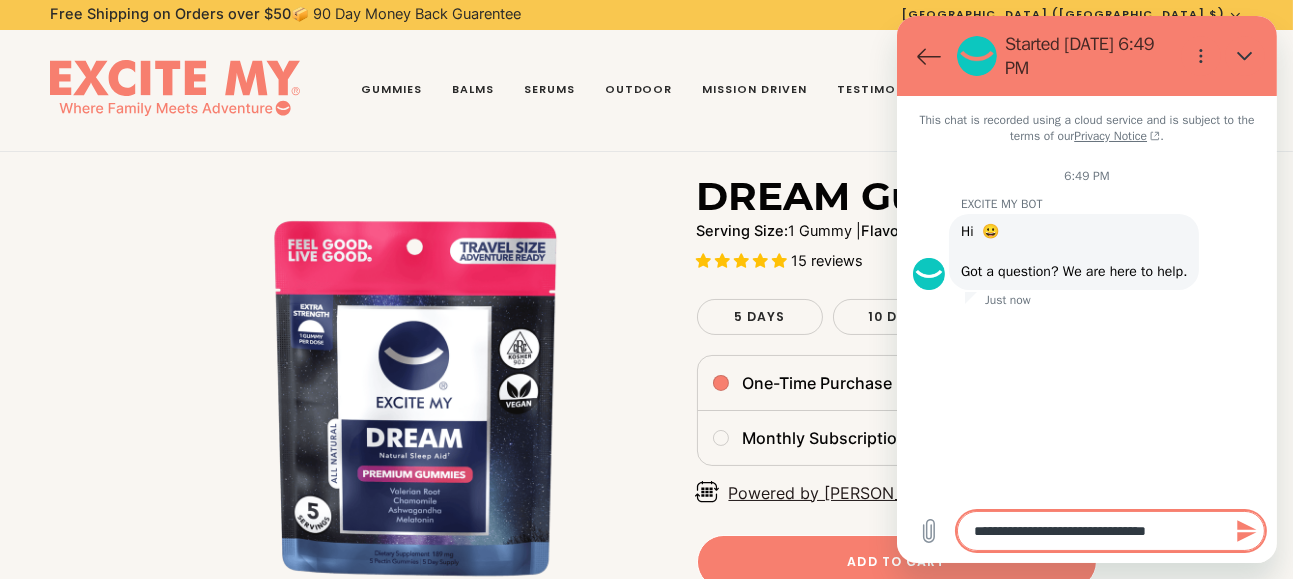 type on "**********" 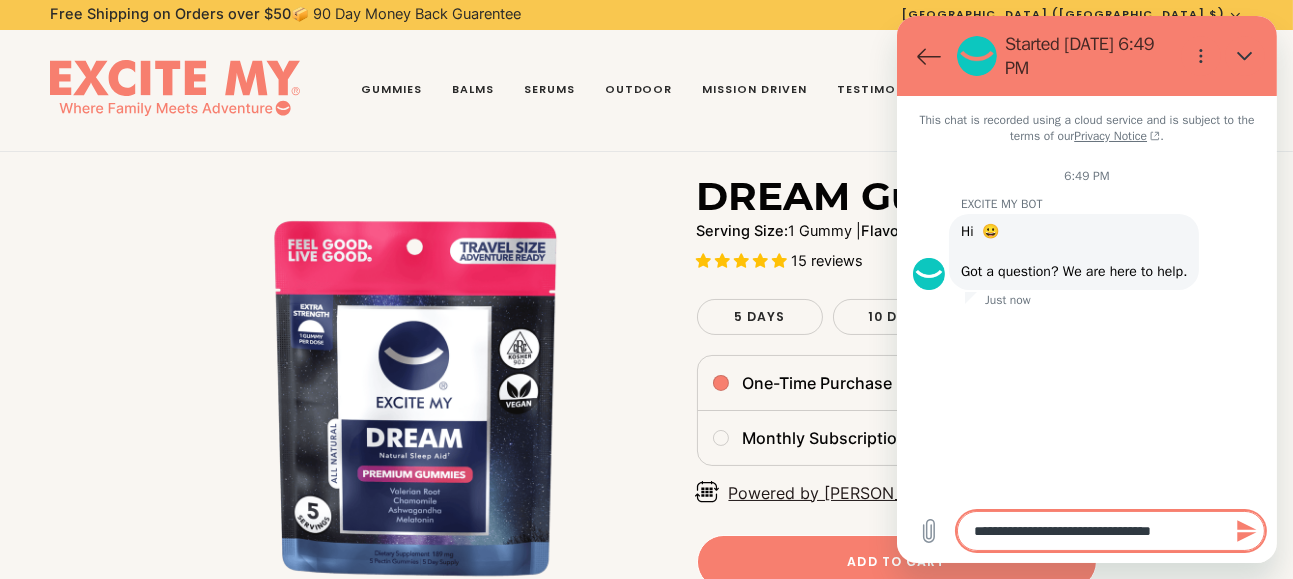 type on "**********" 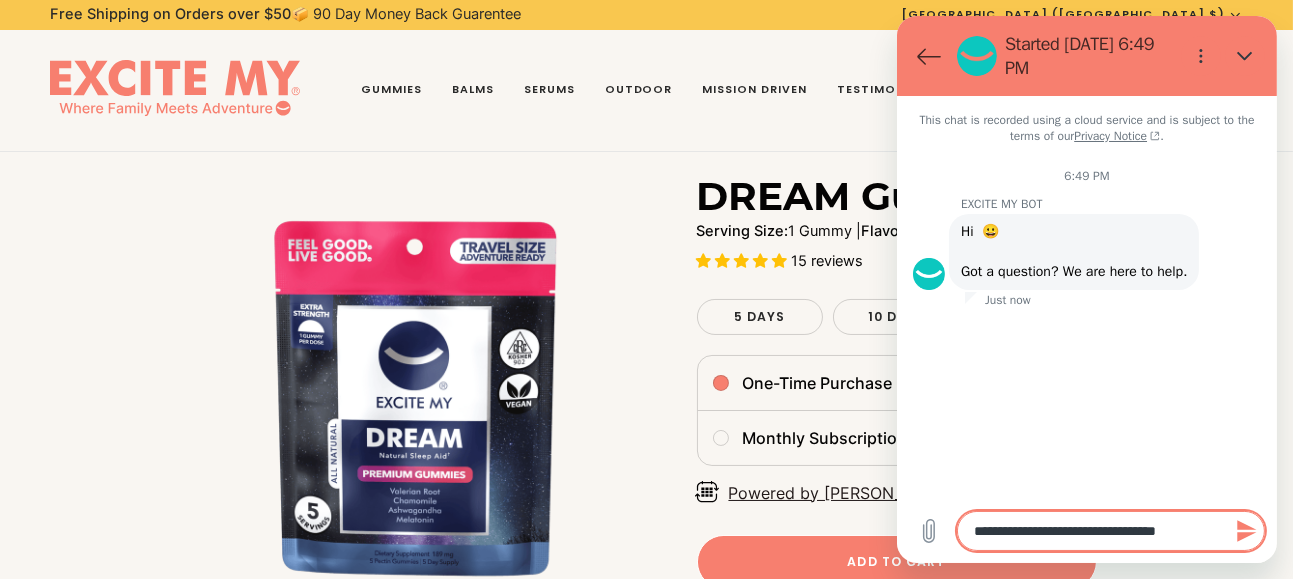 type on "**********" 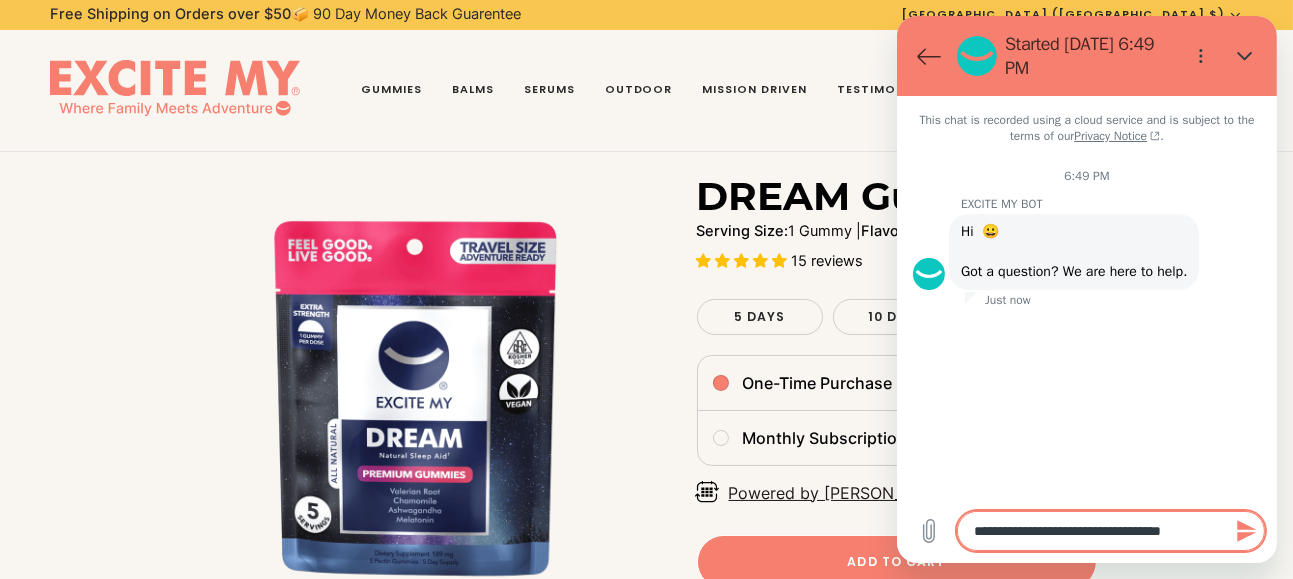 type on "**********" 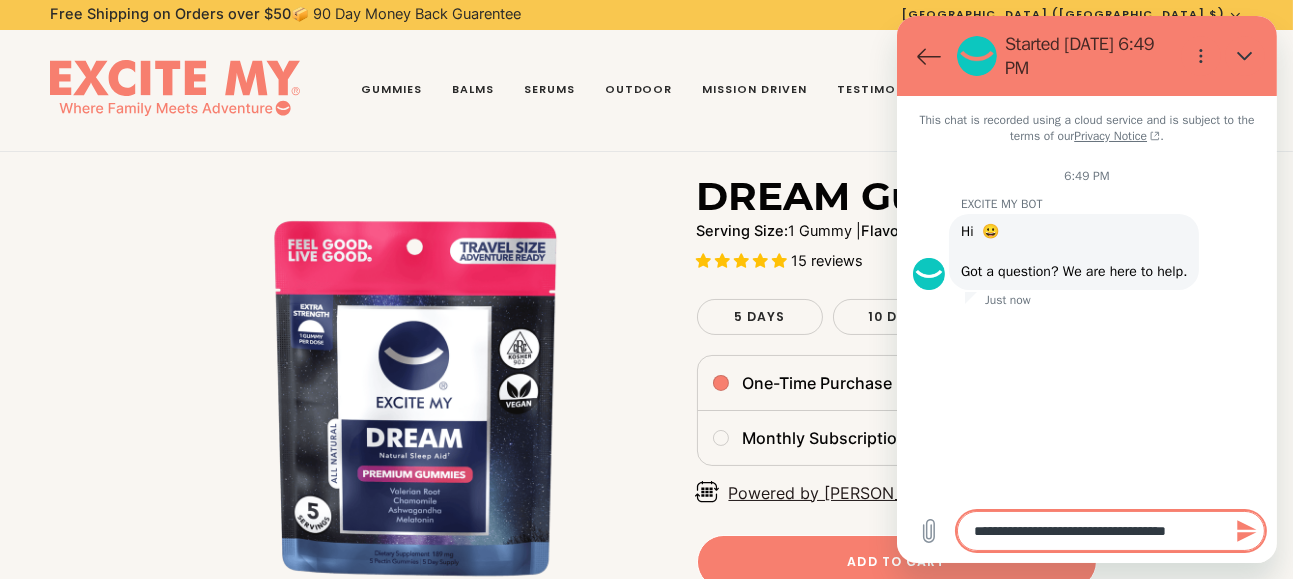 type on "**********" 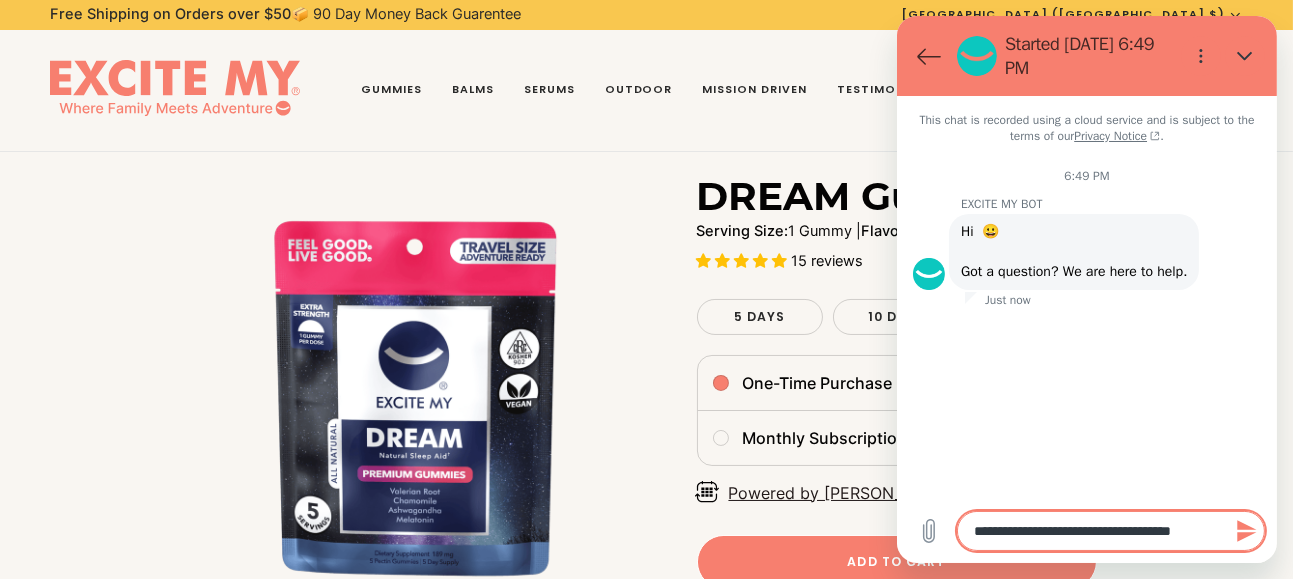 type on "**********" 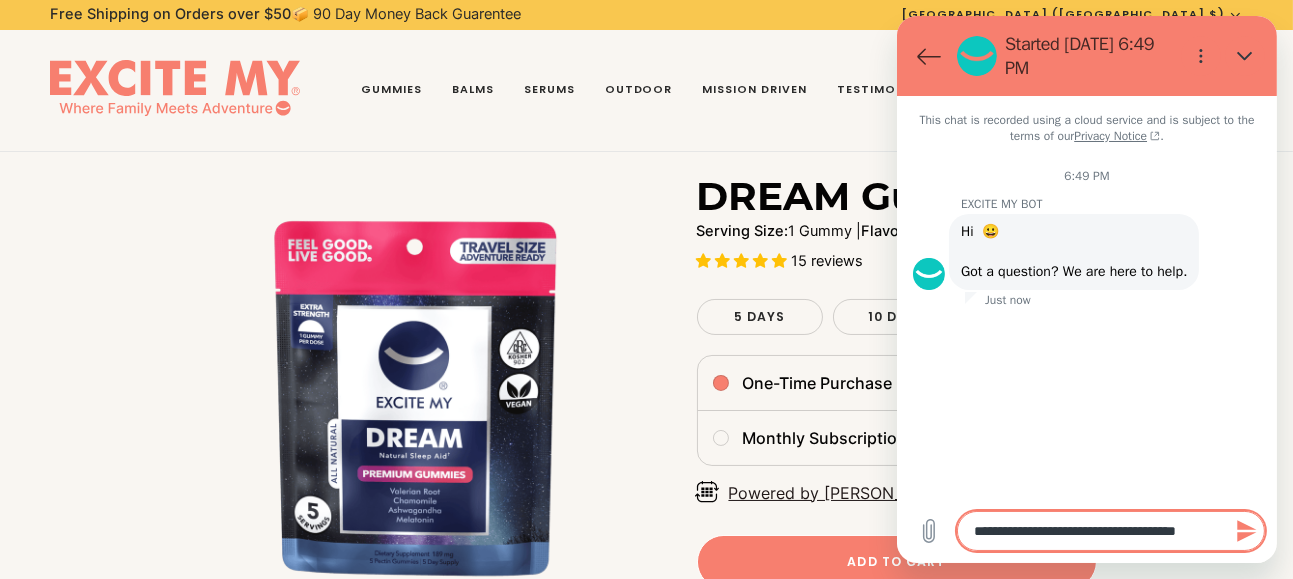 type on "**********" 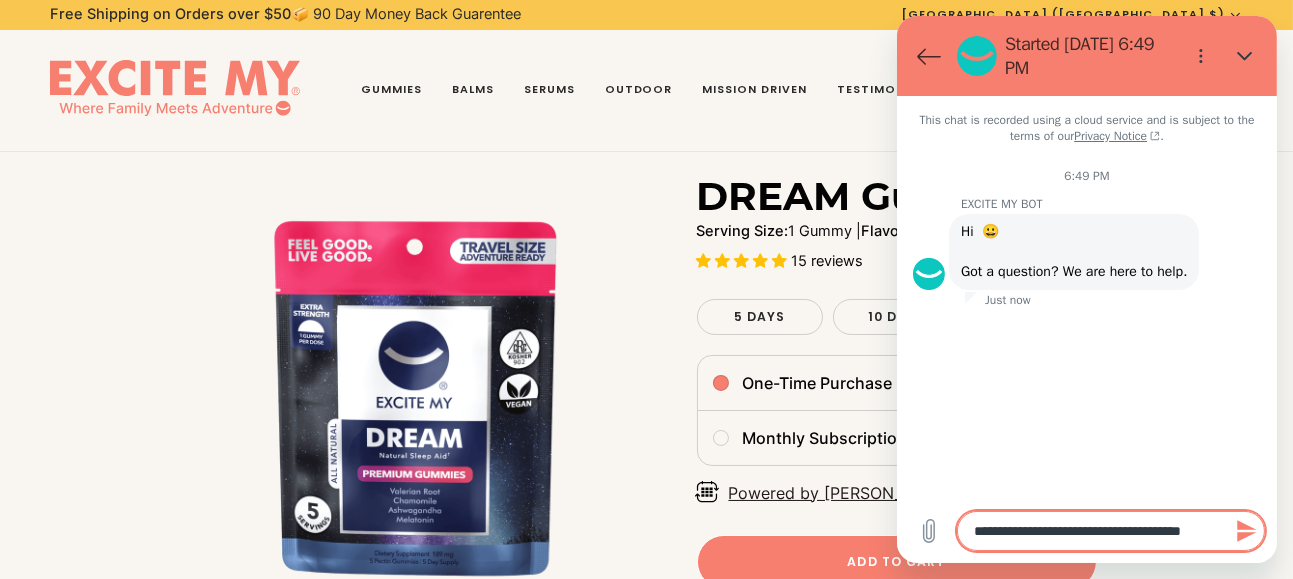 type on "**********" 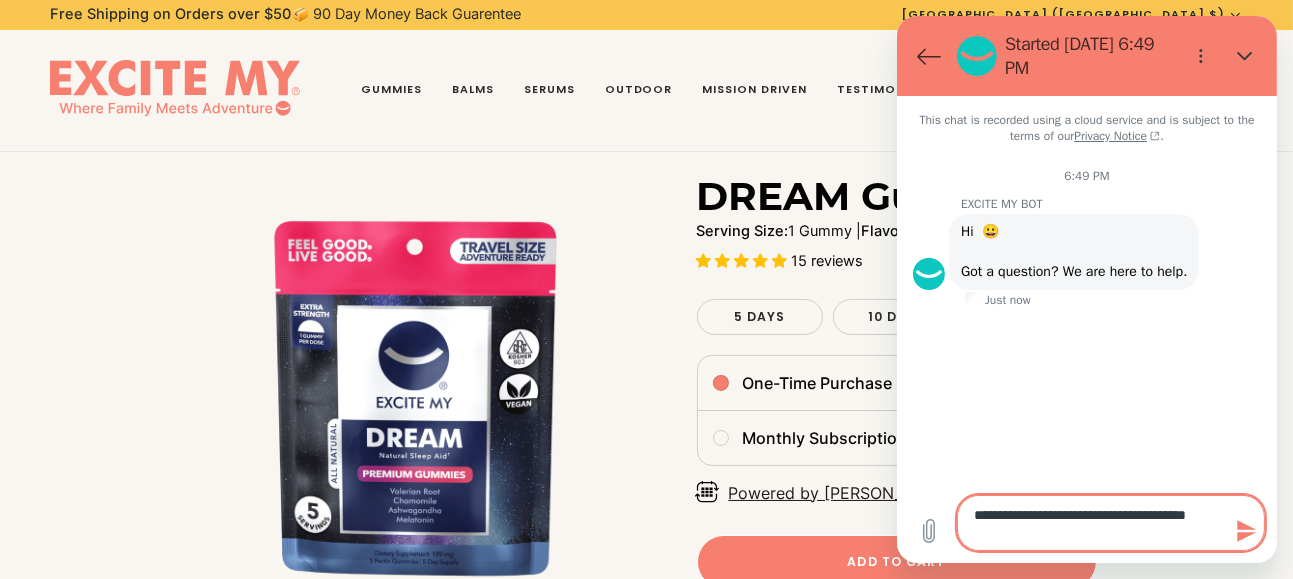type on "**********" 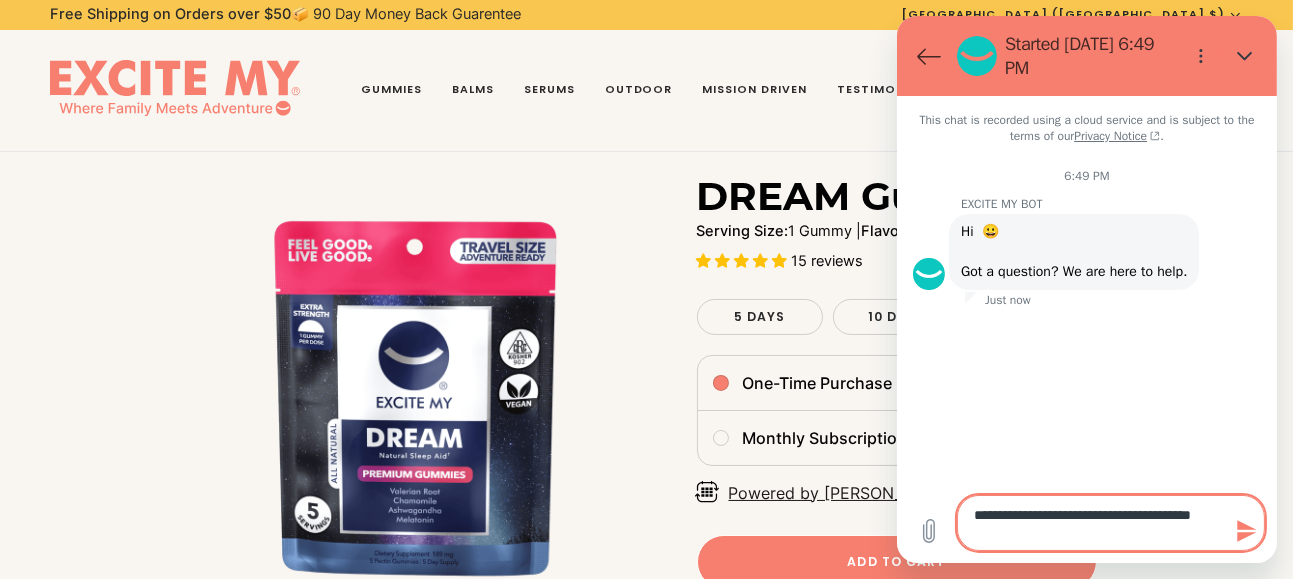 type on "**********" 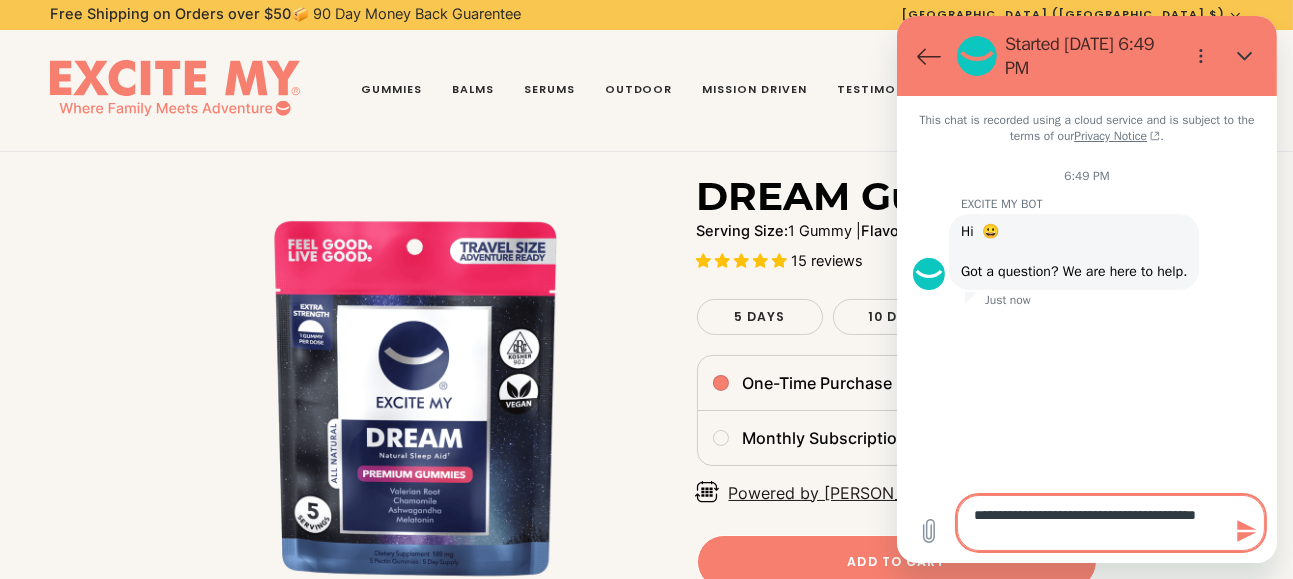 type on "**********" 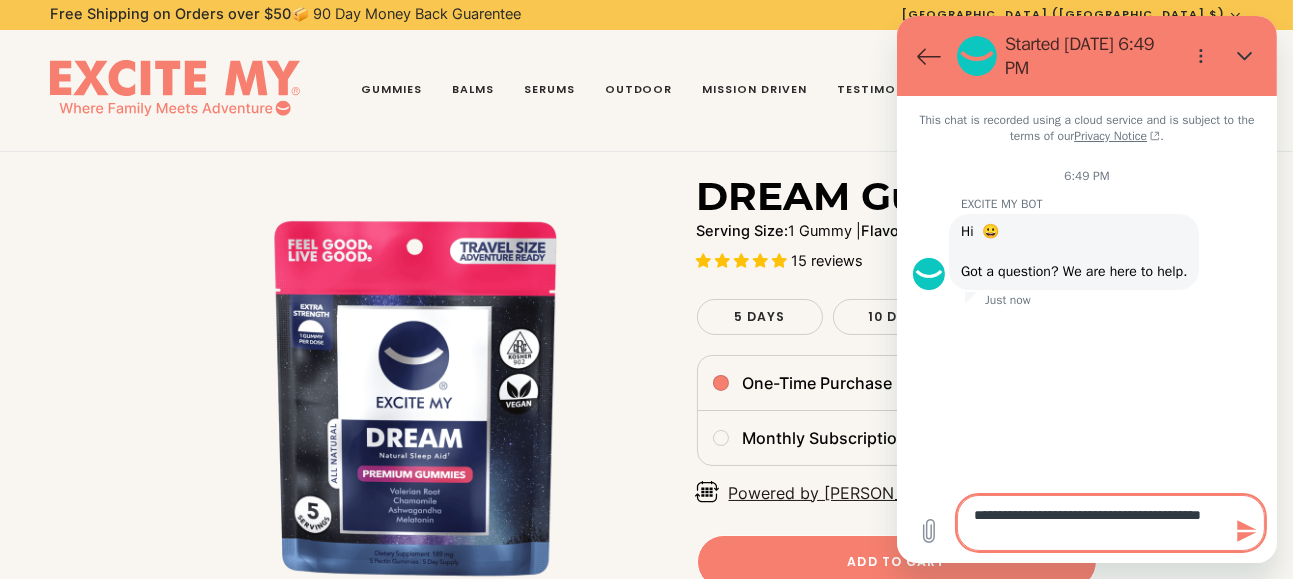 type on "**********" 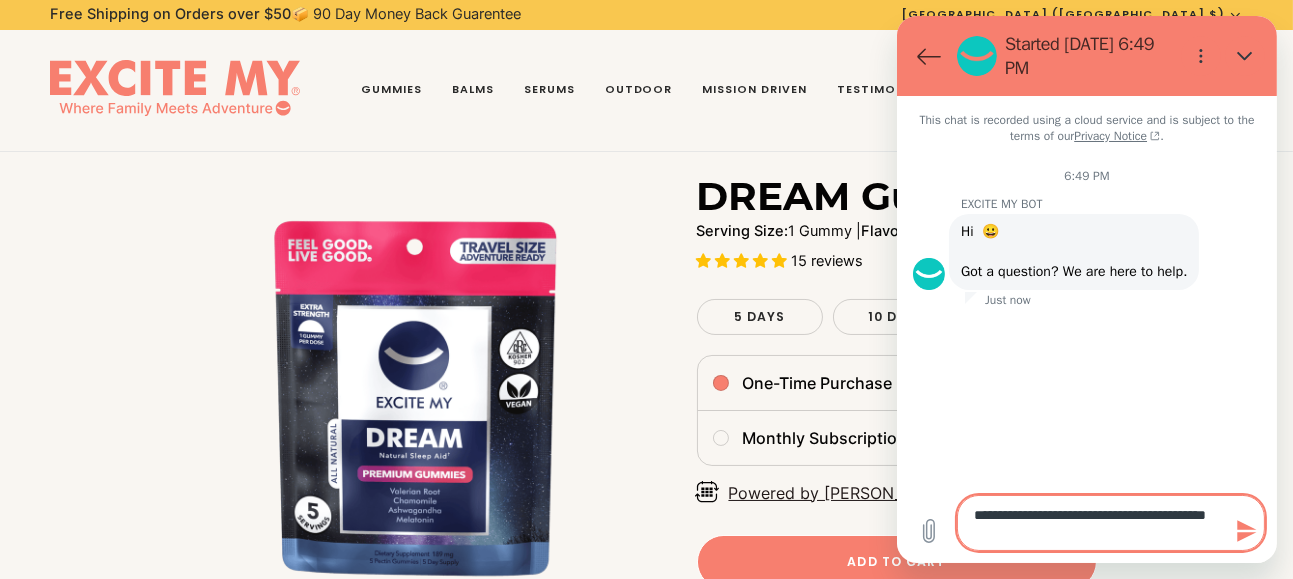 type on "*" 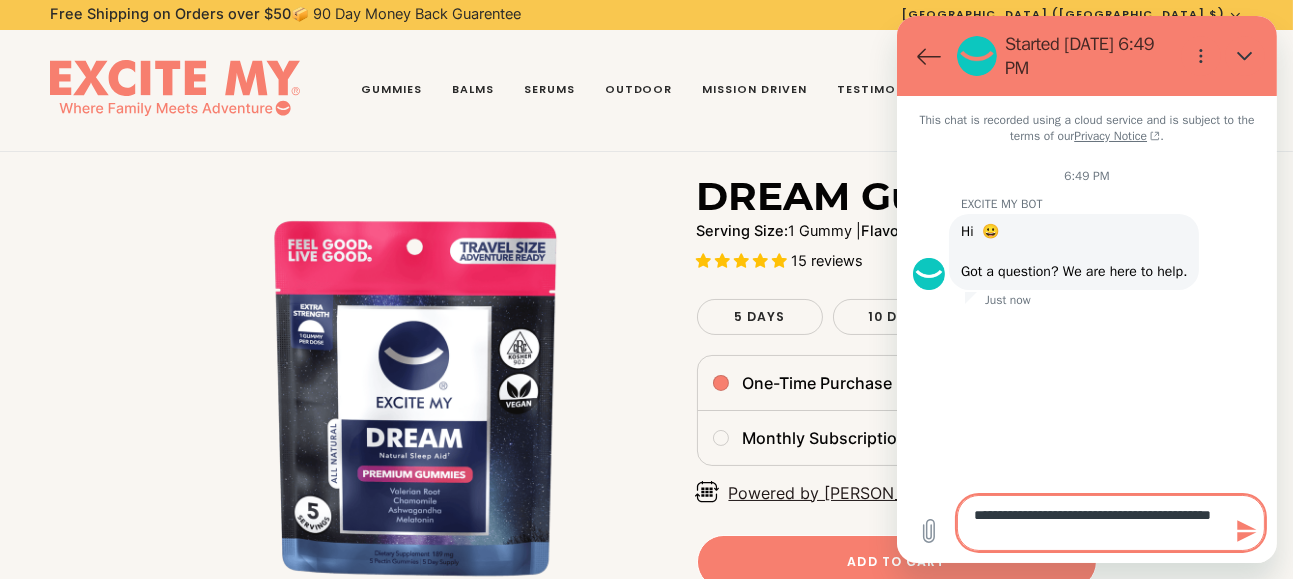 type on "**********" 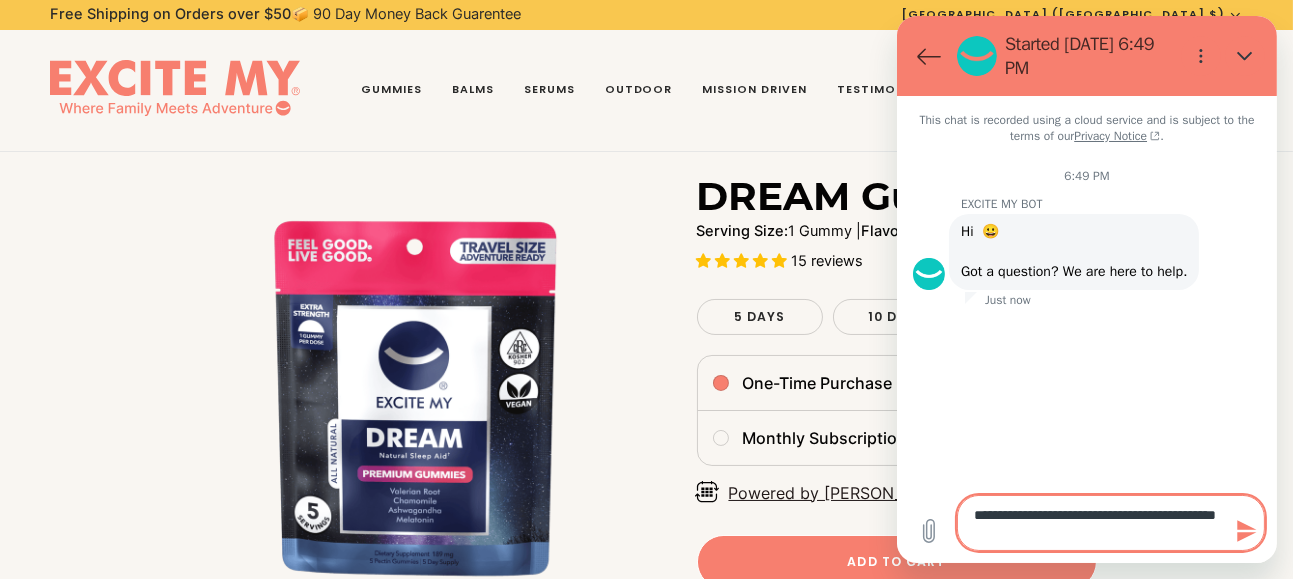 type on "**********" 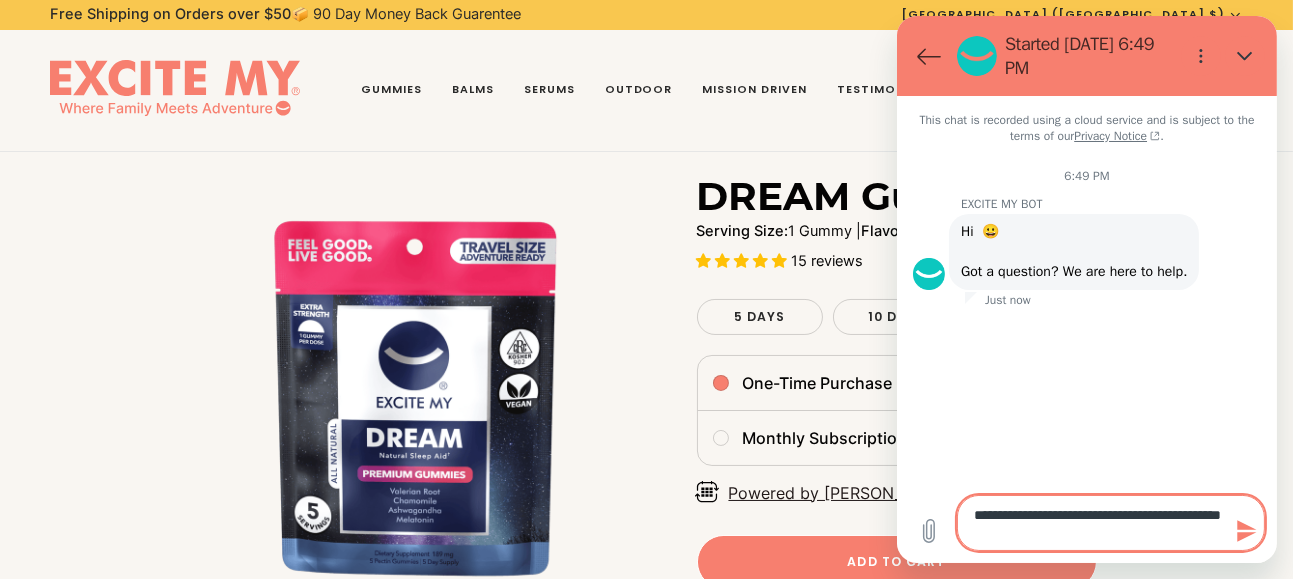 type on "**********" 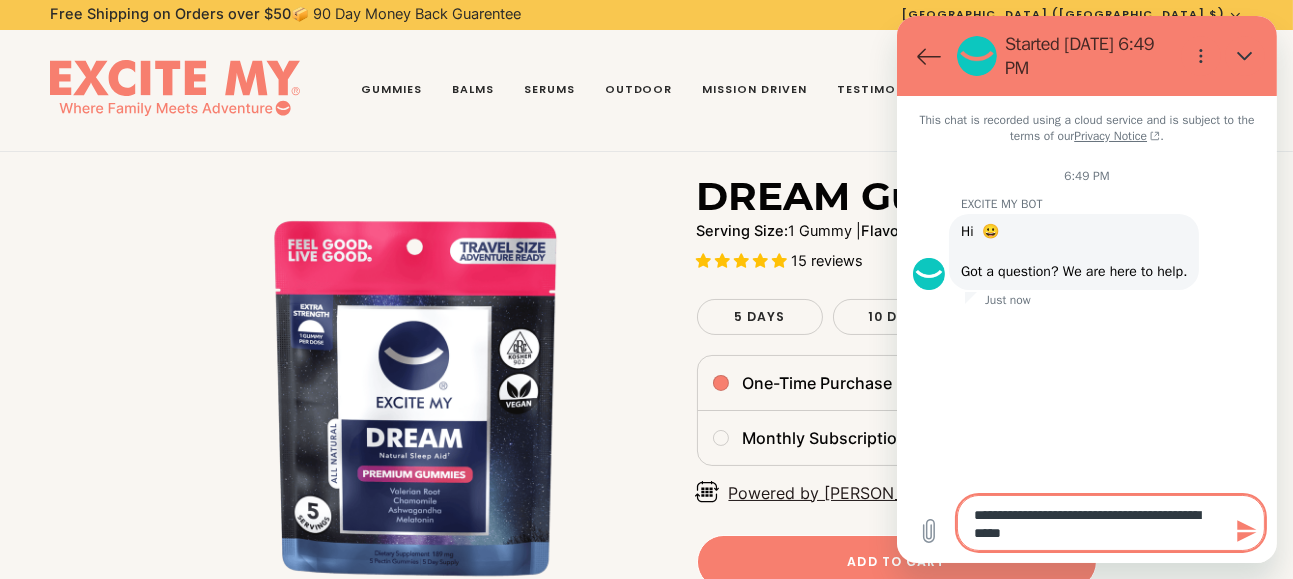 type on "**********" 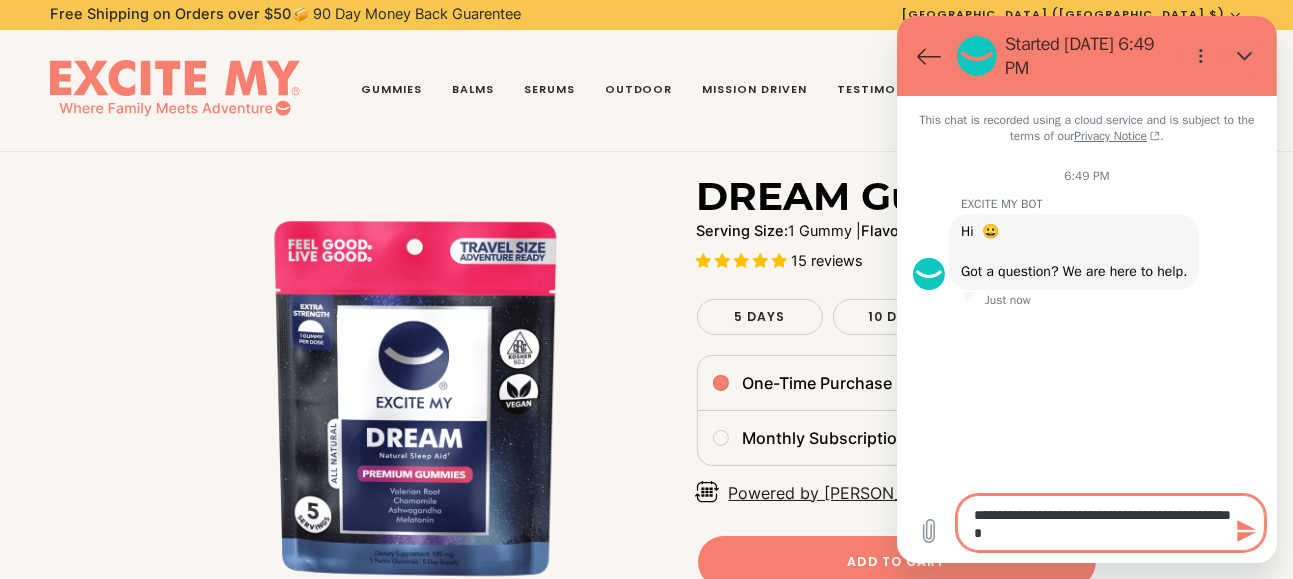 type on "**********" 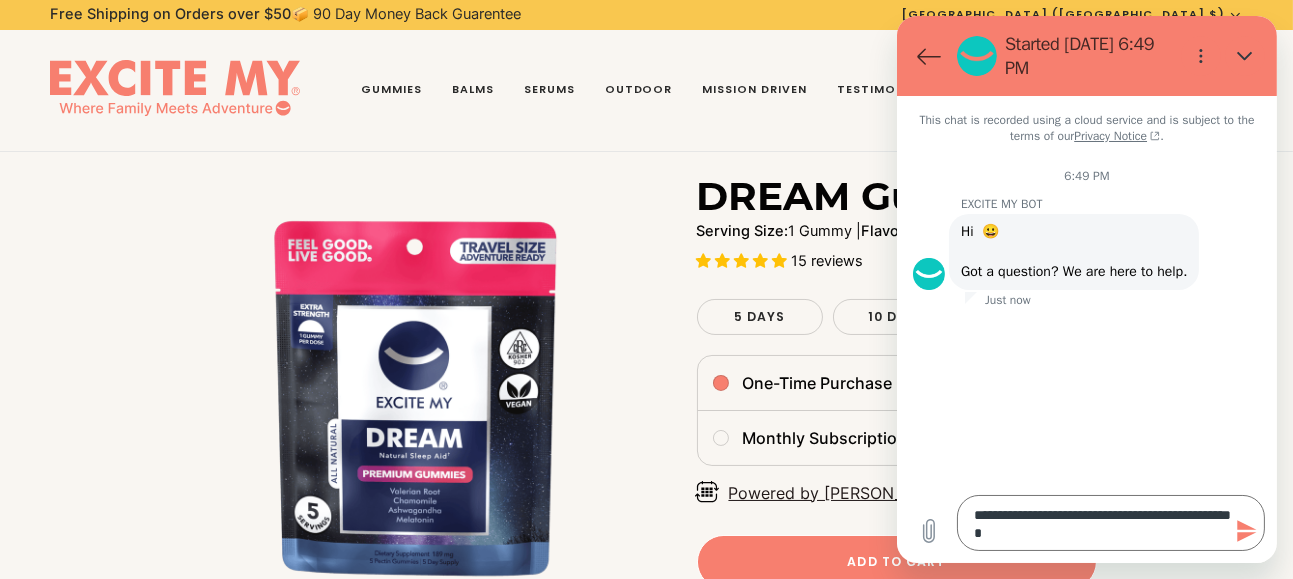 click 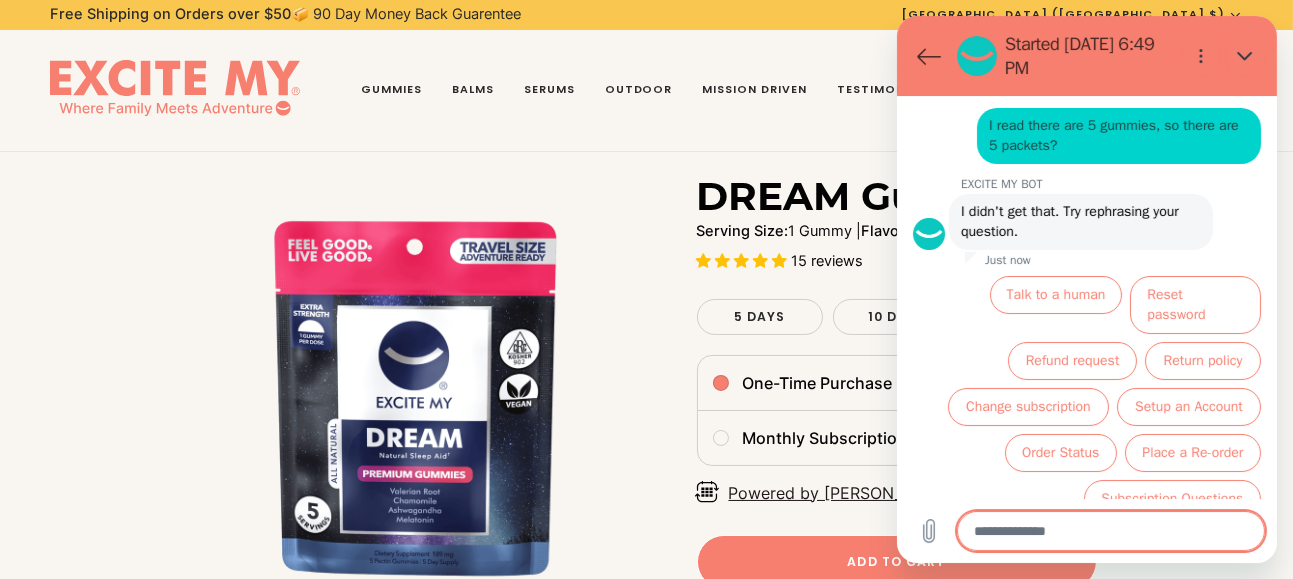 scroll, scrollTop: 213, scrollLeft: 0, axis: vertical 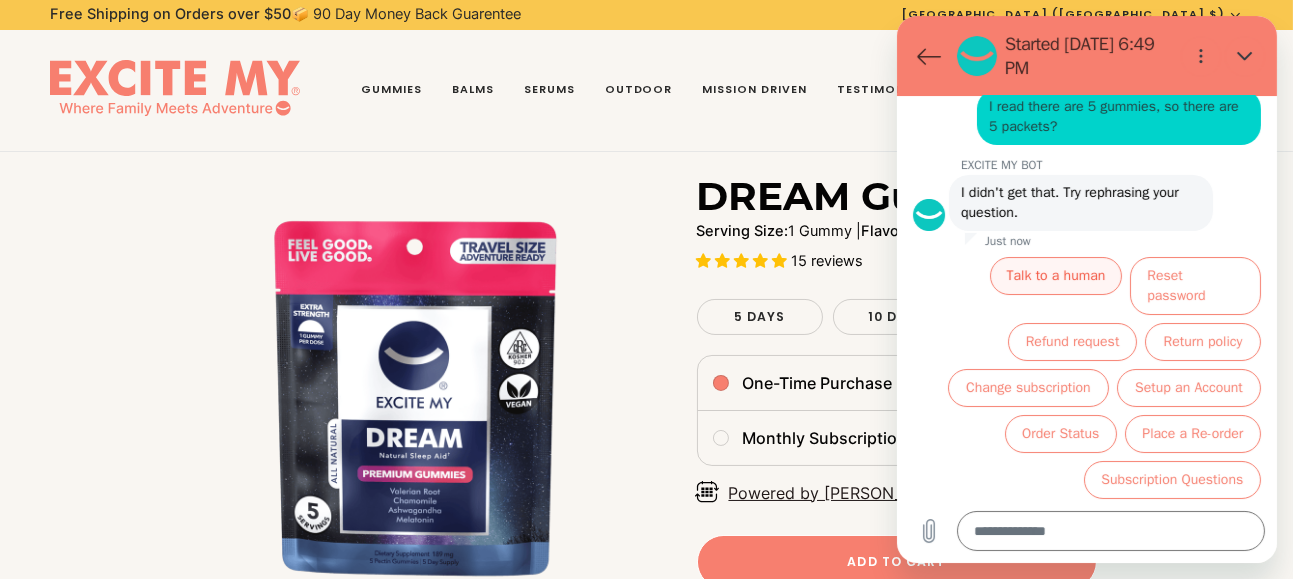 click on "Talk to a human" at bounding box center (1055, 276) 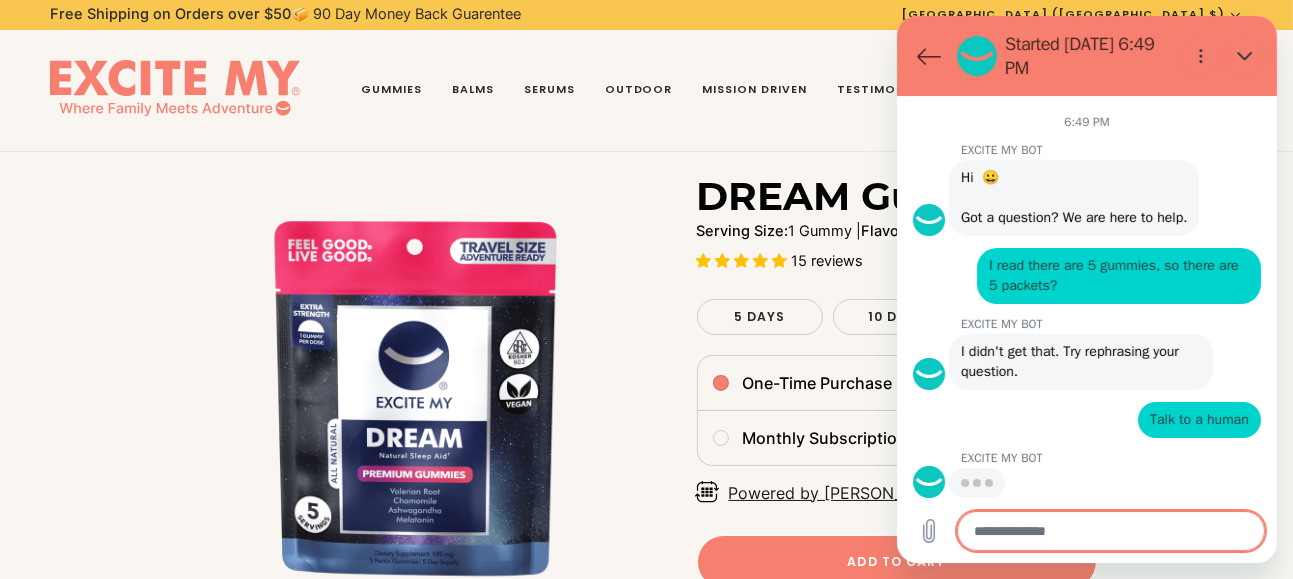 scroll, scrollTop: 72, scrollLeft: 0, axis: vertical 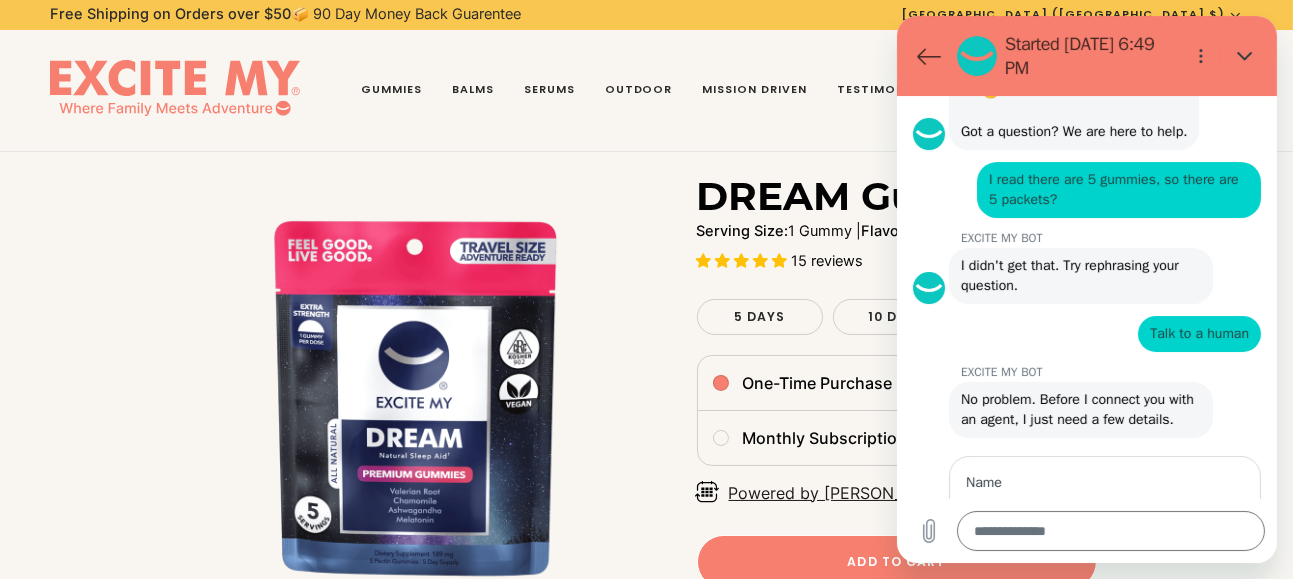 type on "*" 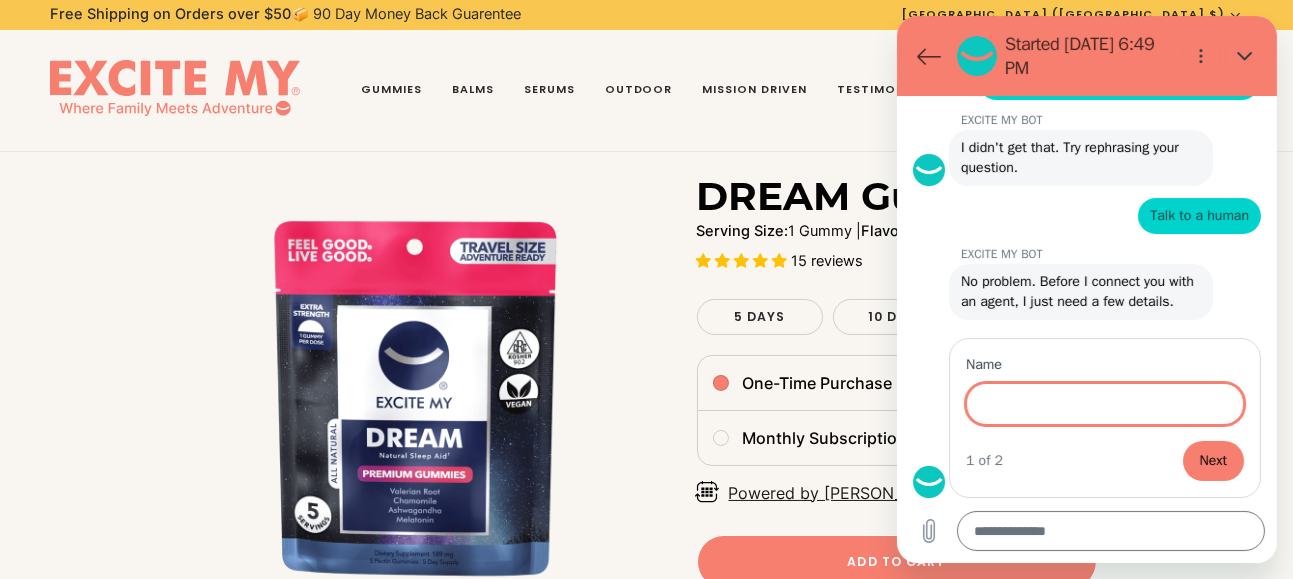 scroll, scrollTop: 293, scrollLeft: 0, axis: vertical 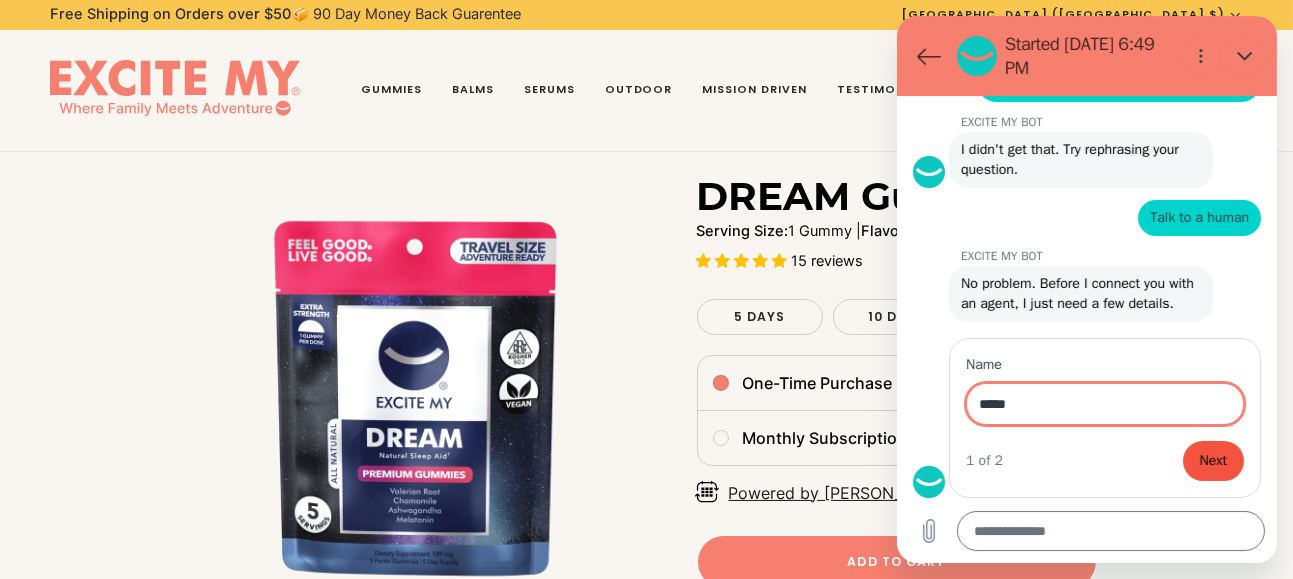 type on "*****" 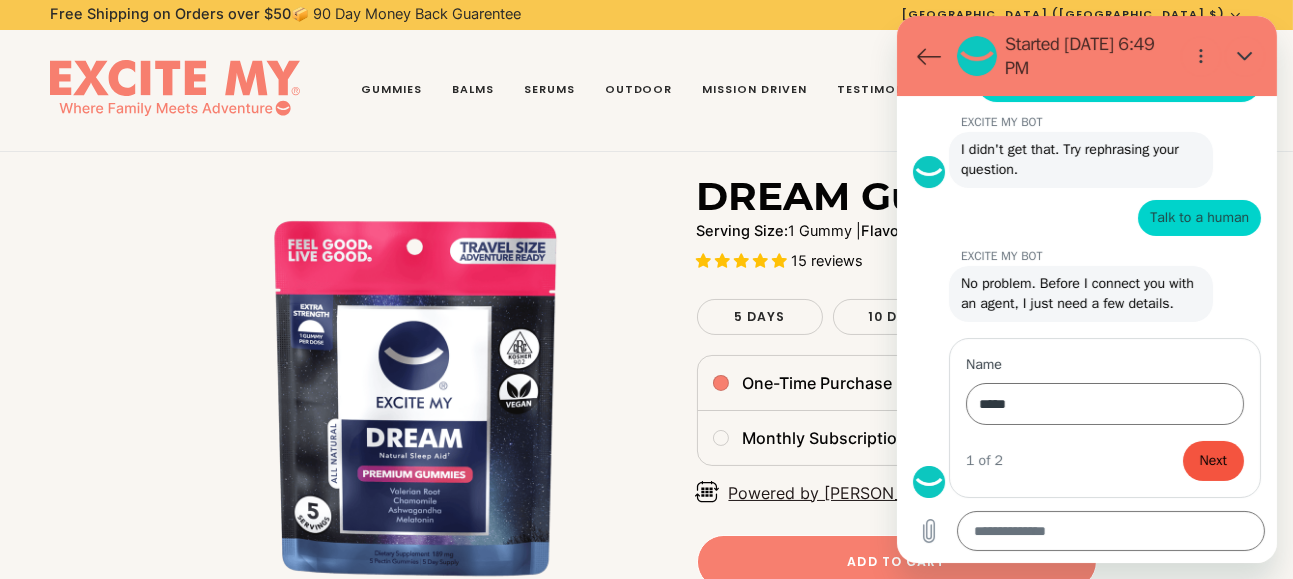 click on "Next" at bounding box center (1212, 461) 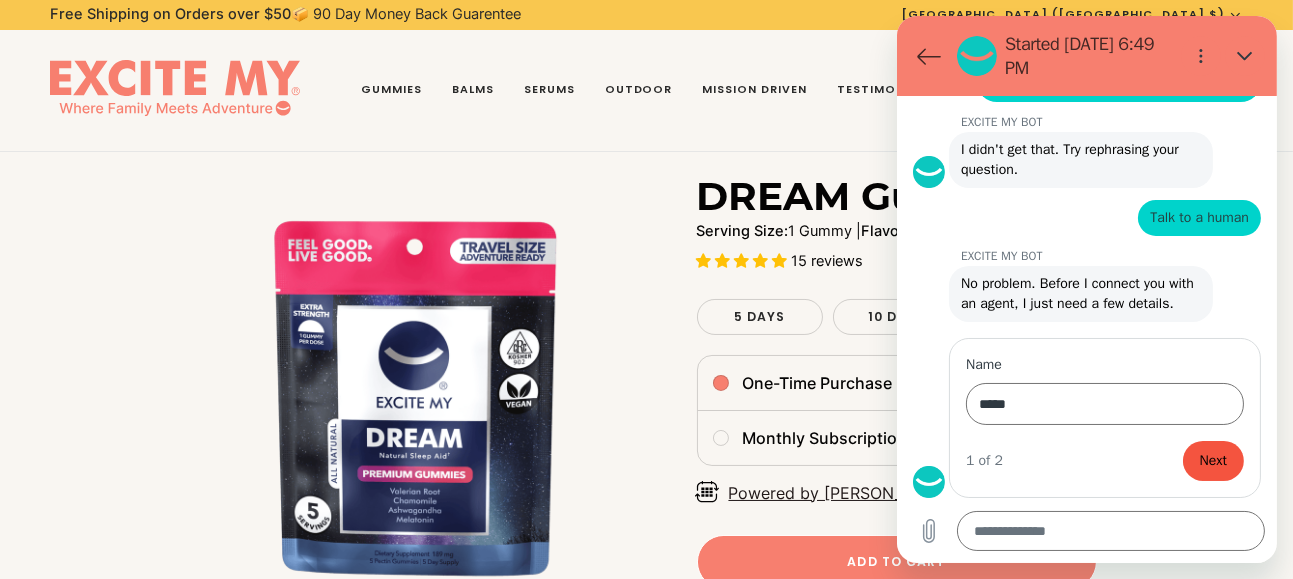 type on "*" 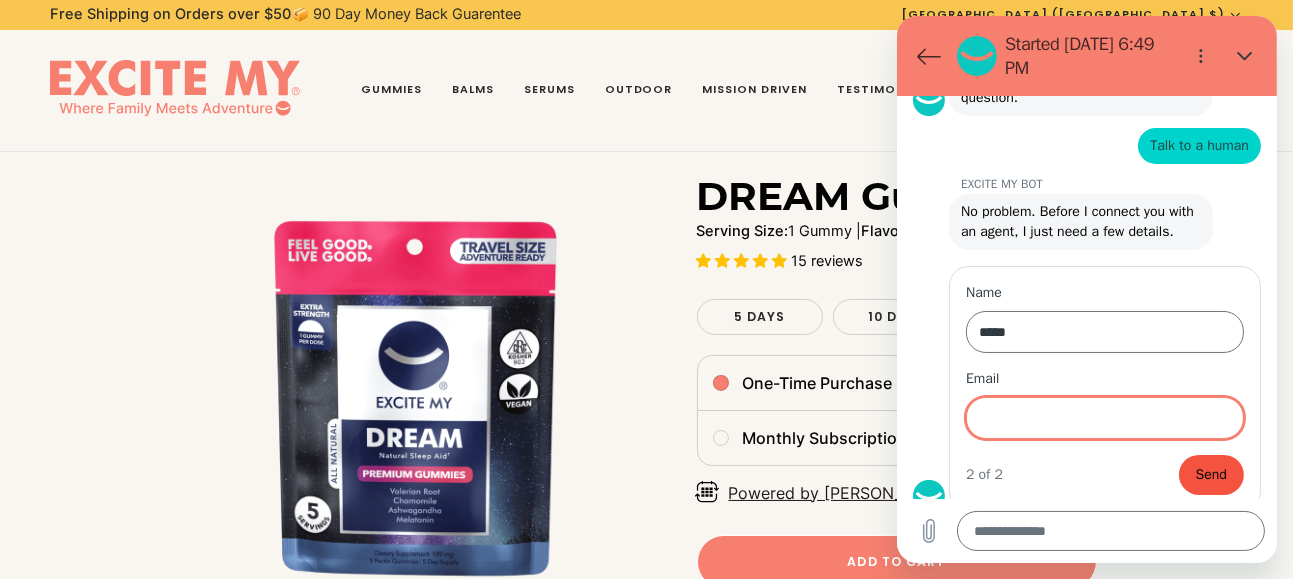 scroll, scrollTop: 379, scrollLeft: 0, axis: vertical 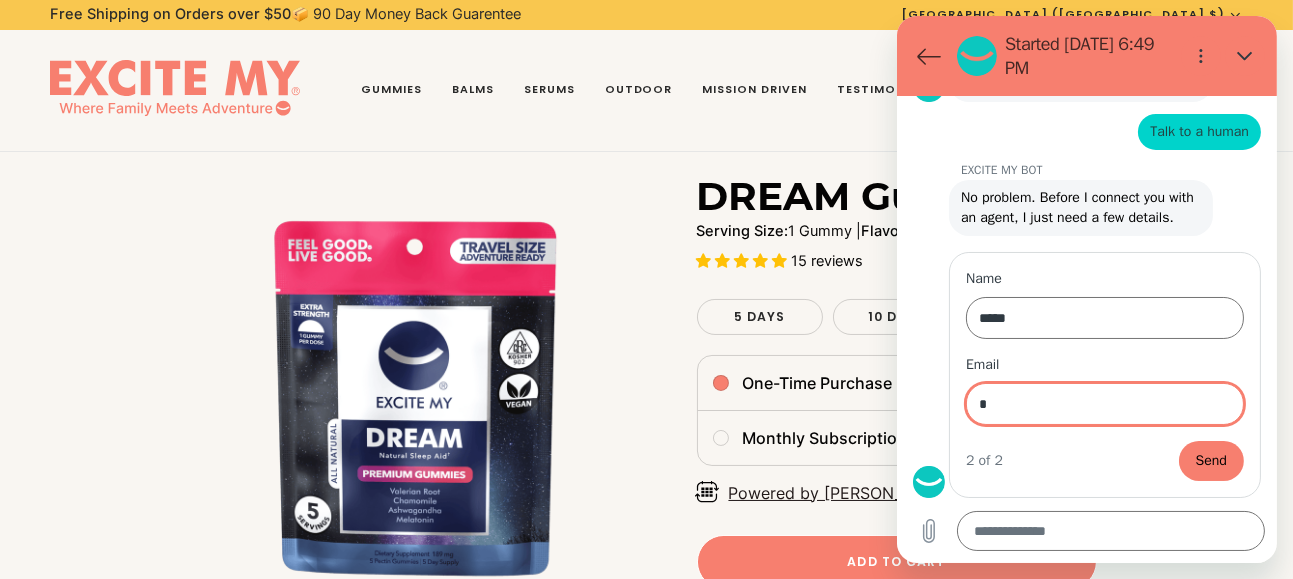 type on "**********" 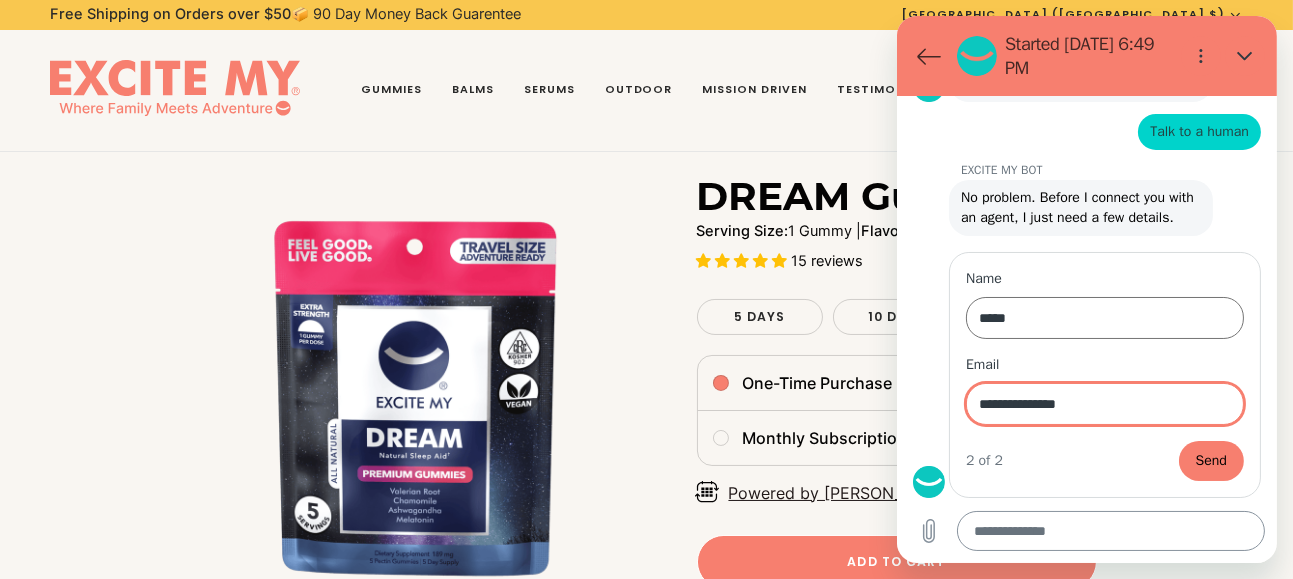 click at bounding box center [1110, 531] 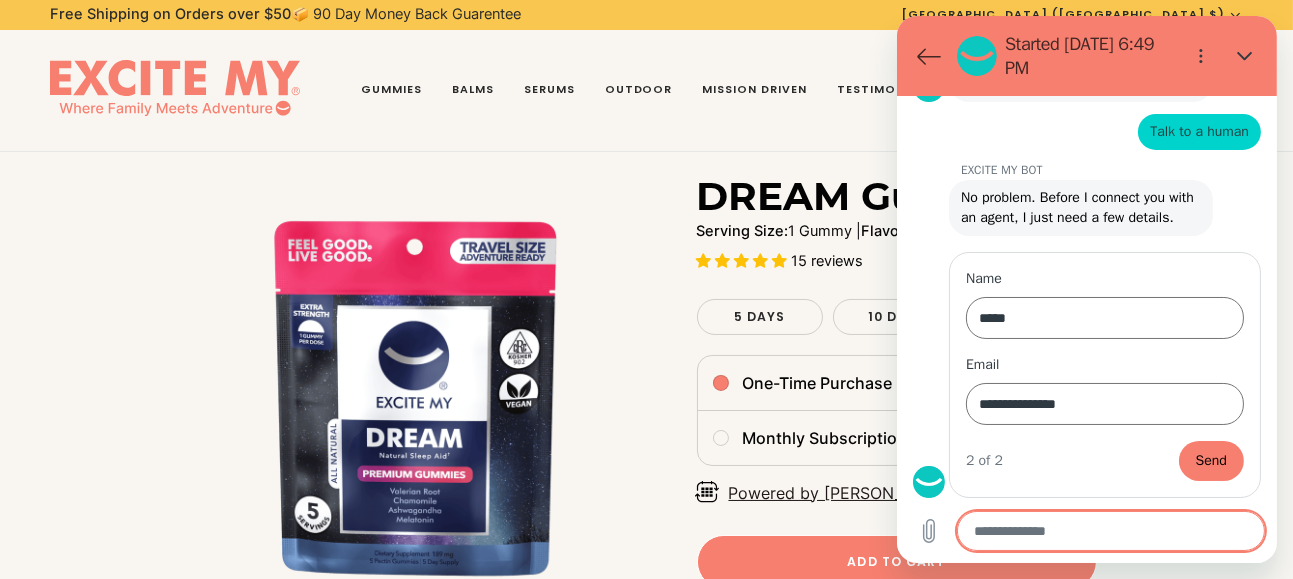 type on "*" 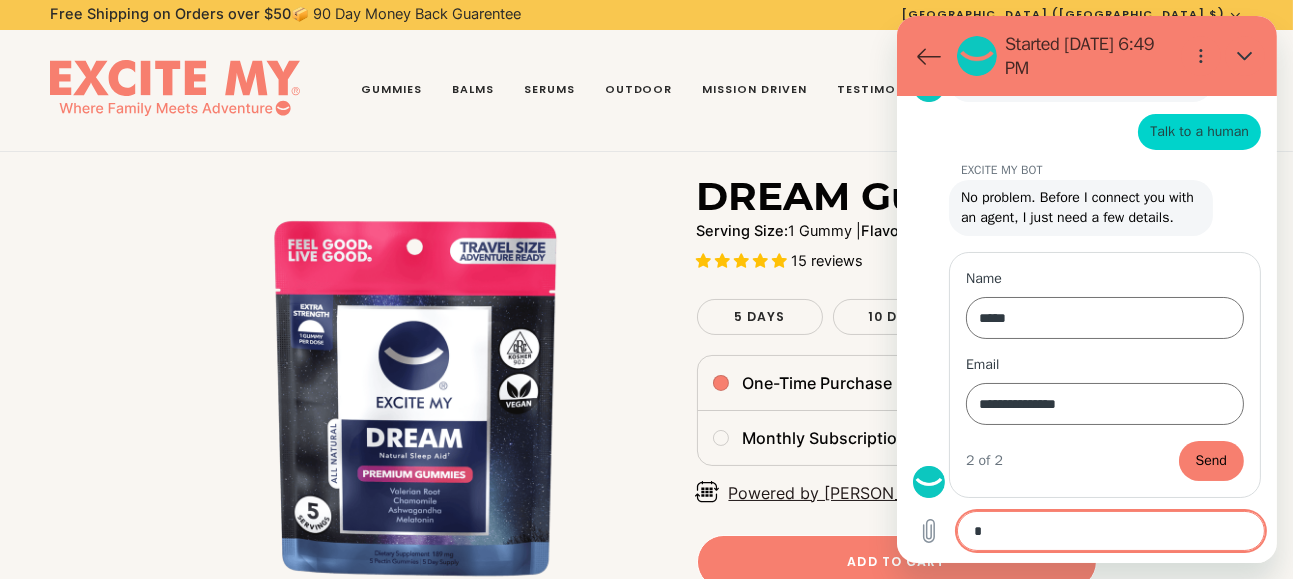 type on "*" 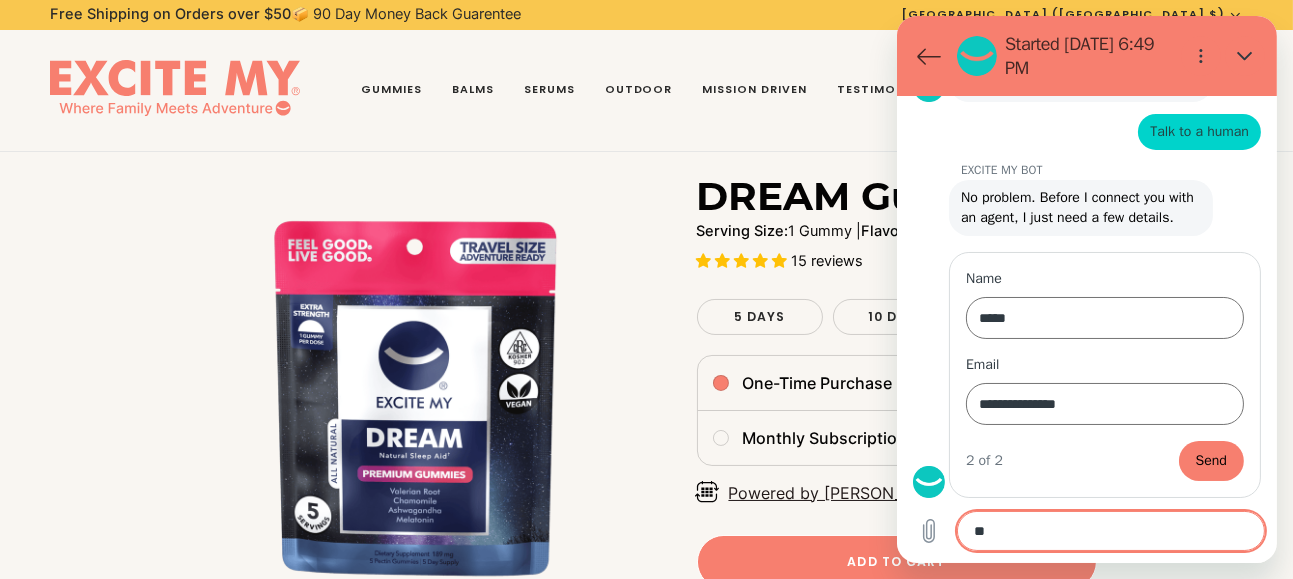 type on "*" 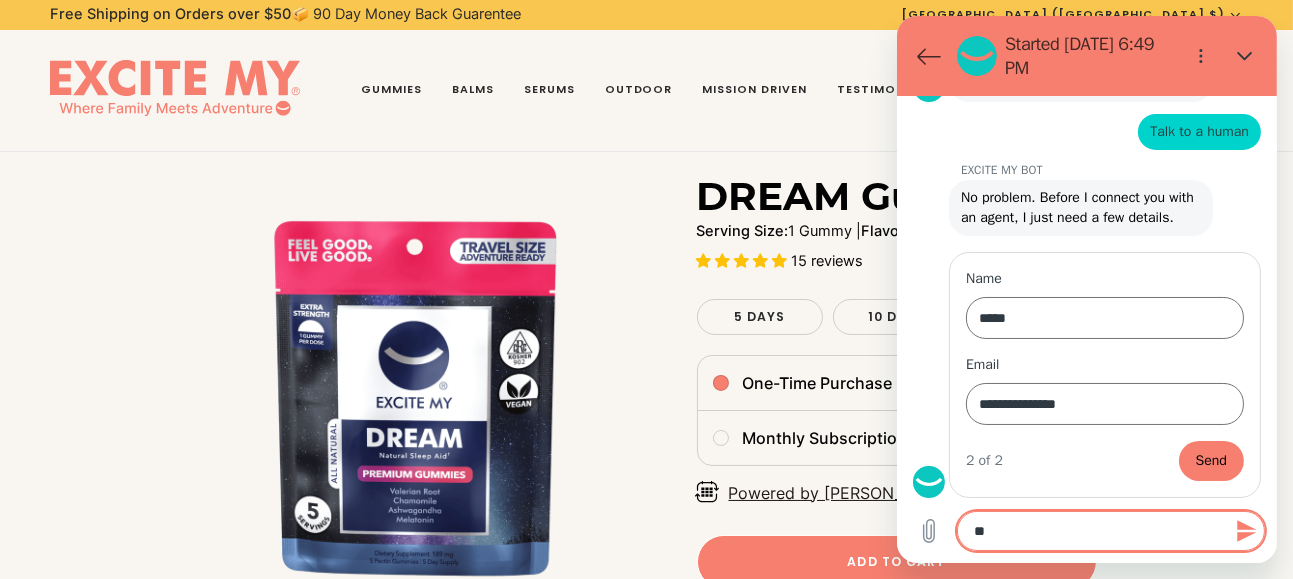 type on "***" 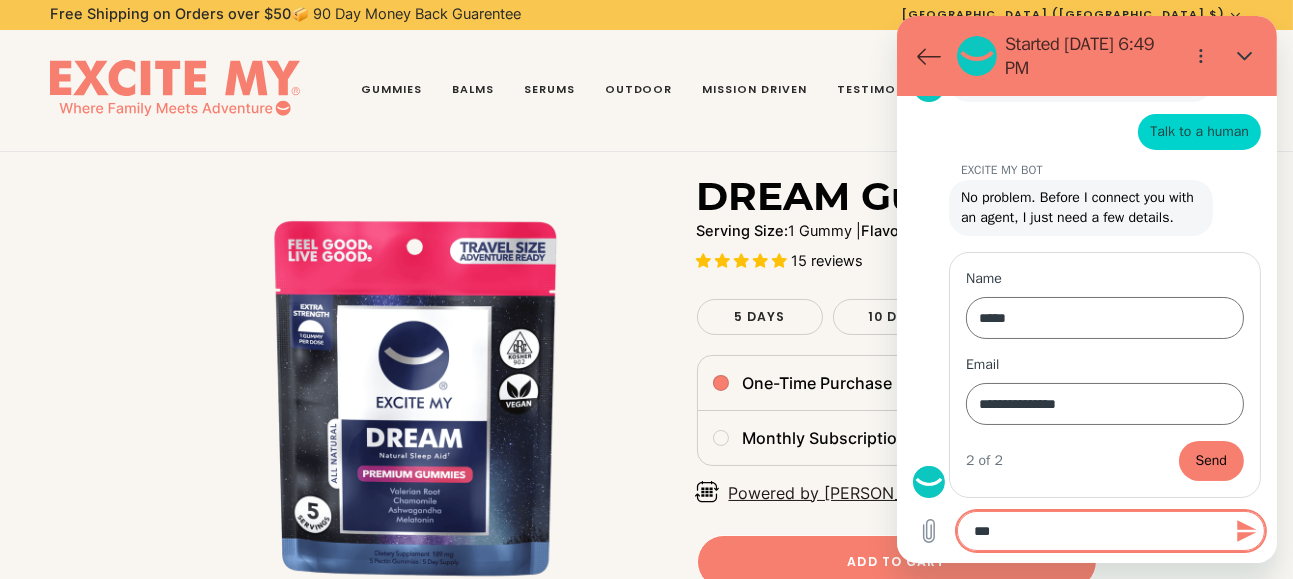type on "****" 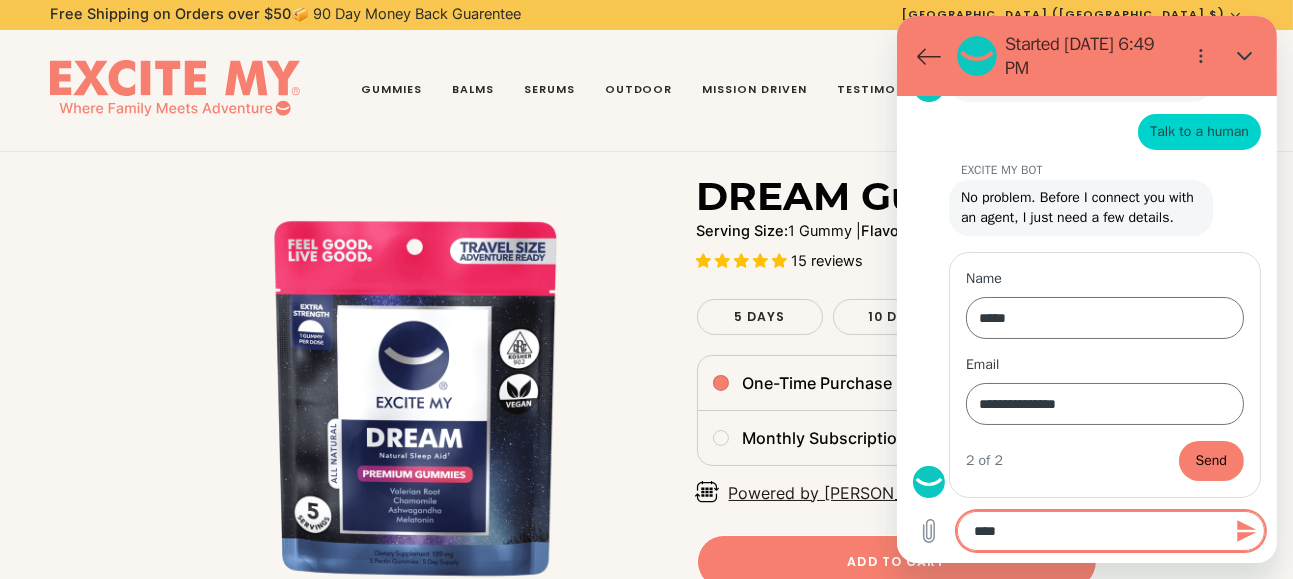 type on "*****" 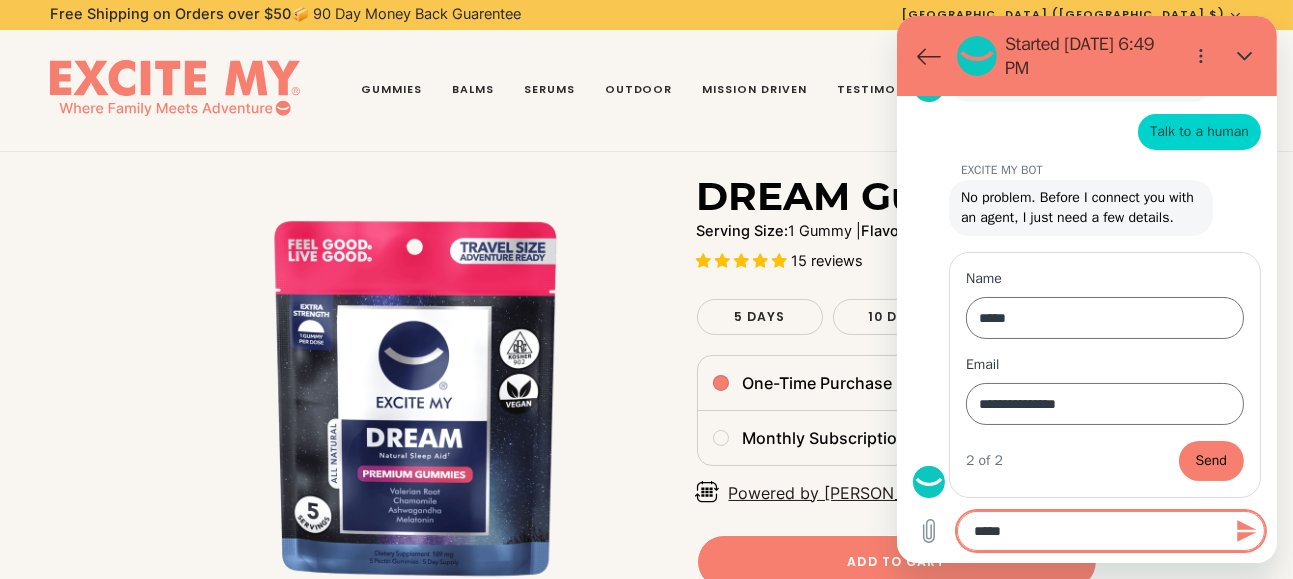 type on "******" 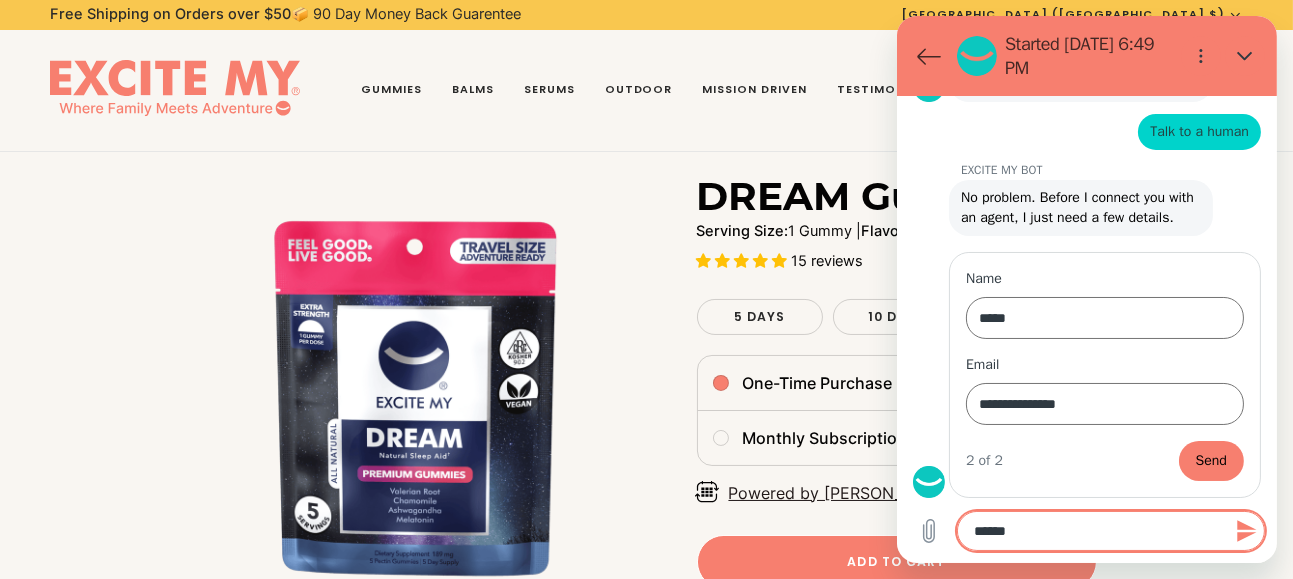type on "******" 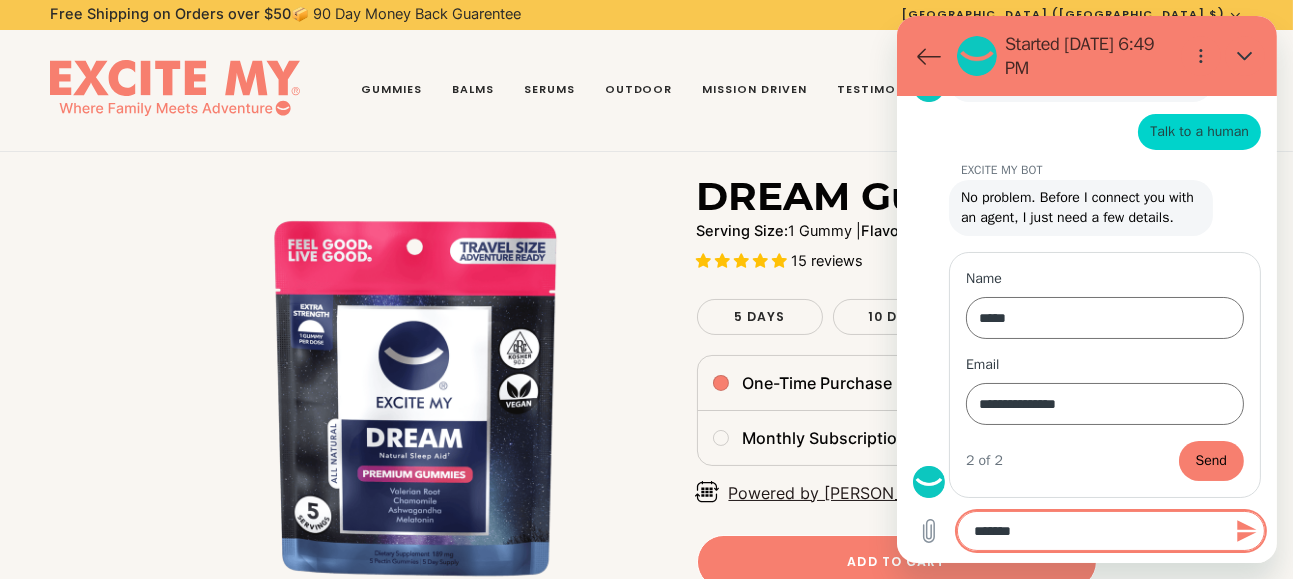 type on "********" 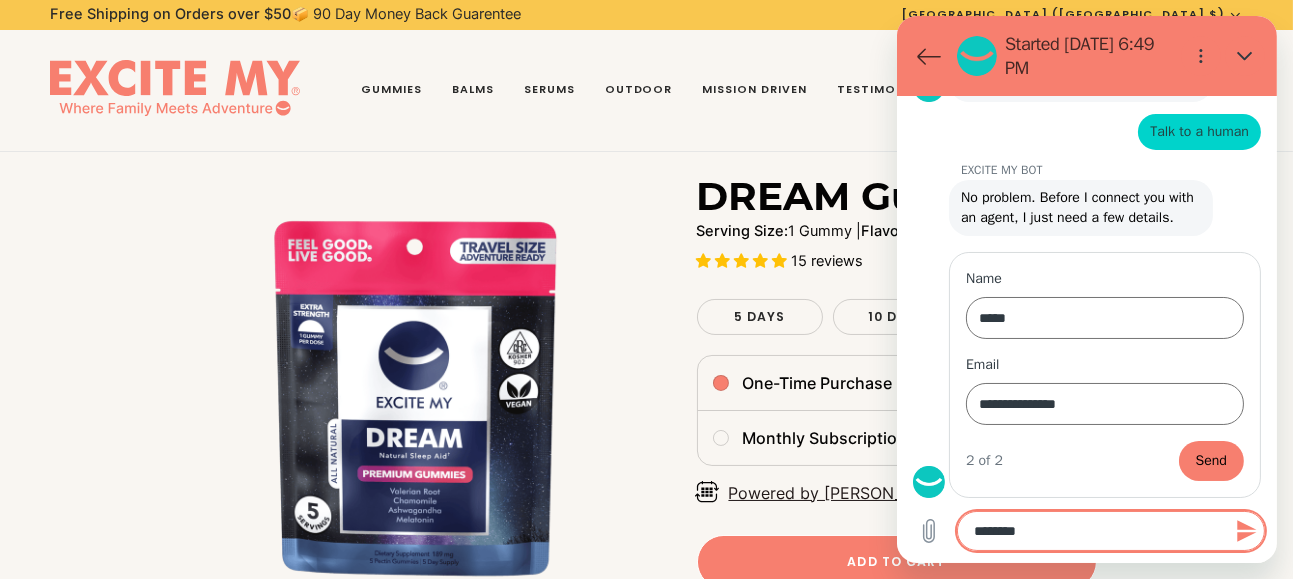 type on "*********" 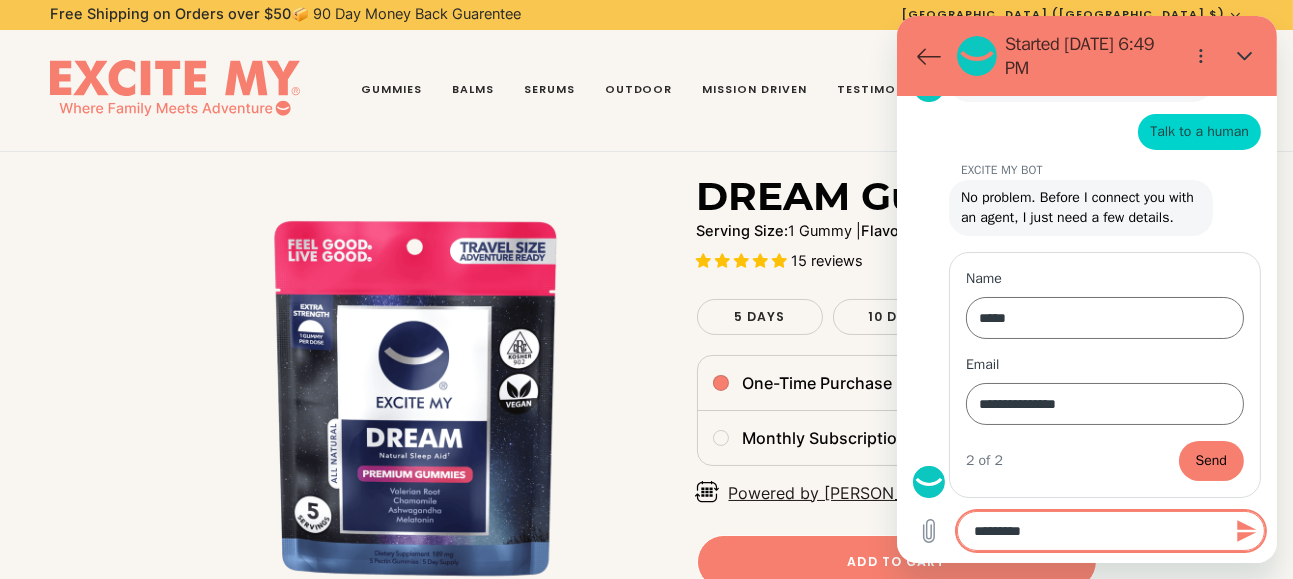 type on "**********" 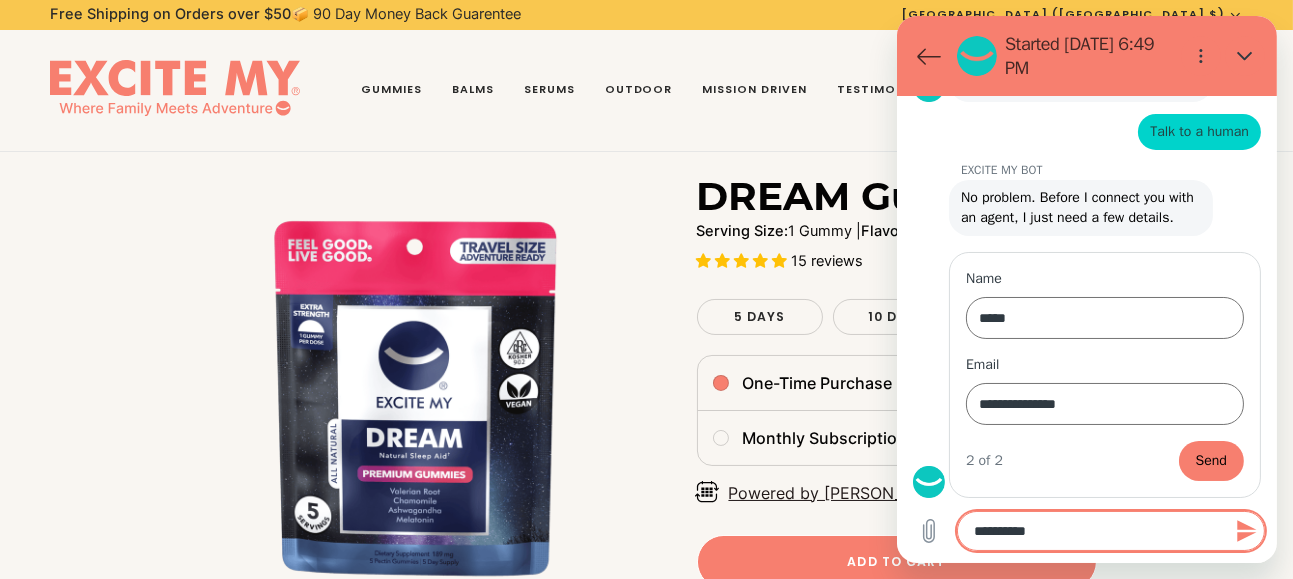 type on "**********" 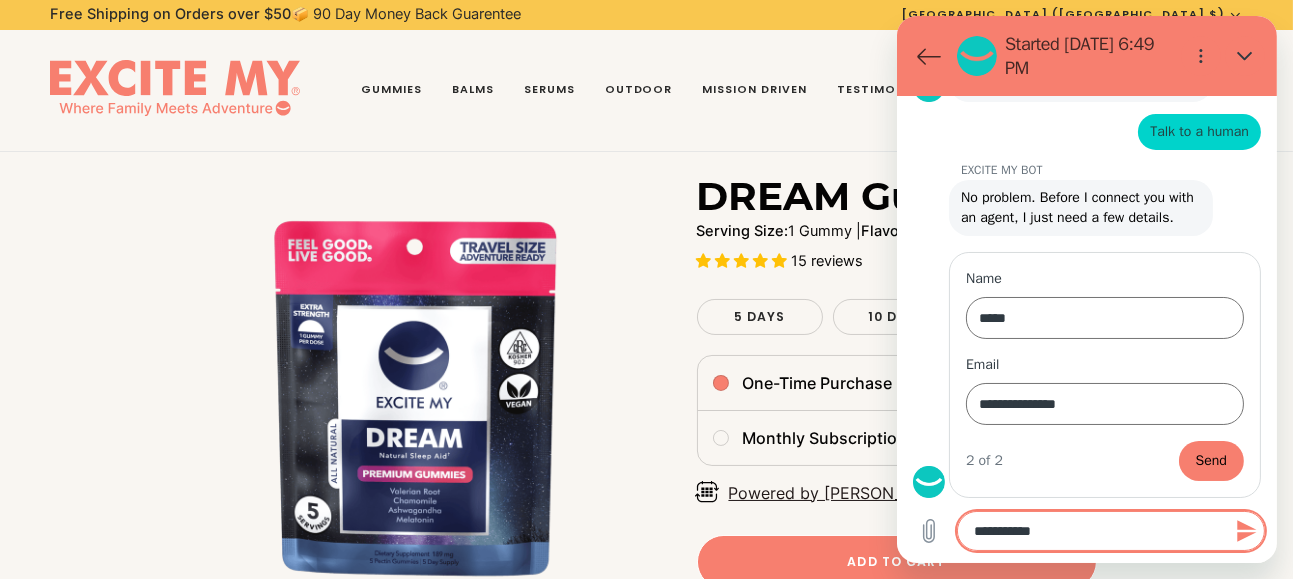type on "**********" 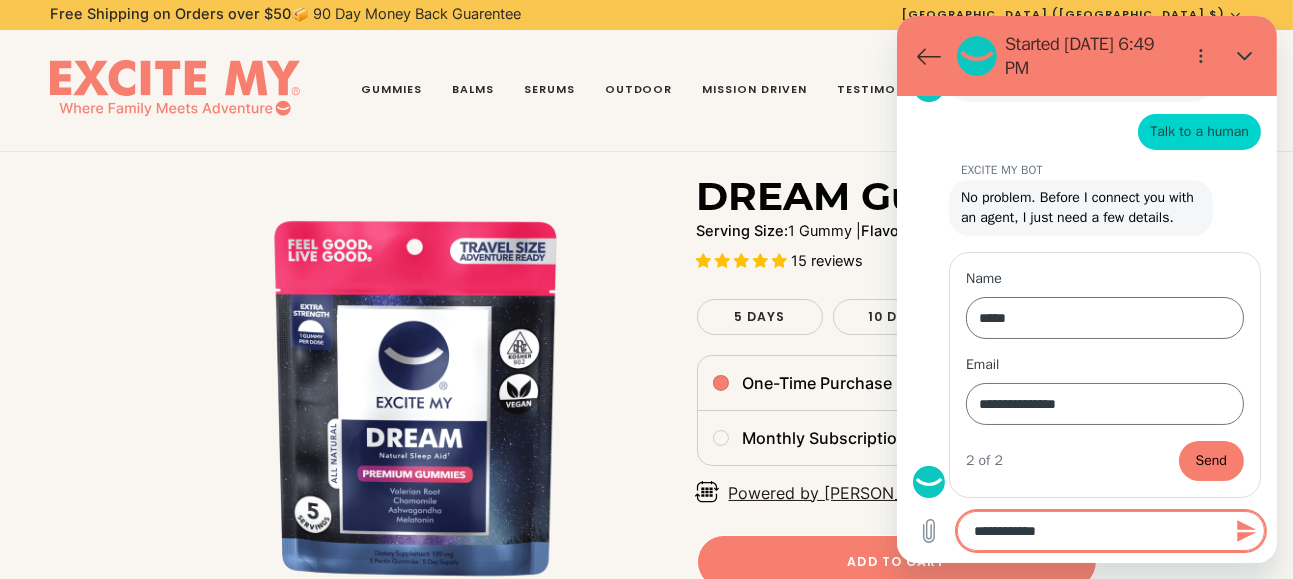 type on "**********" 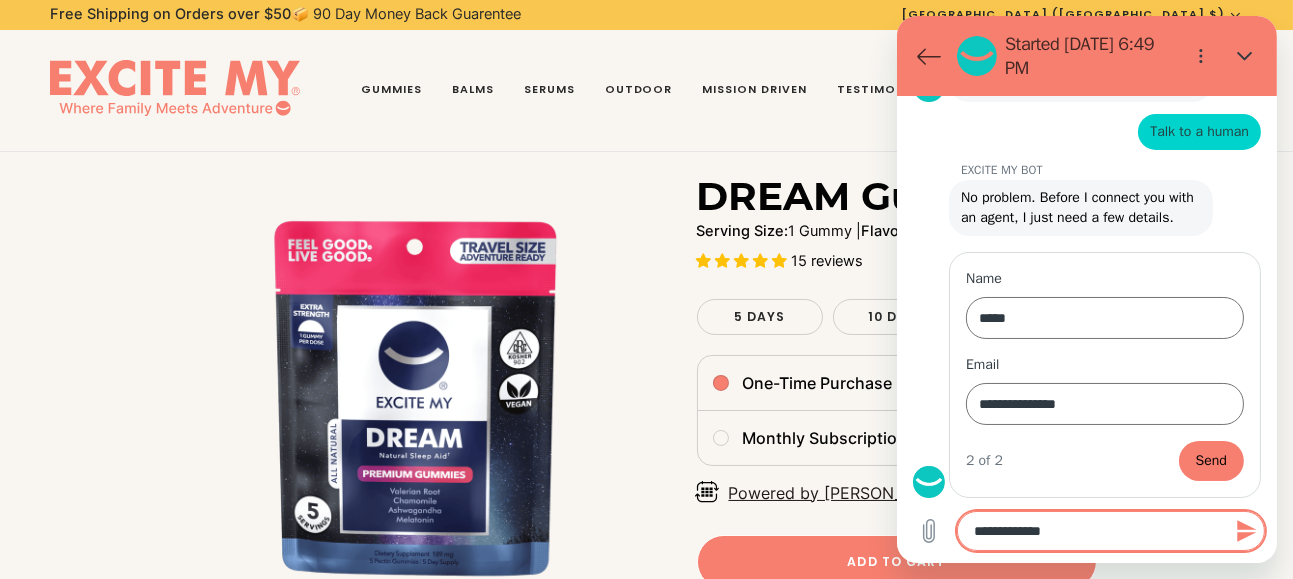 type on "**********" 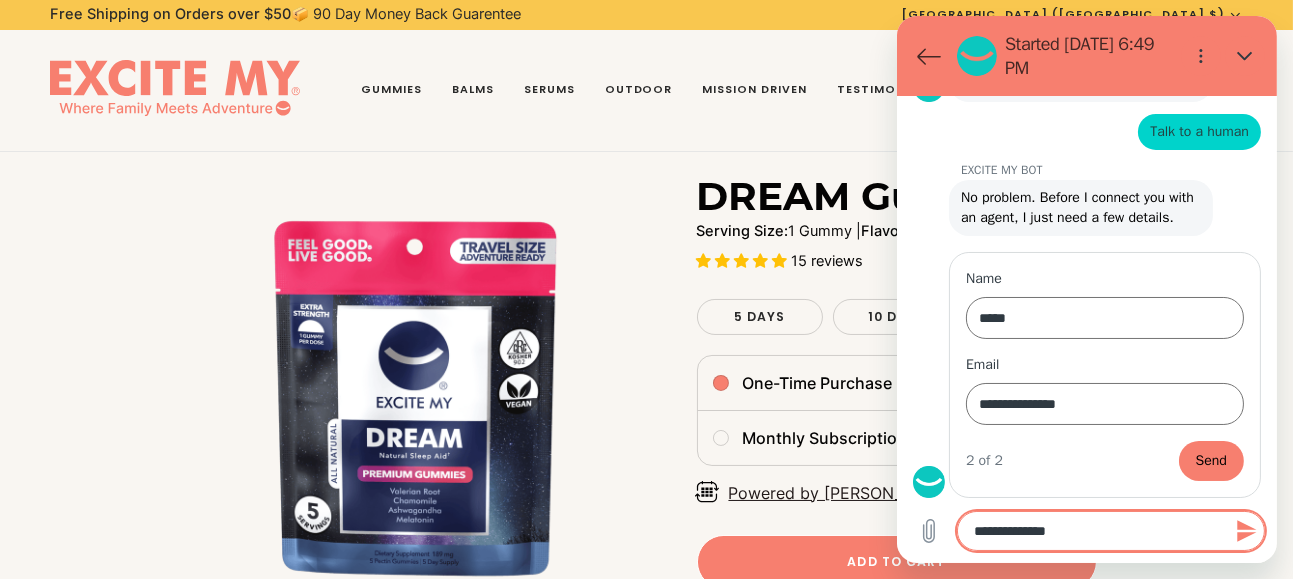 type on "**********" 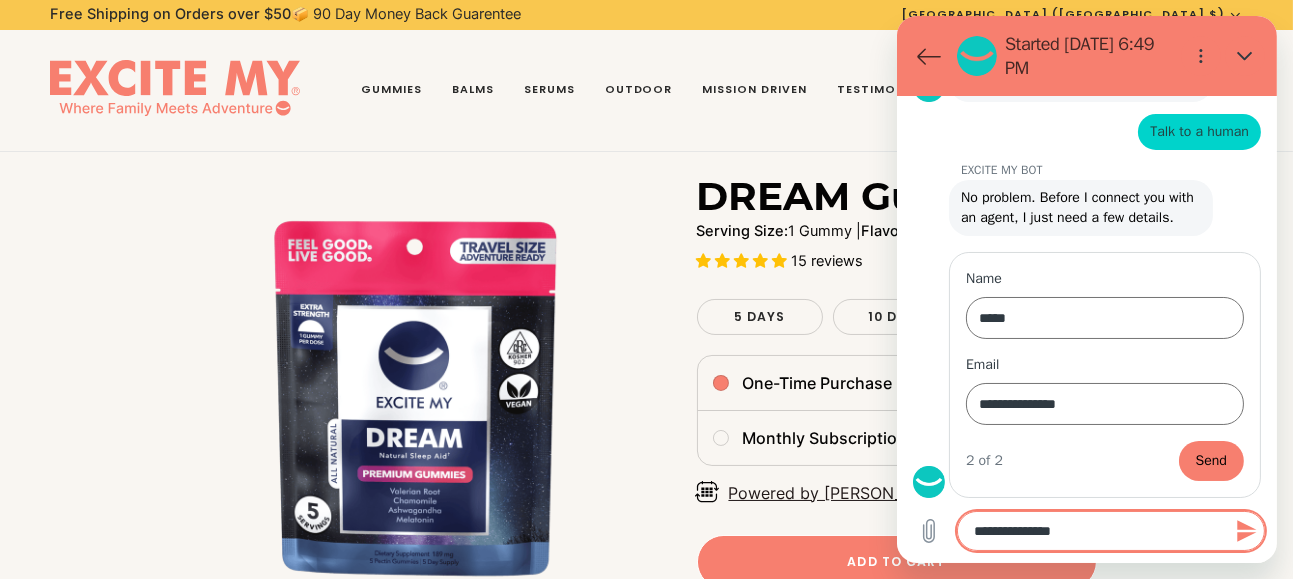 type on "*" 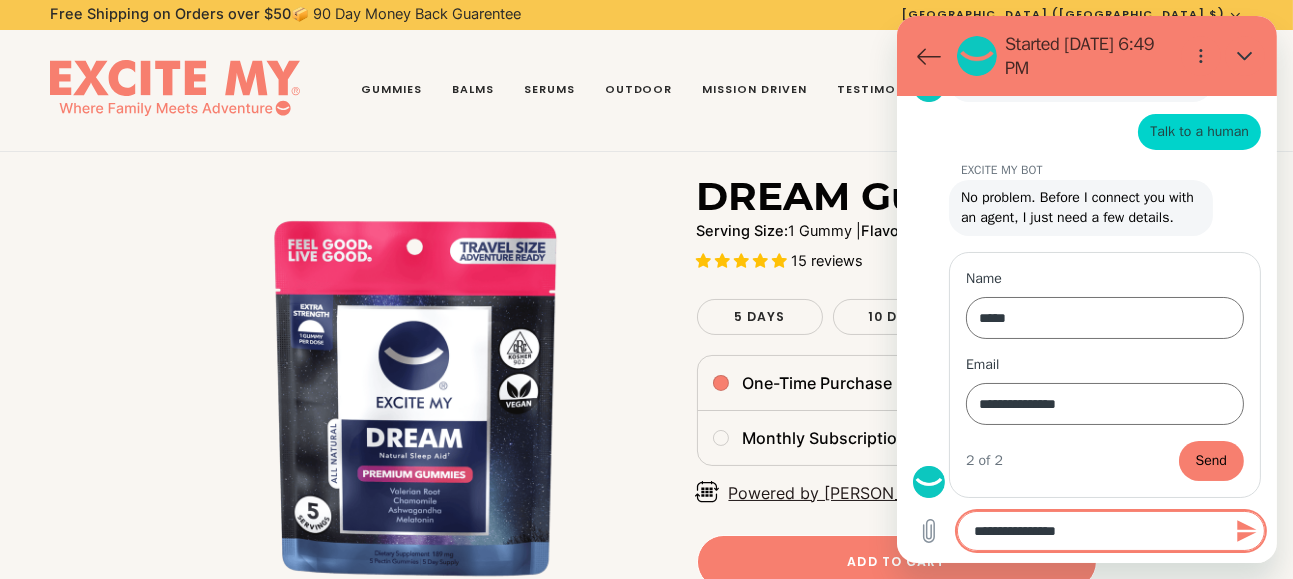 type on "**********" 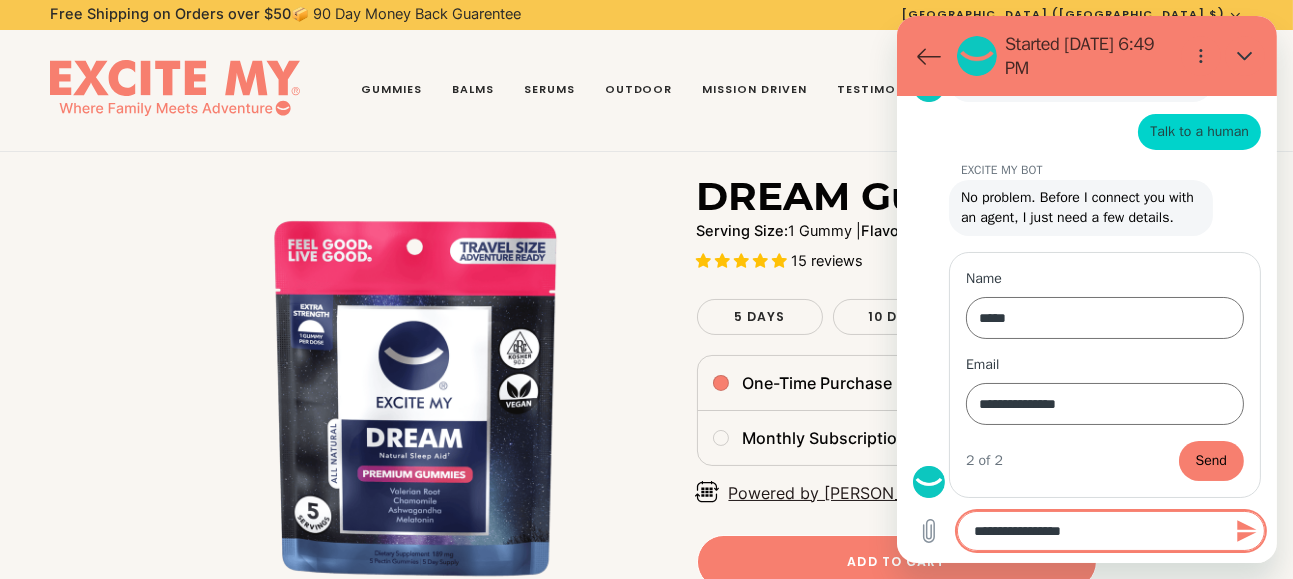 type on "**********" 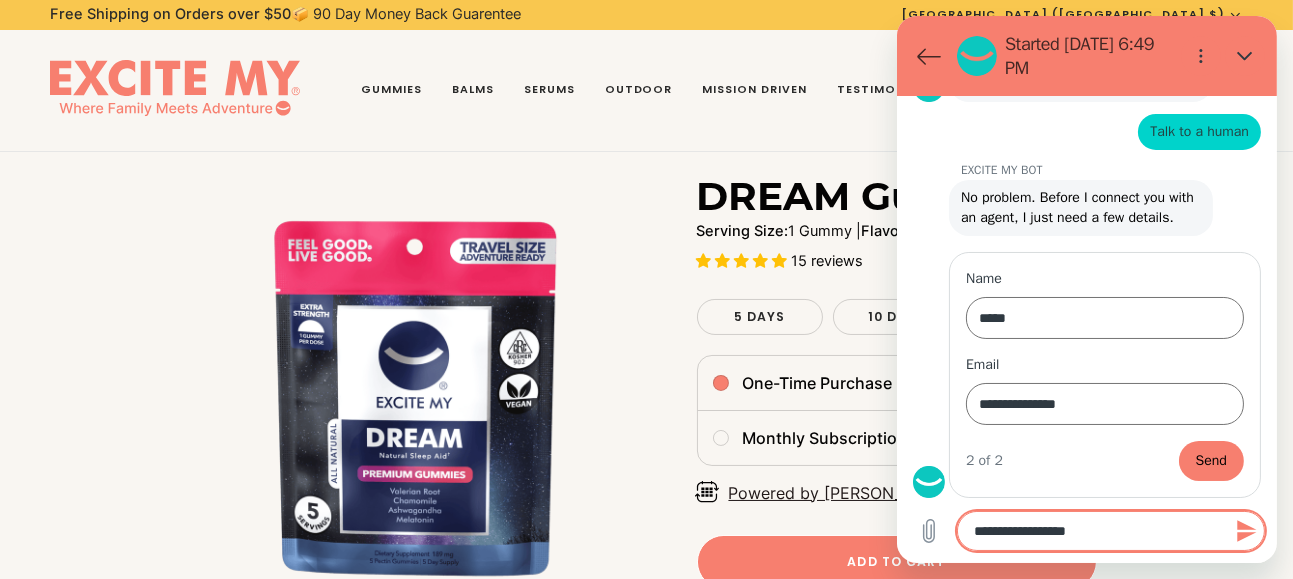 type on "**********" 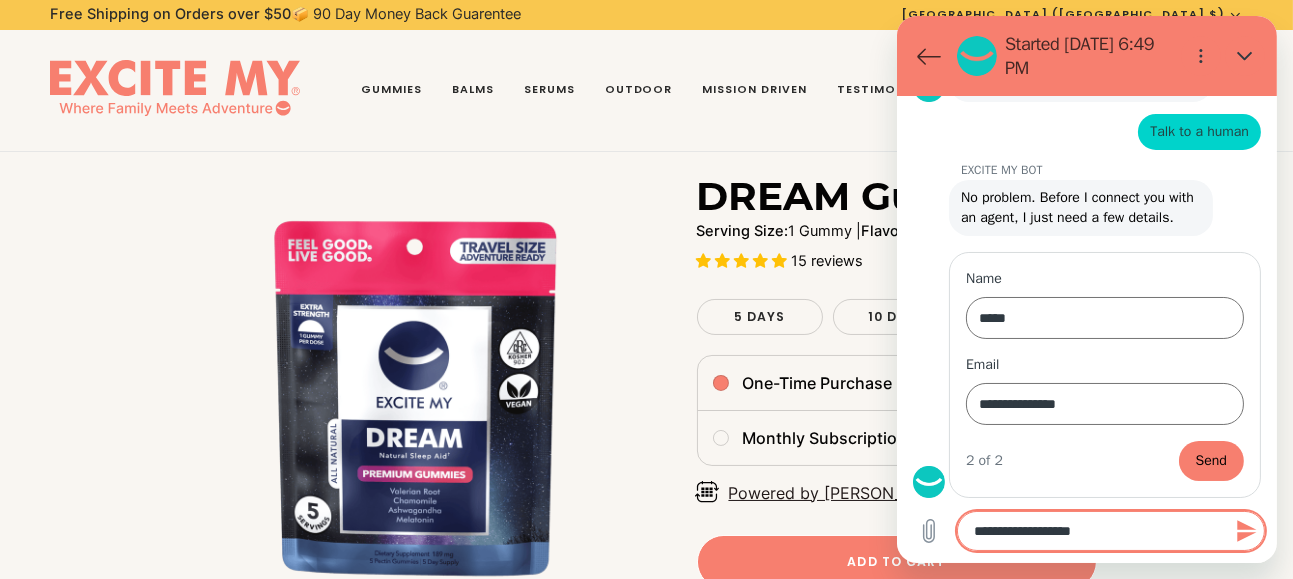 type on "**********" 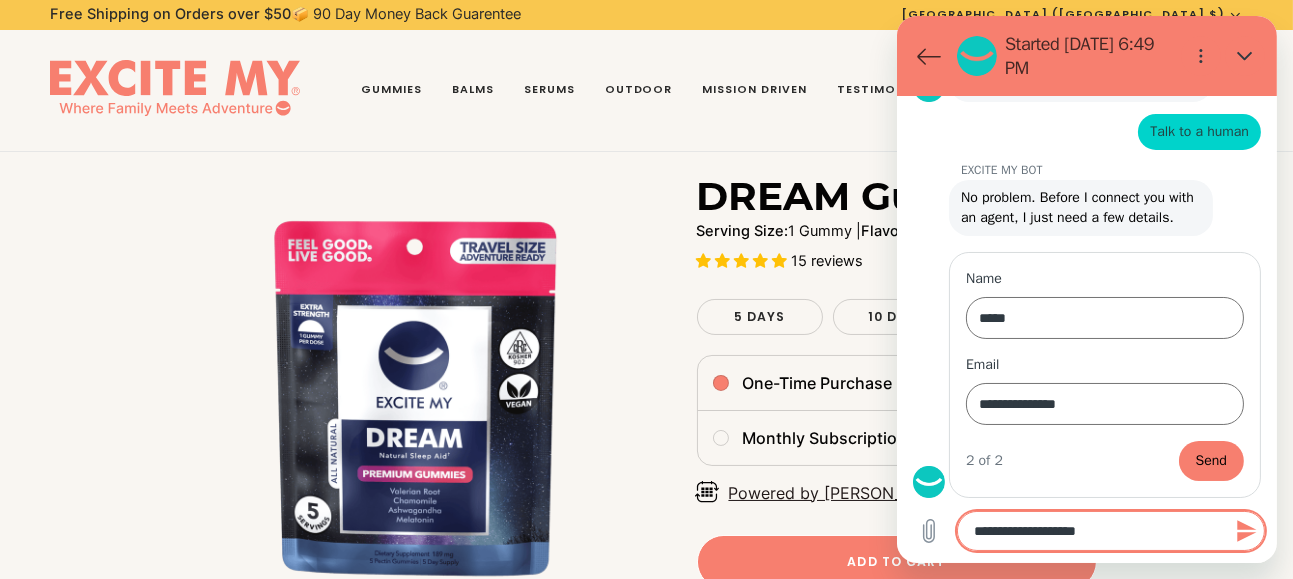 type on "**********" 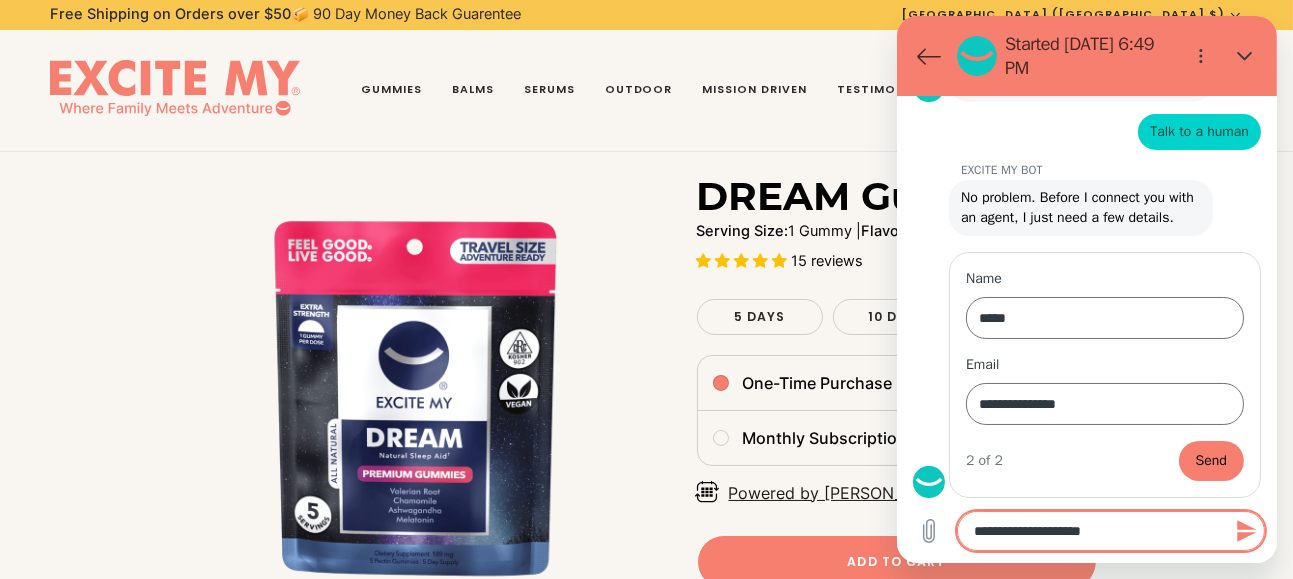 type on "**********" 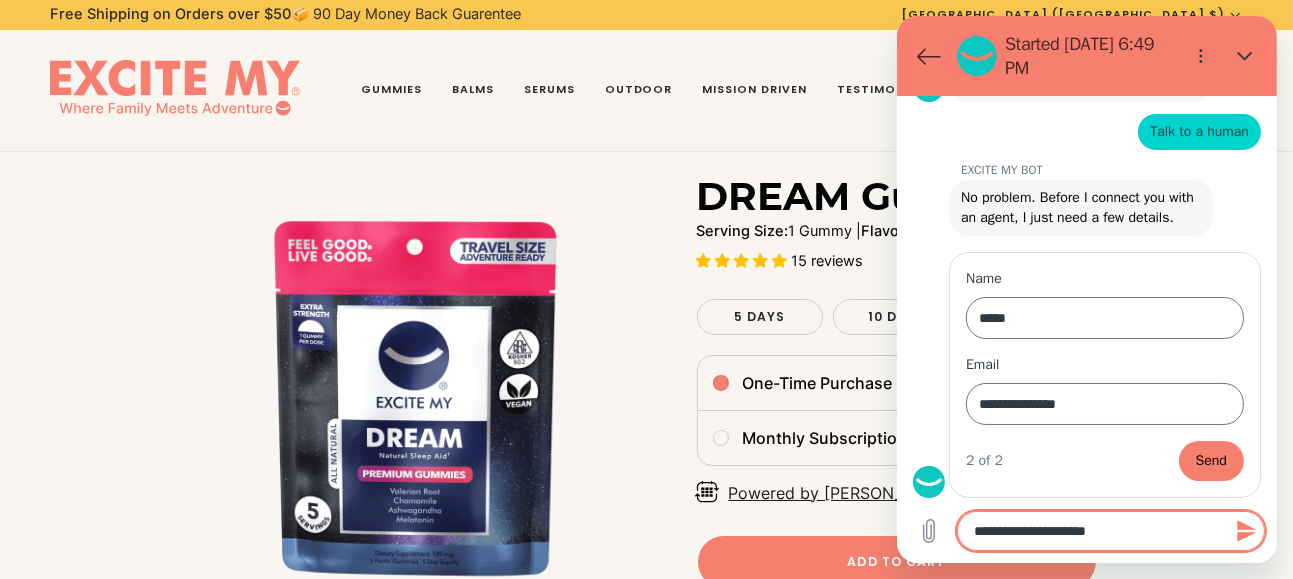 type on "*" 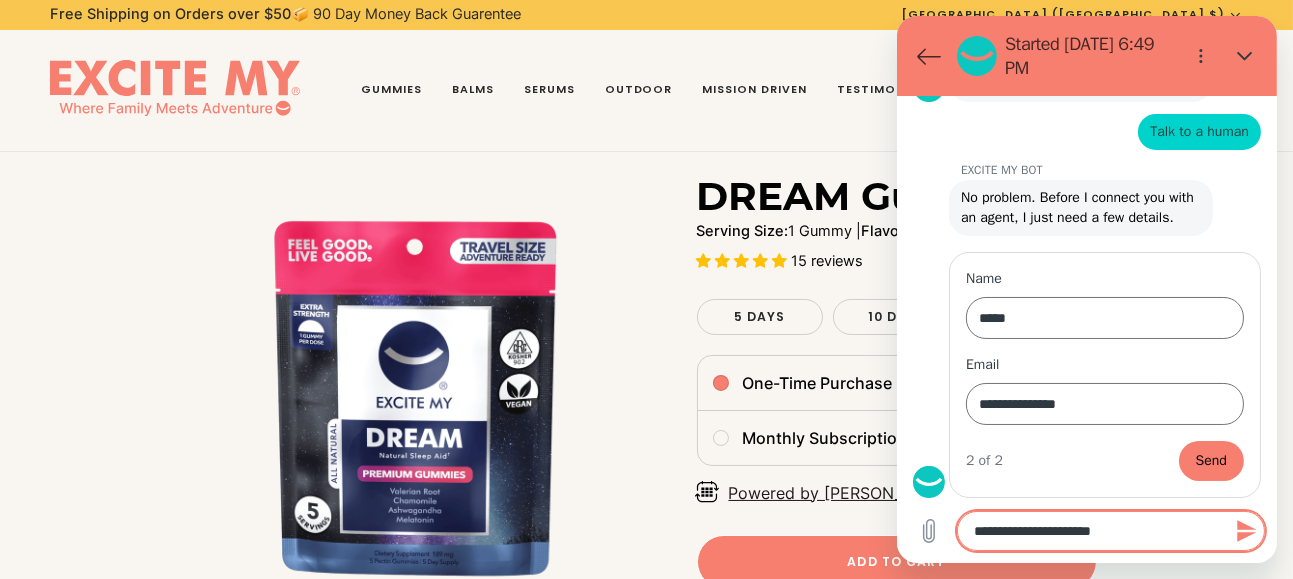 type on "**********" 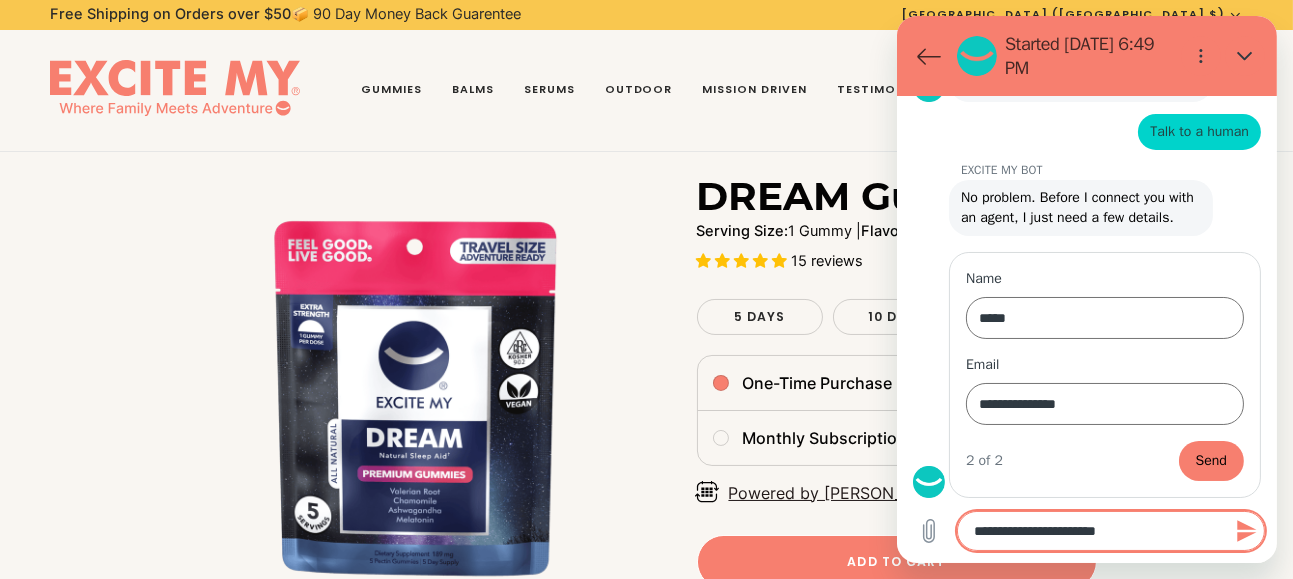 type on "**********" 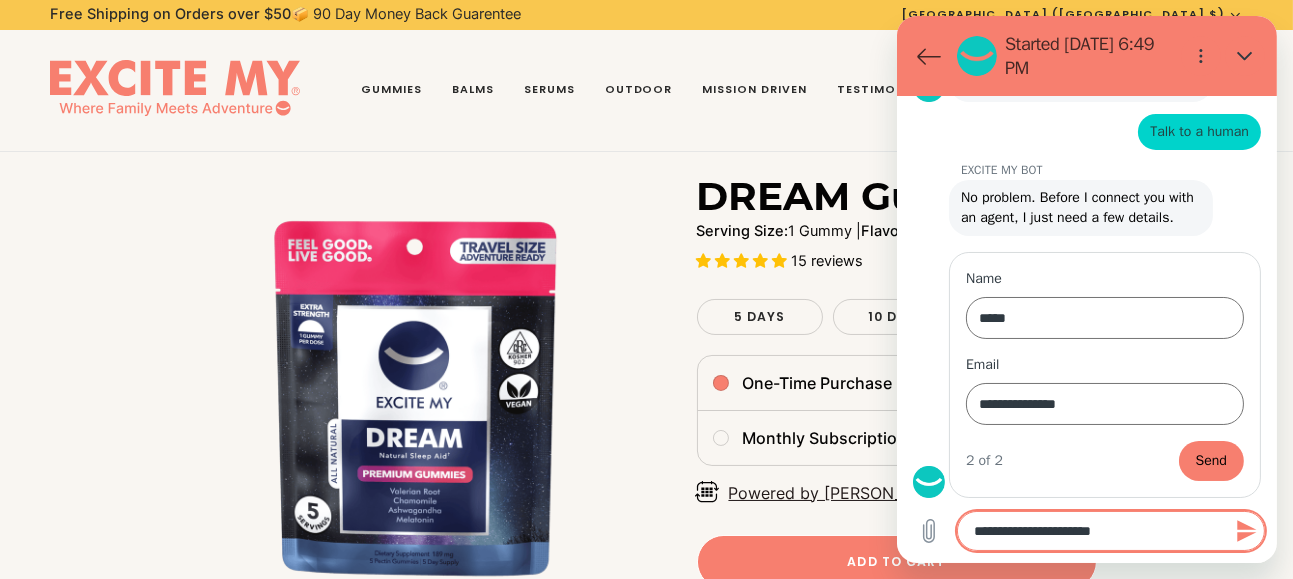 type on "**********" 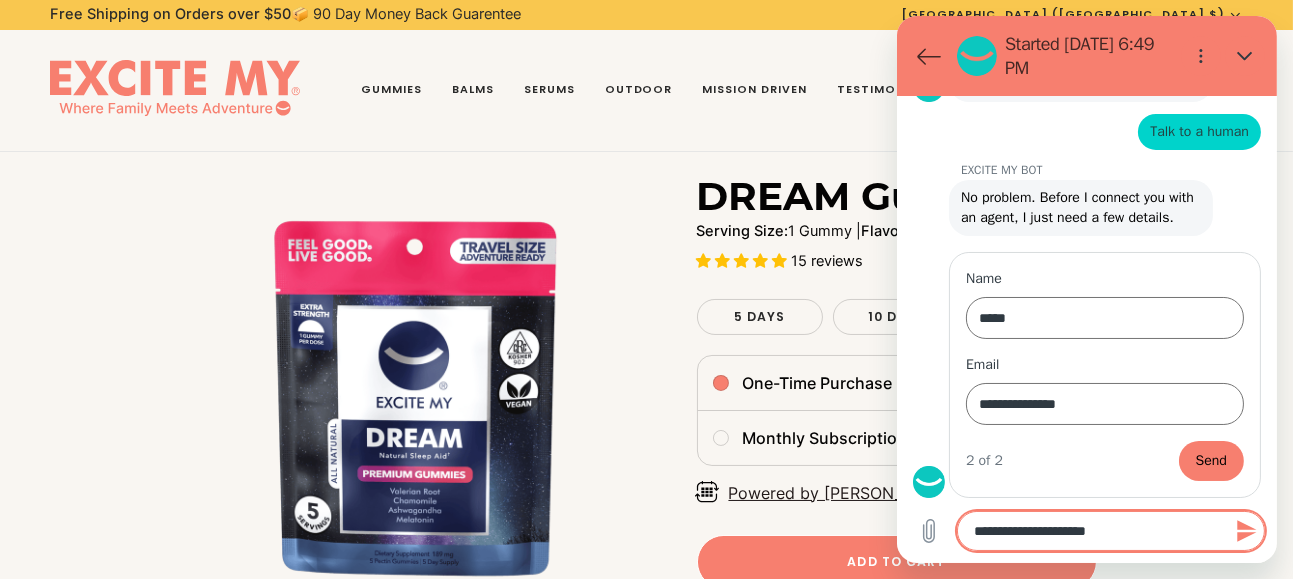 type on "**********" 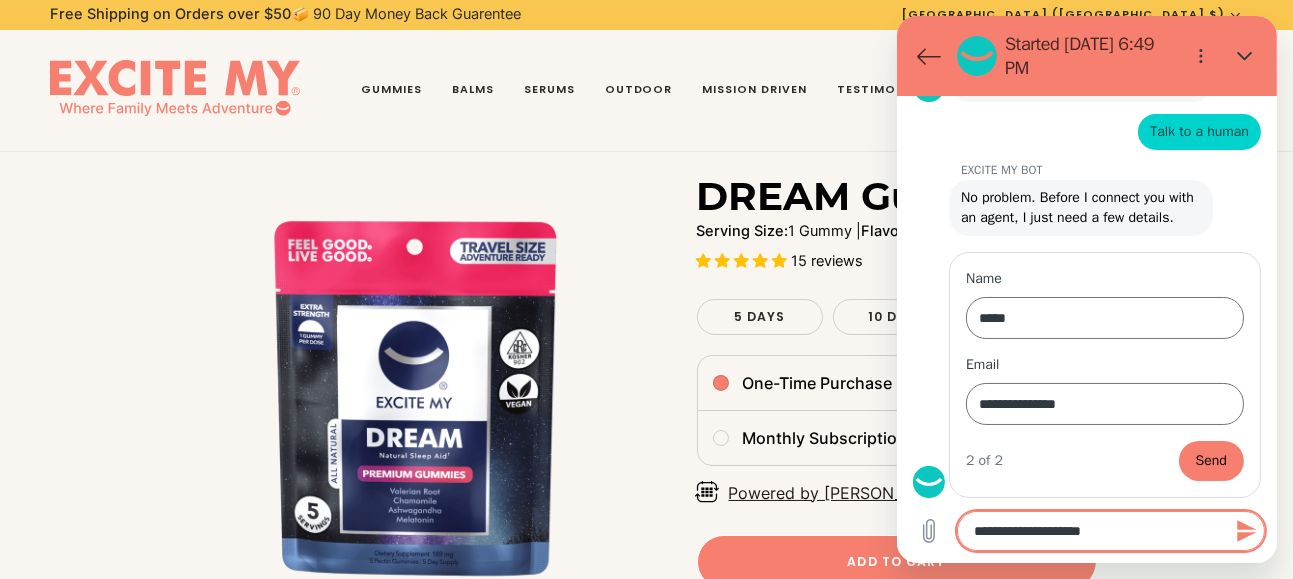 type on "**********" 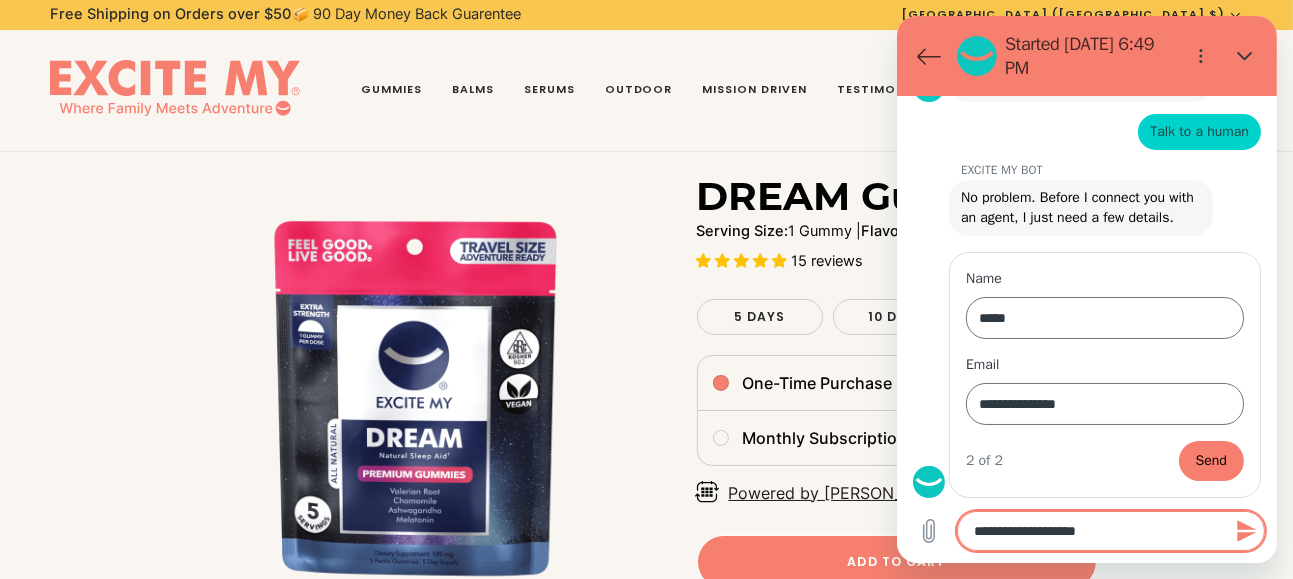 type on "**********" 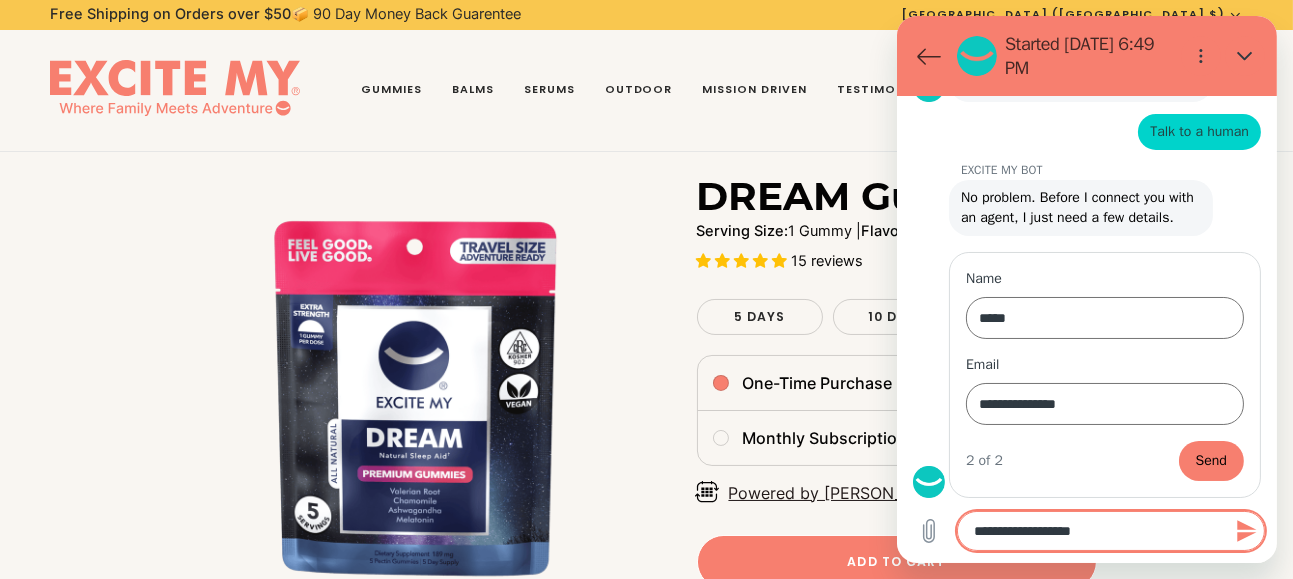 type on "**********" 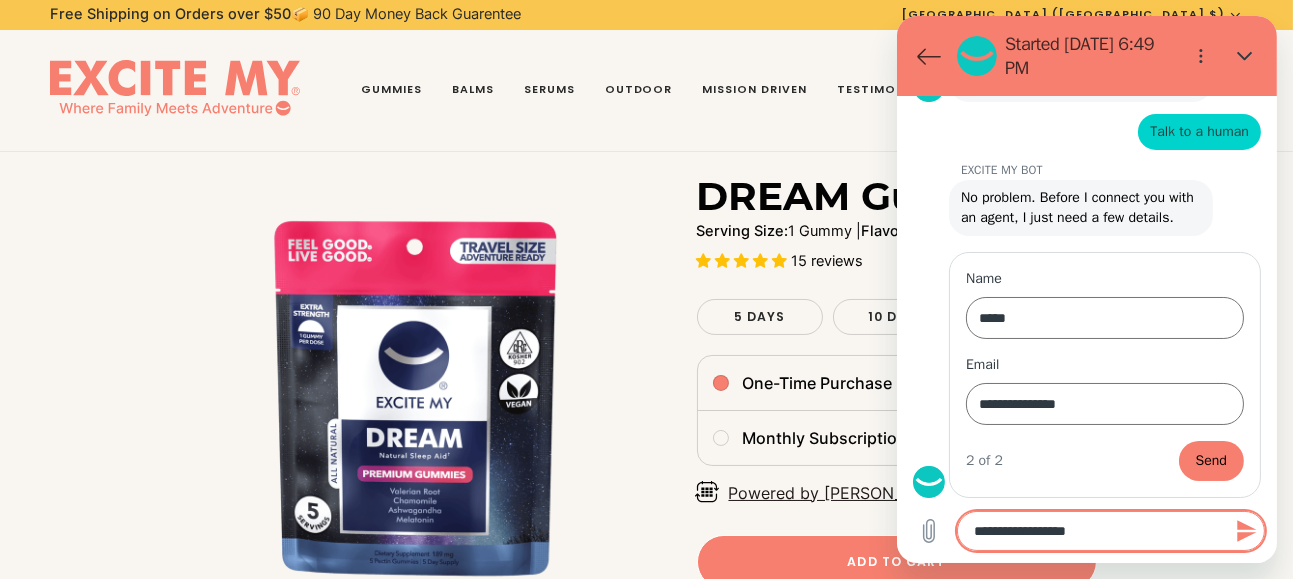 type on "**********" 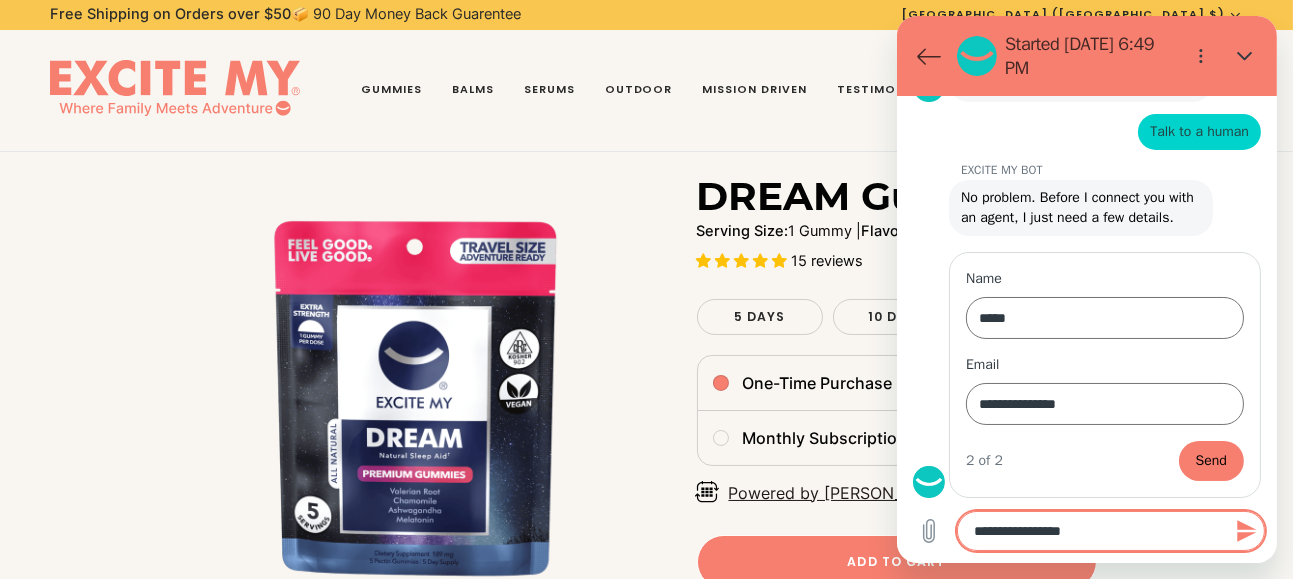 type on "**********" 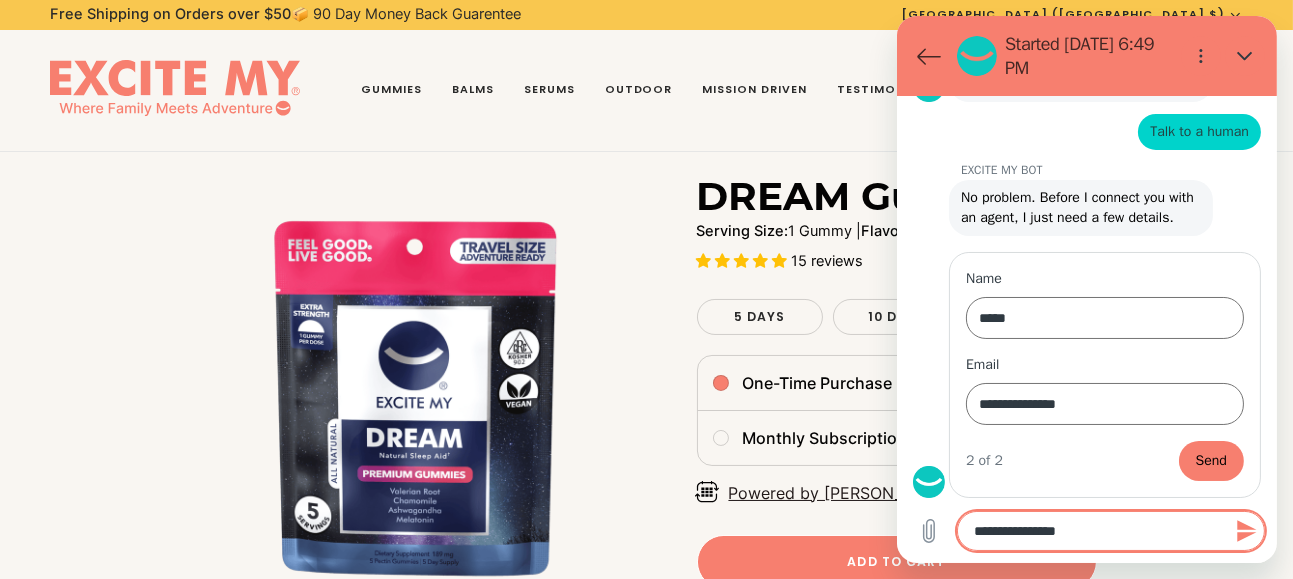 type on "**********" 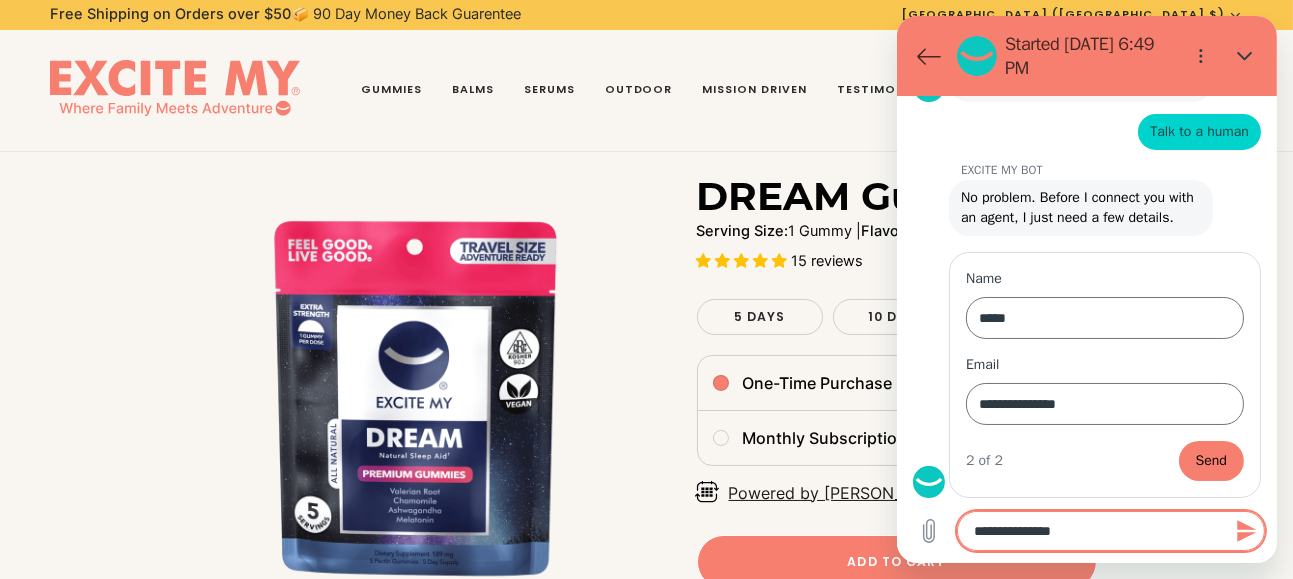 type on "**********" 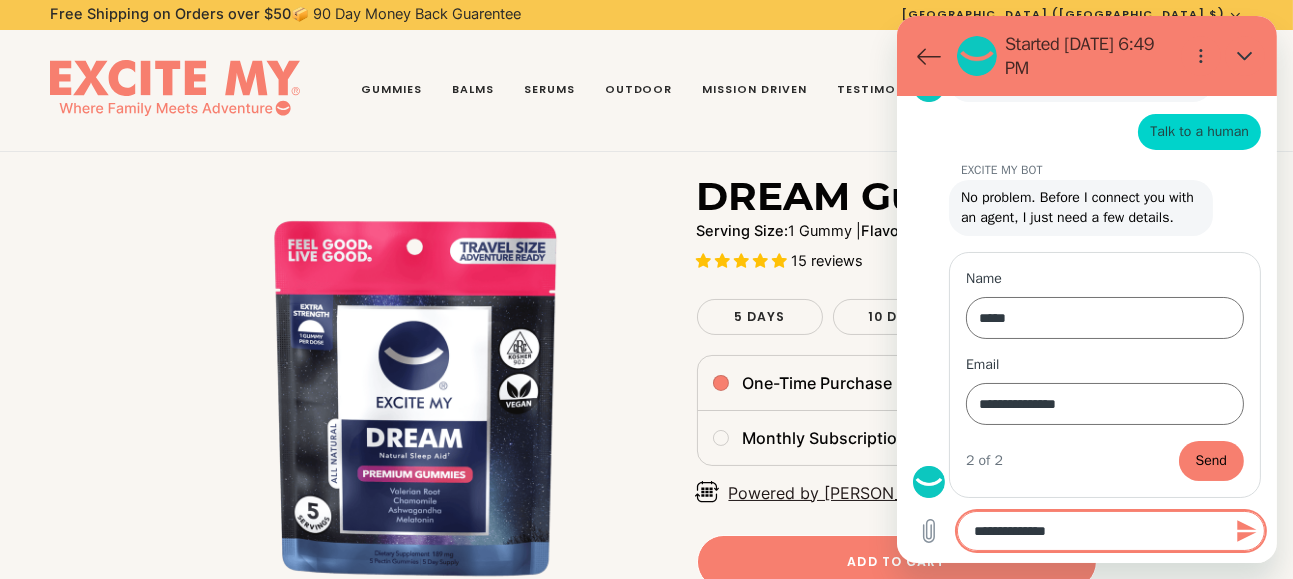 type on "**********" 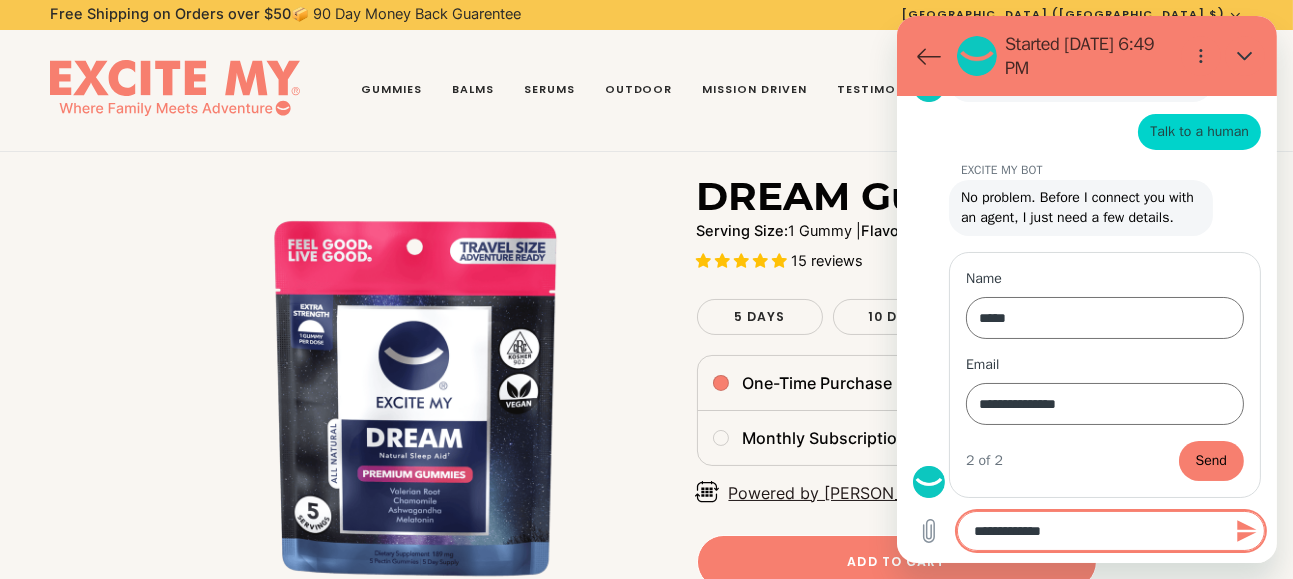 type on "**********" 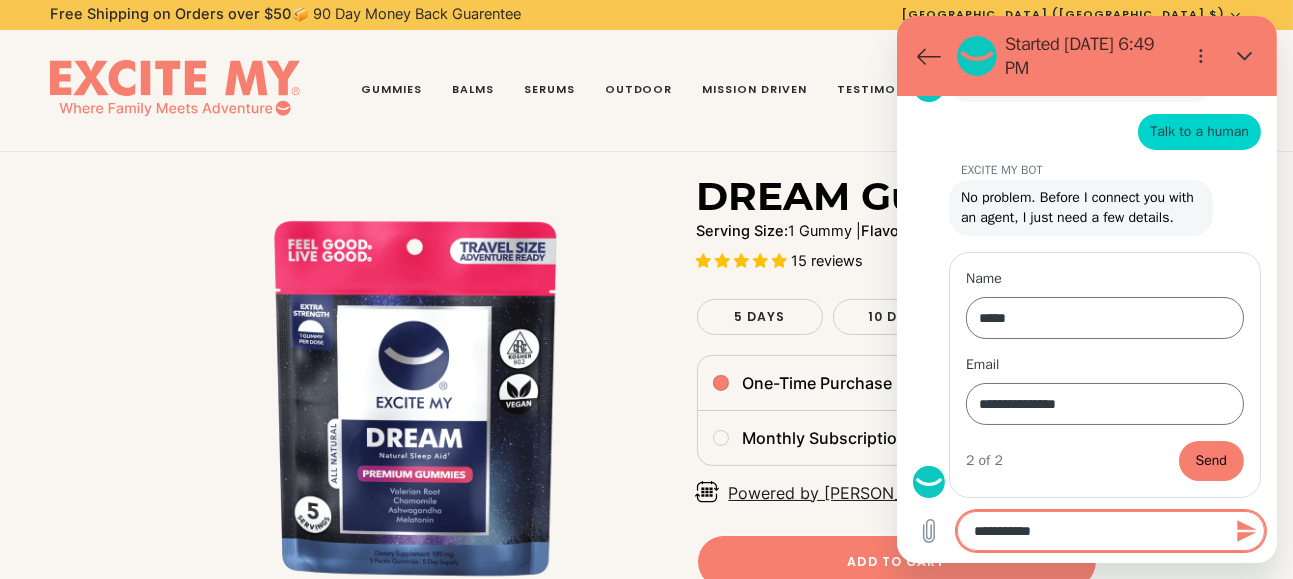 type on "**********" 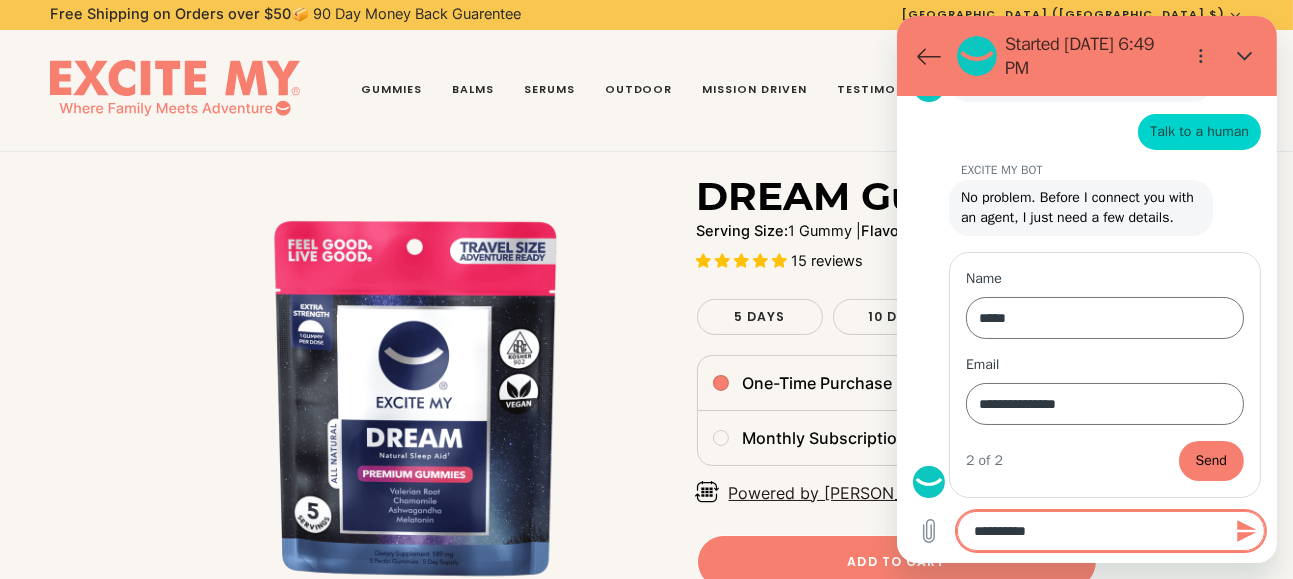 type on "*********" 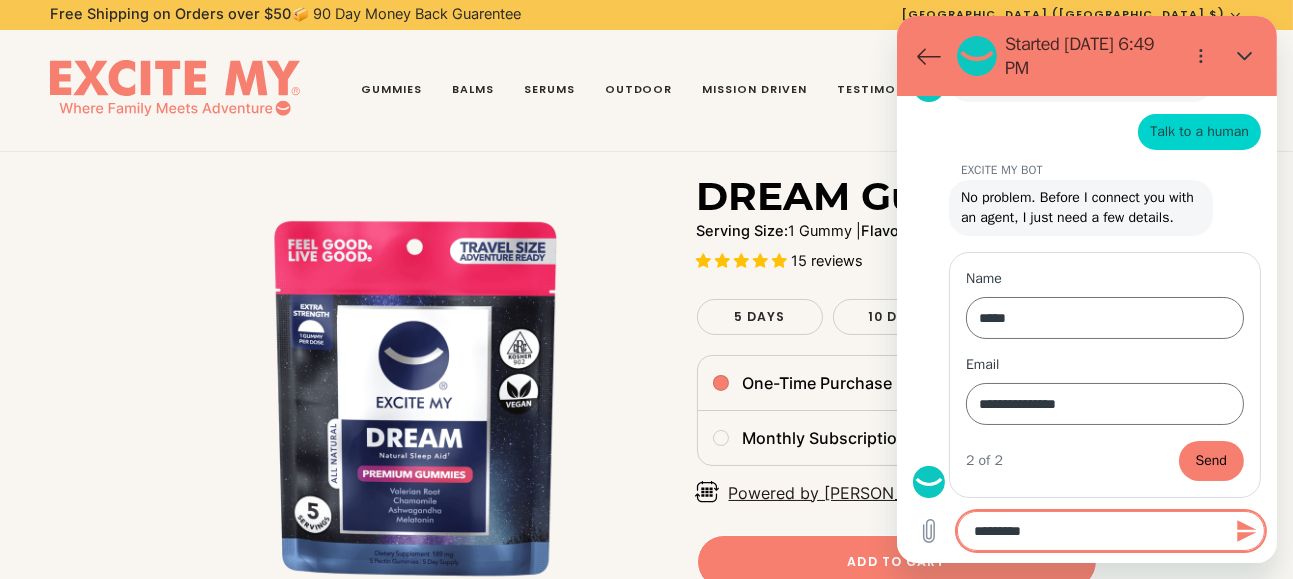 type on "********" 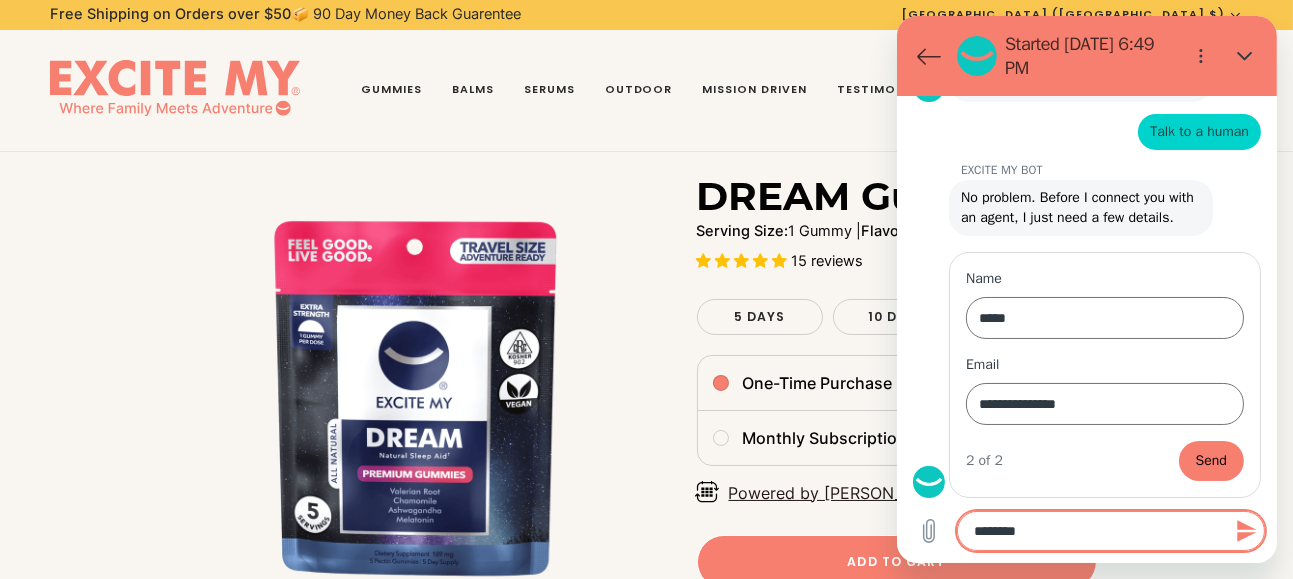 type on "******" 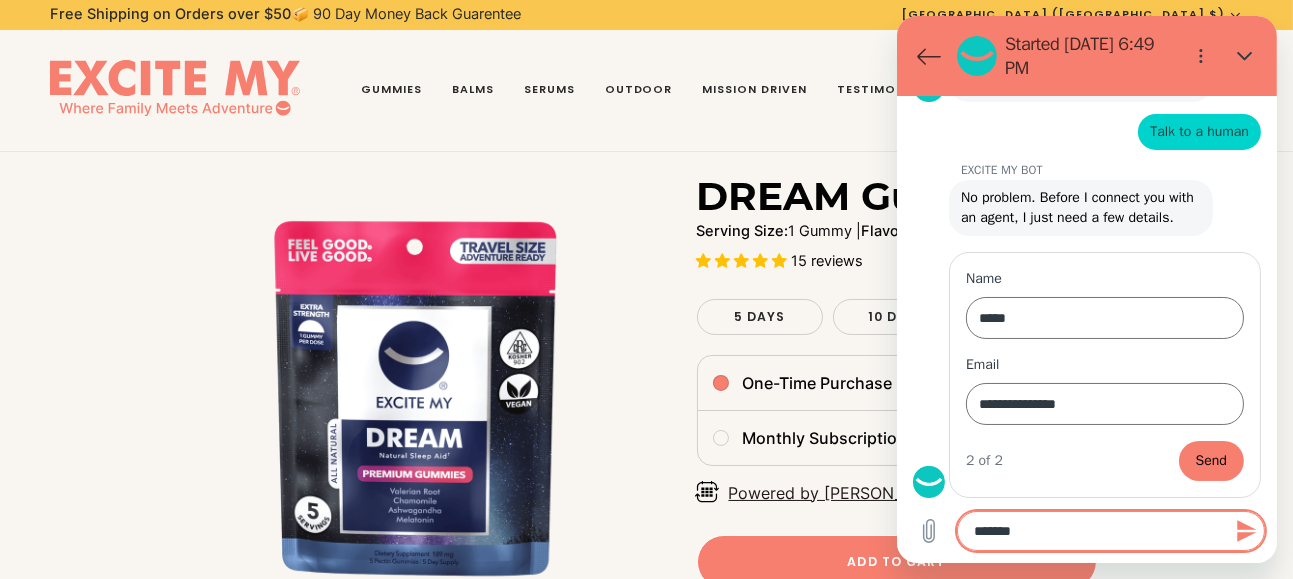 type on "******" 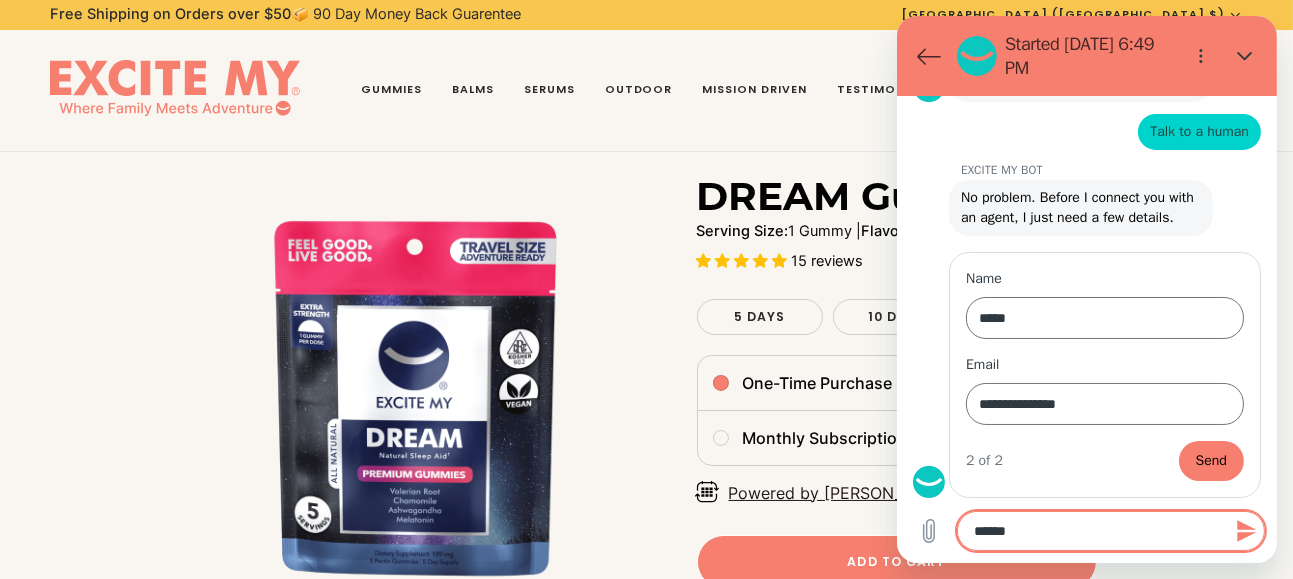 type on "*****" 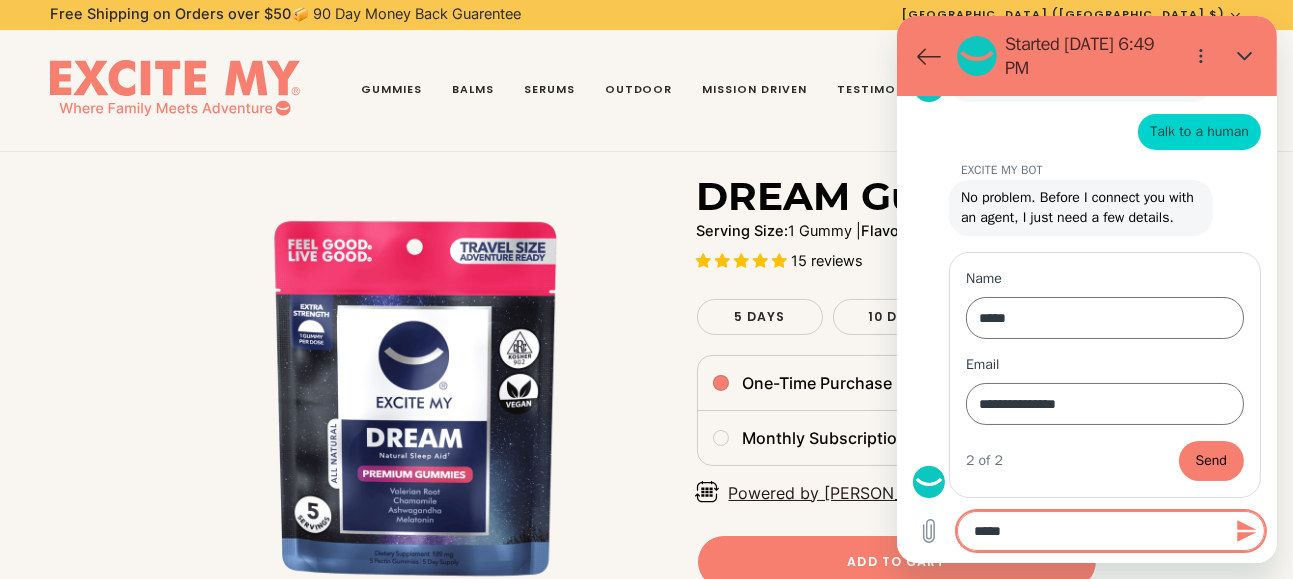 type on "****" 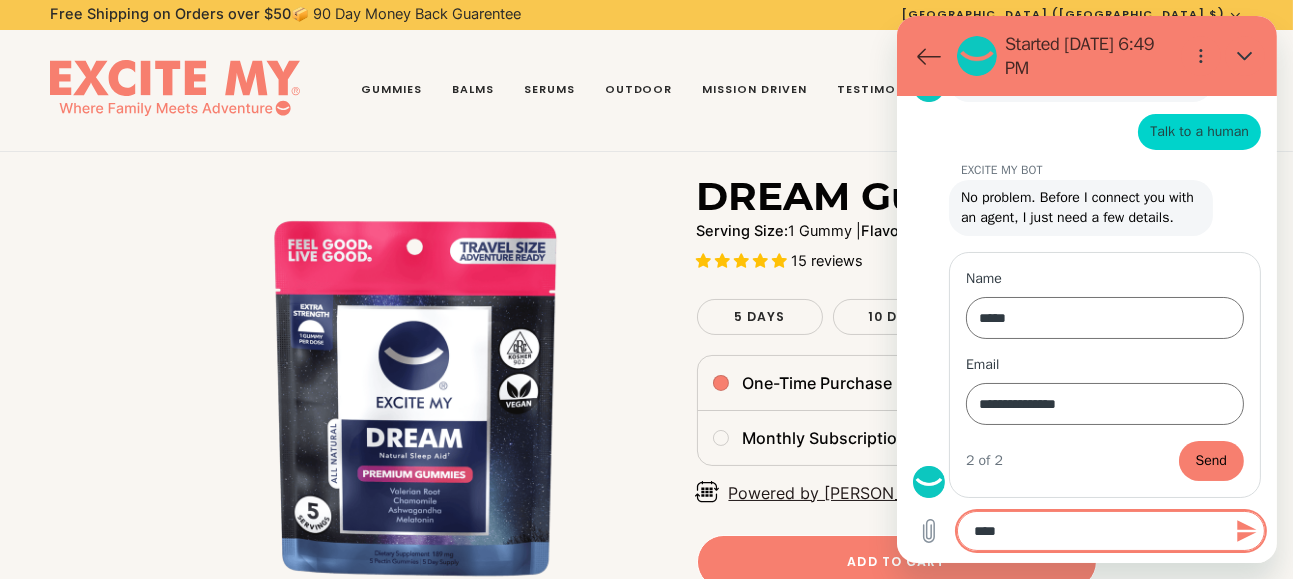 type on "*" 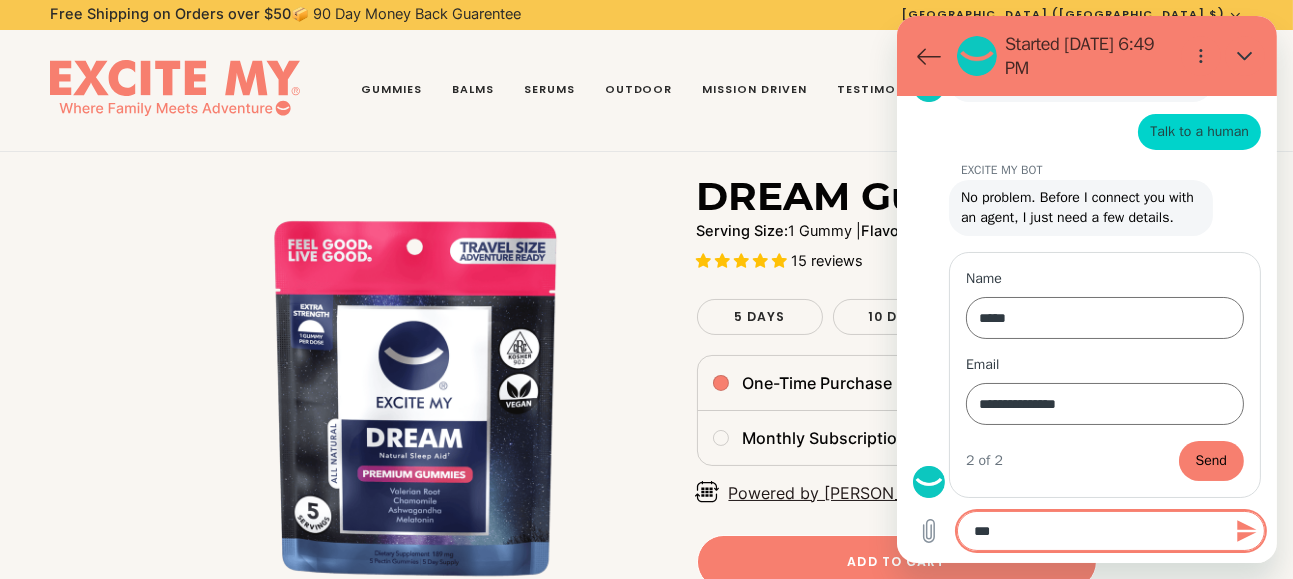 type on "*" 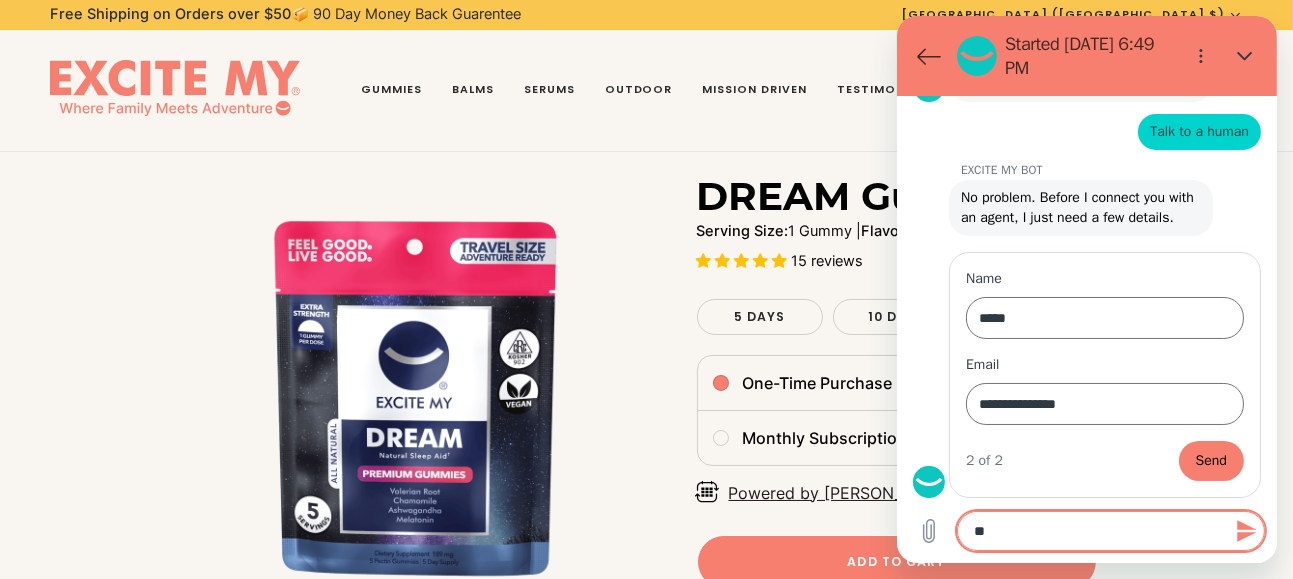 type on "*" 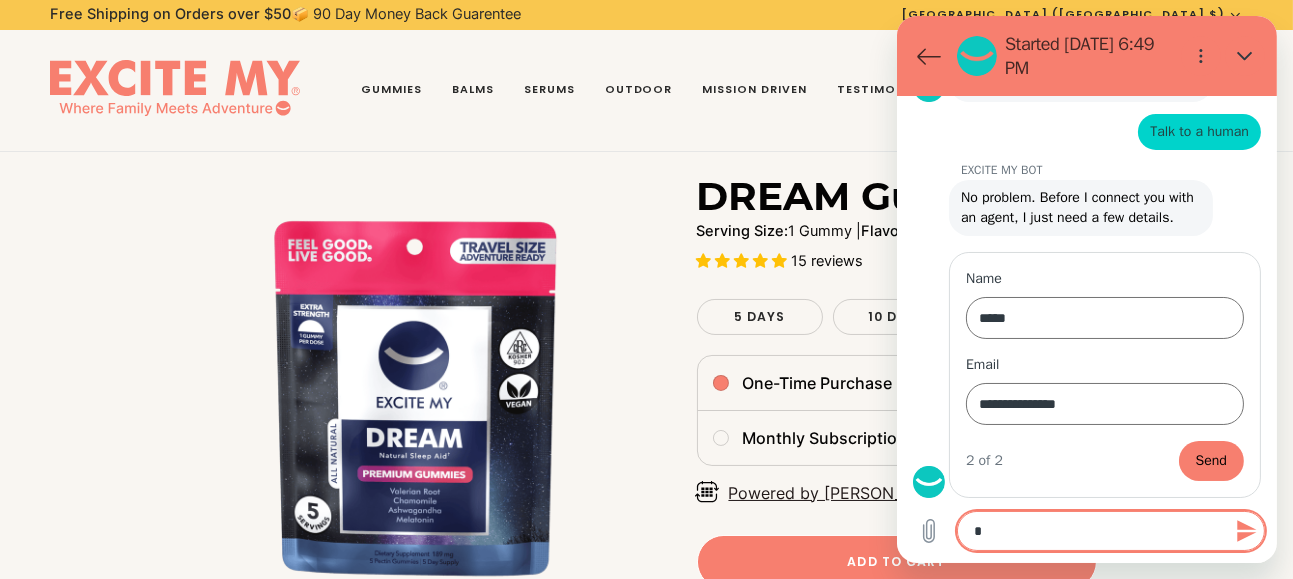 type 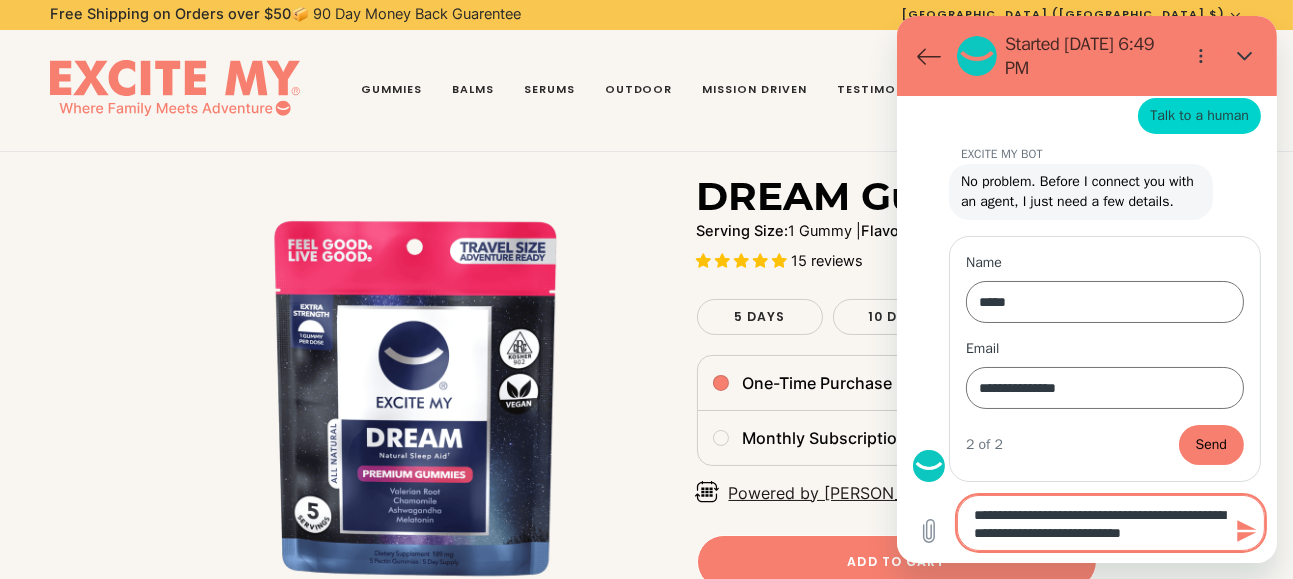 drag, startPoint x: 1189, startPoint y: 531, endPoint x: 1025, endPoint y: 533, distance: 164.01219 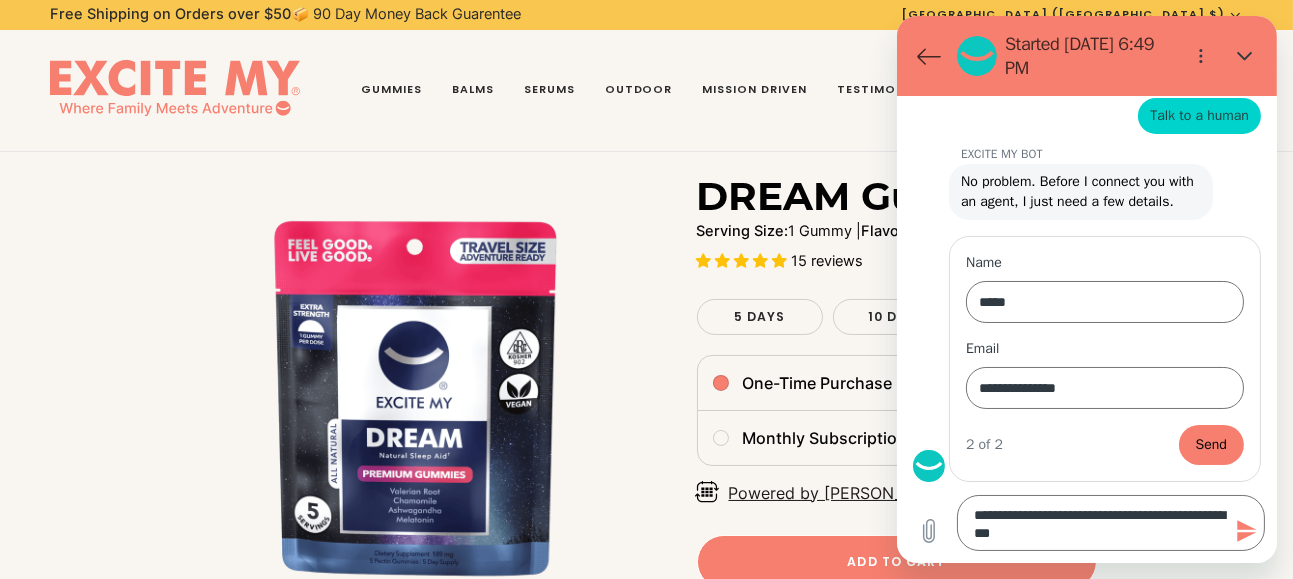 click 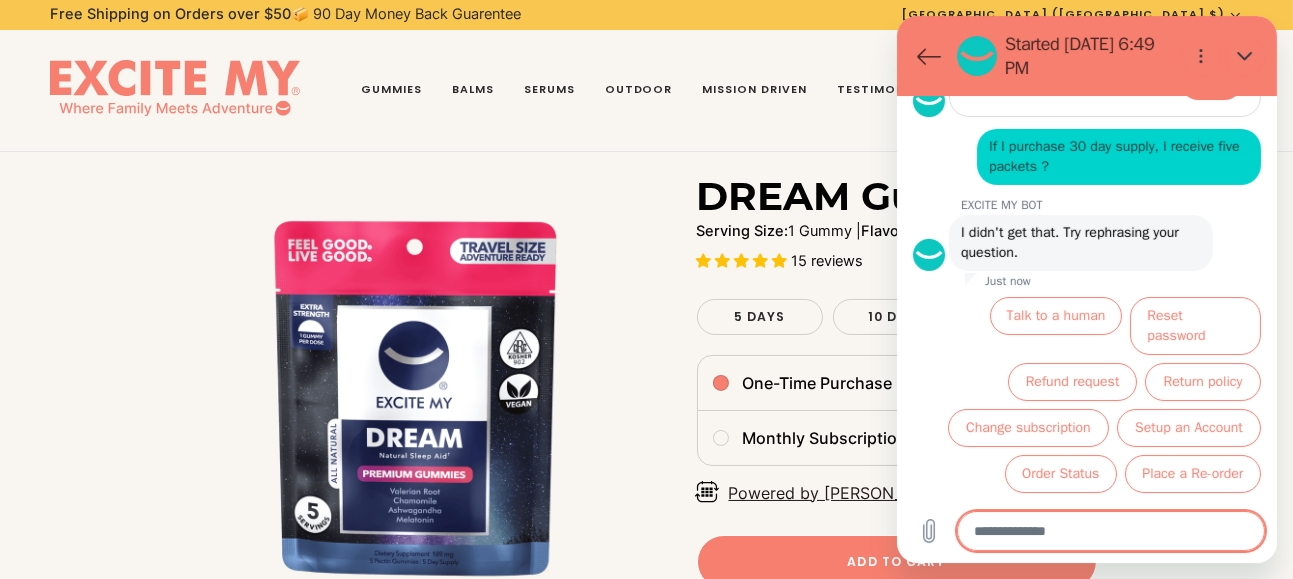 scroll, scrollTop: 781, scrollLeft: 0, axis: vertical 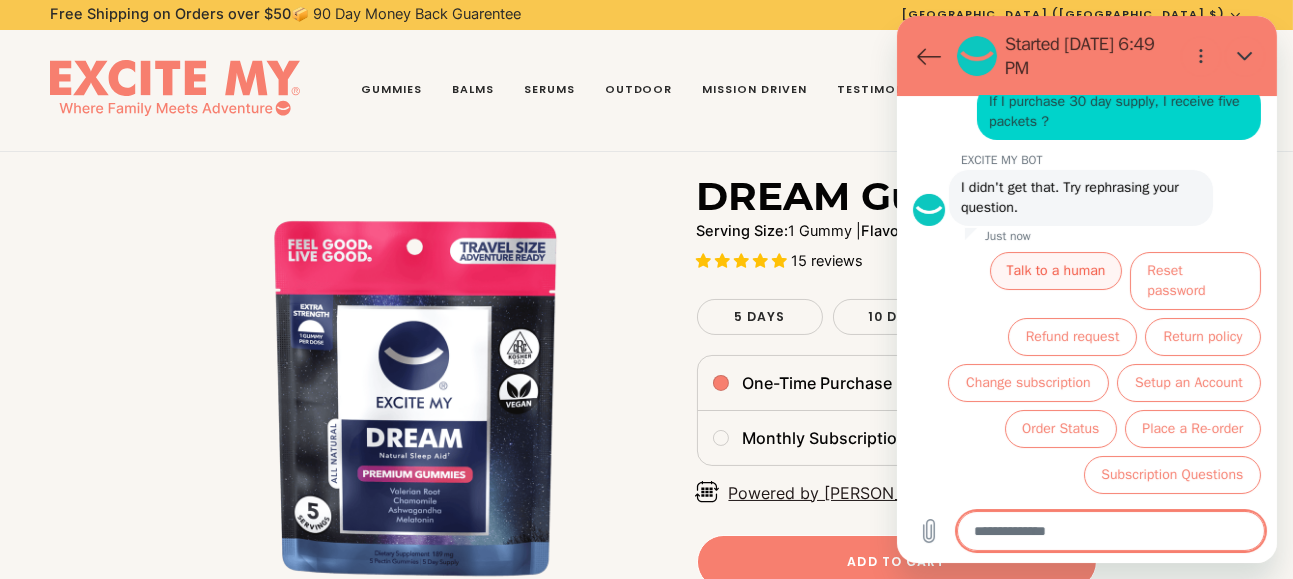 click on "Talk to a human" at bounding box center (1055, 271) 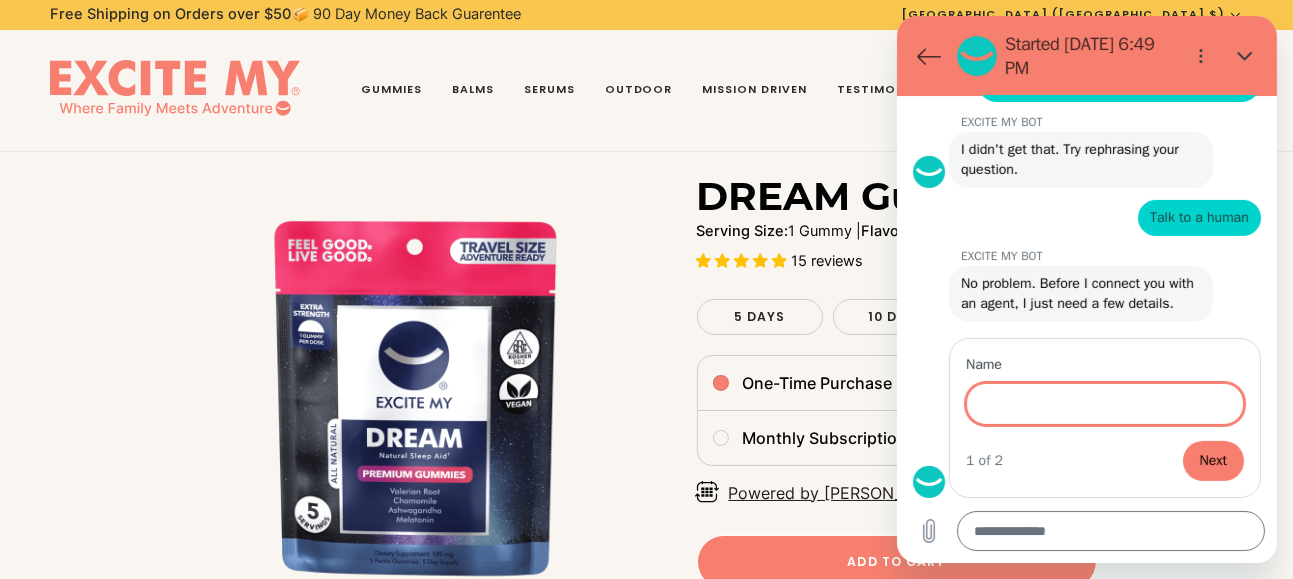 scroll, scrollTop: 861, scrollLeft: 0, axis: vertical 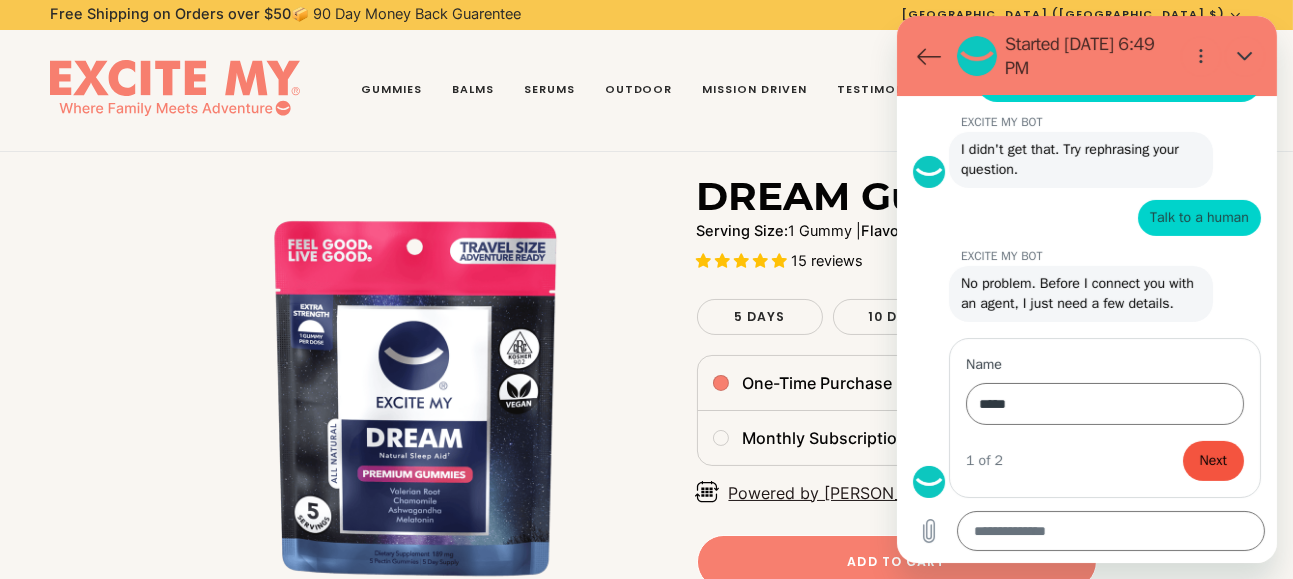 click on "Next" at bounding box center (1212, 461) 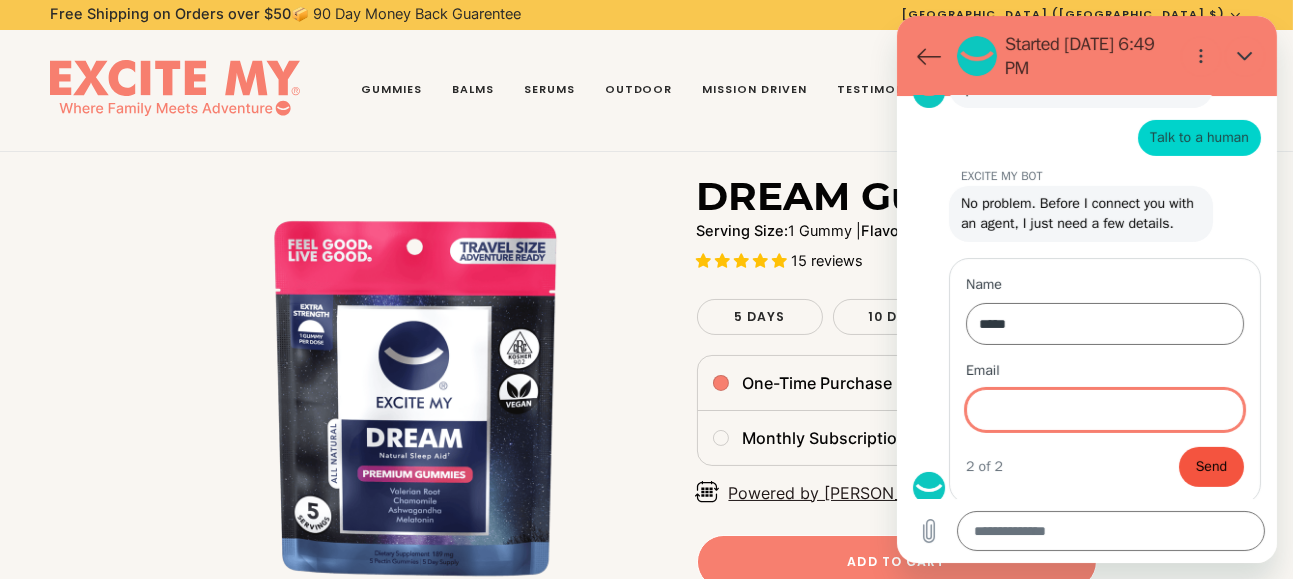 scroll, scrollTop: 946, scrollLeft: 0, axis: vertical 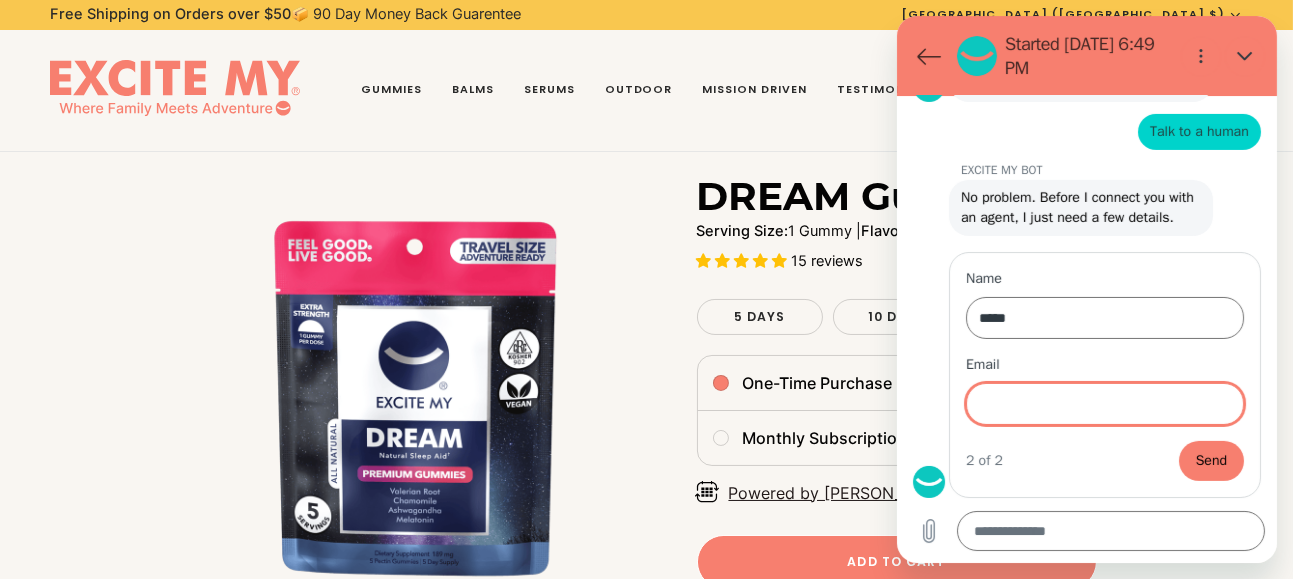 click on "Email" at bounding box center [1104, 404] 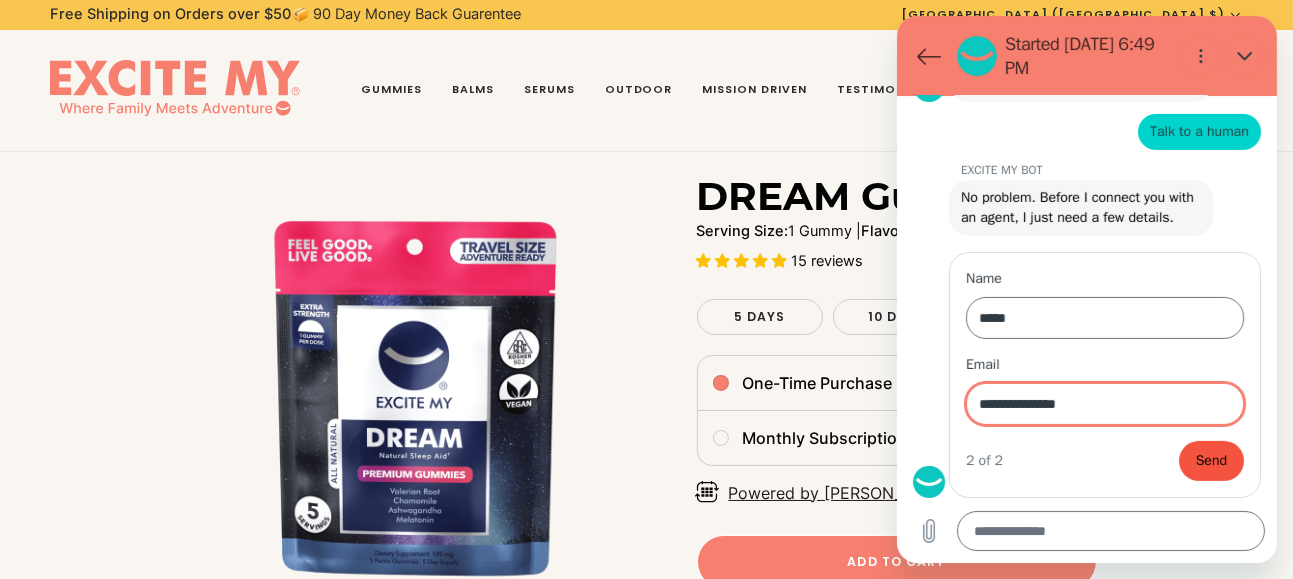 click on "Send" at bounding box center (1210, 461) 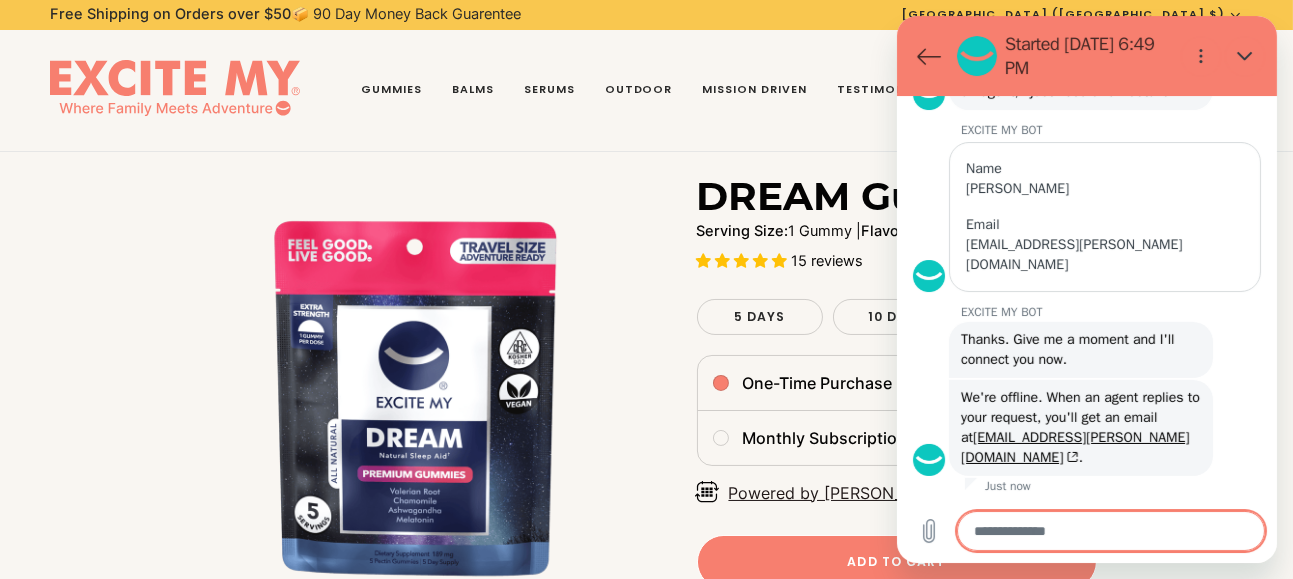 scroll, scrollTop: 1034, scrollLeft: 0, axis: vertical 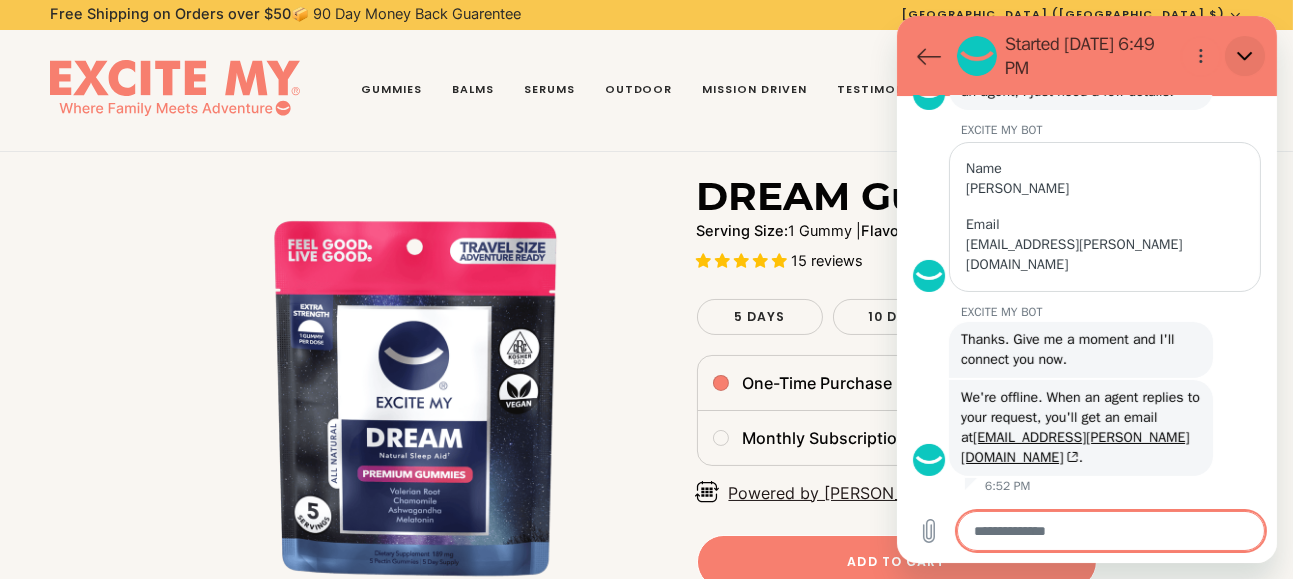 click 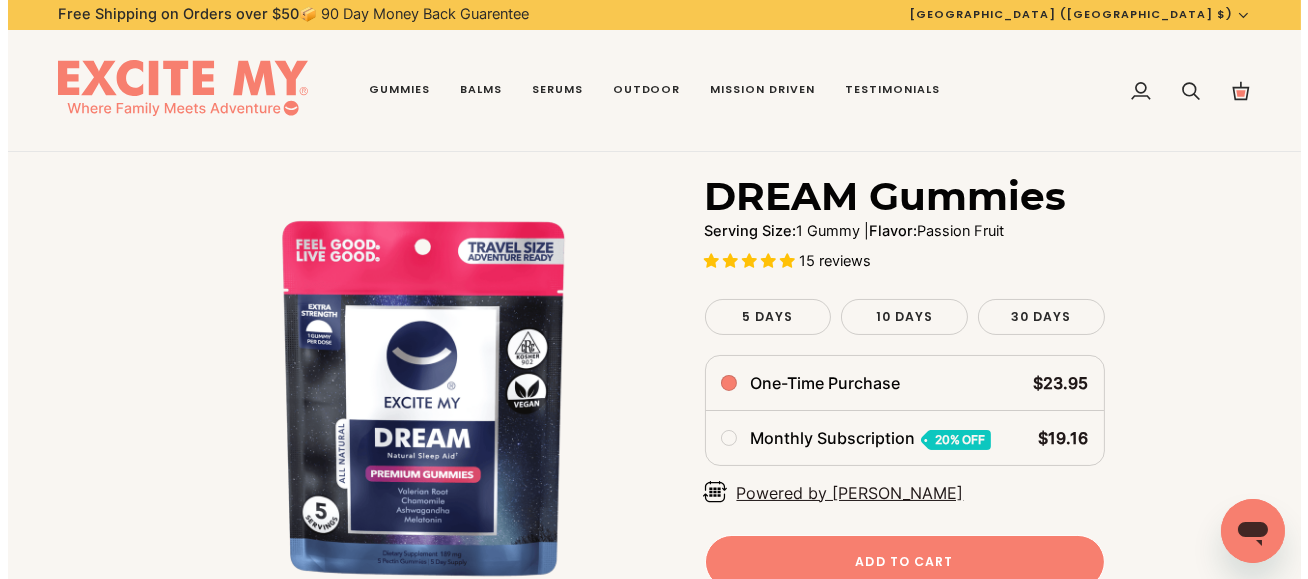 scroll, scrollTop: 1034, scrollLeft: 0, axis: vertical 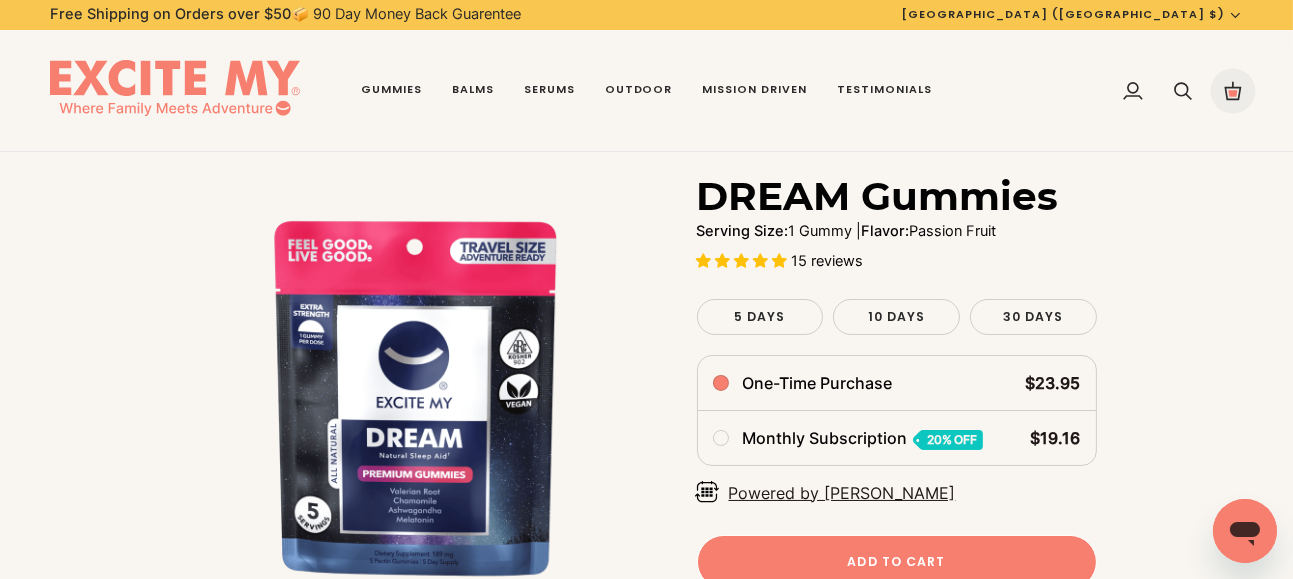 click 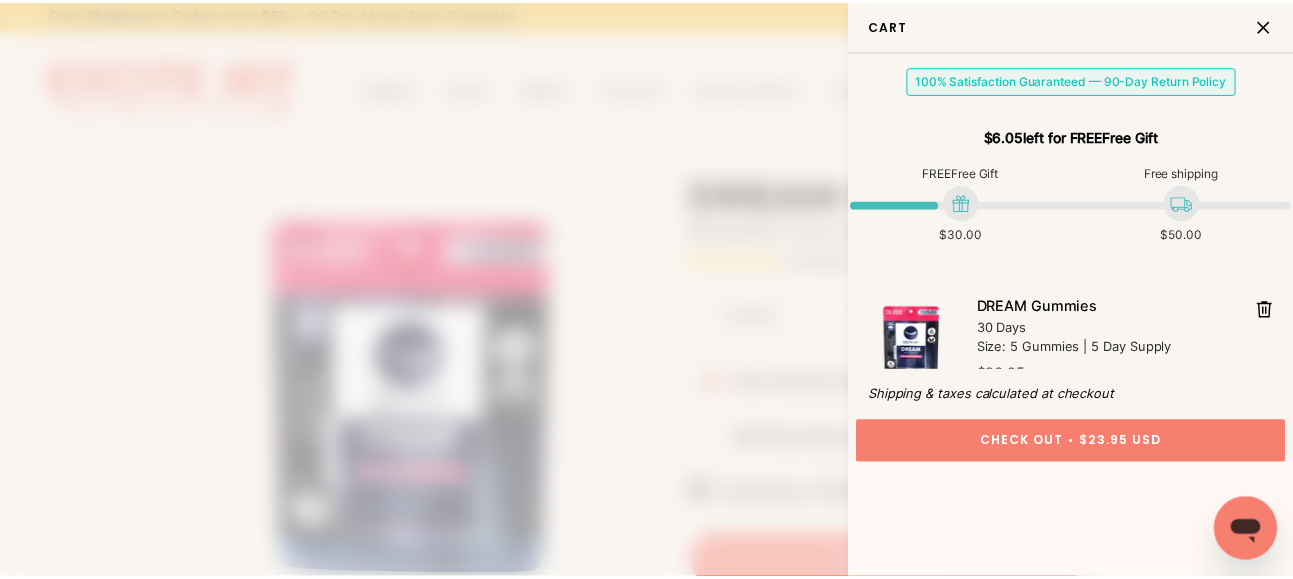 scroll, scrollTop: 100, scrollLeft: 0, axis: vertical 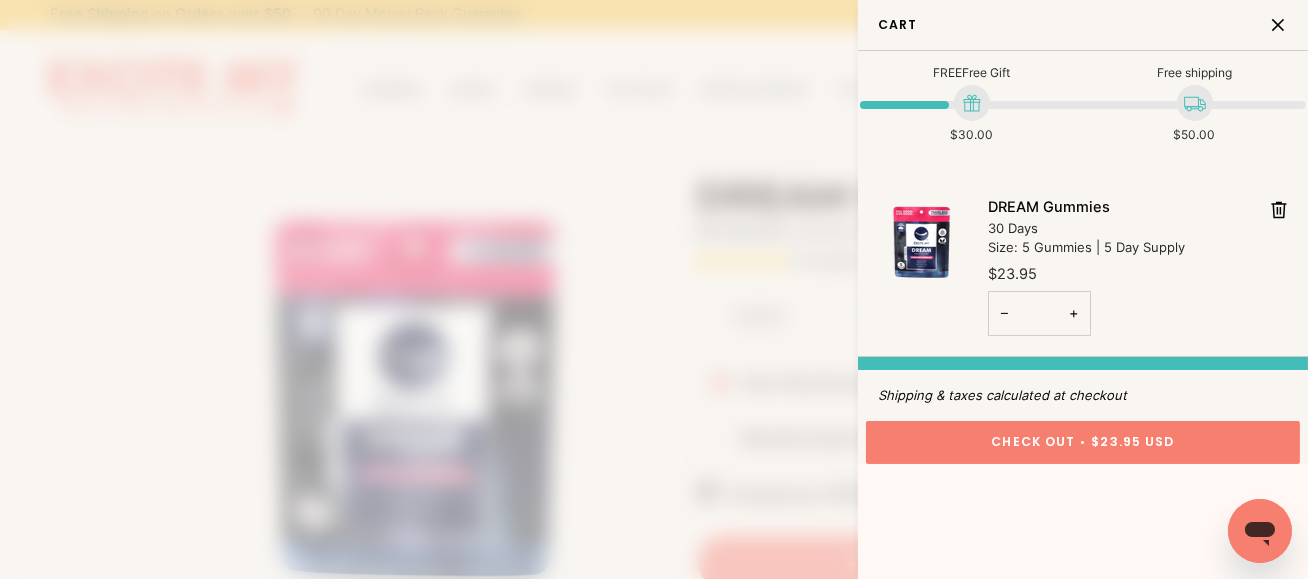 click at bounding box center [1283, 25] 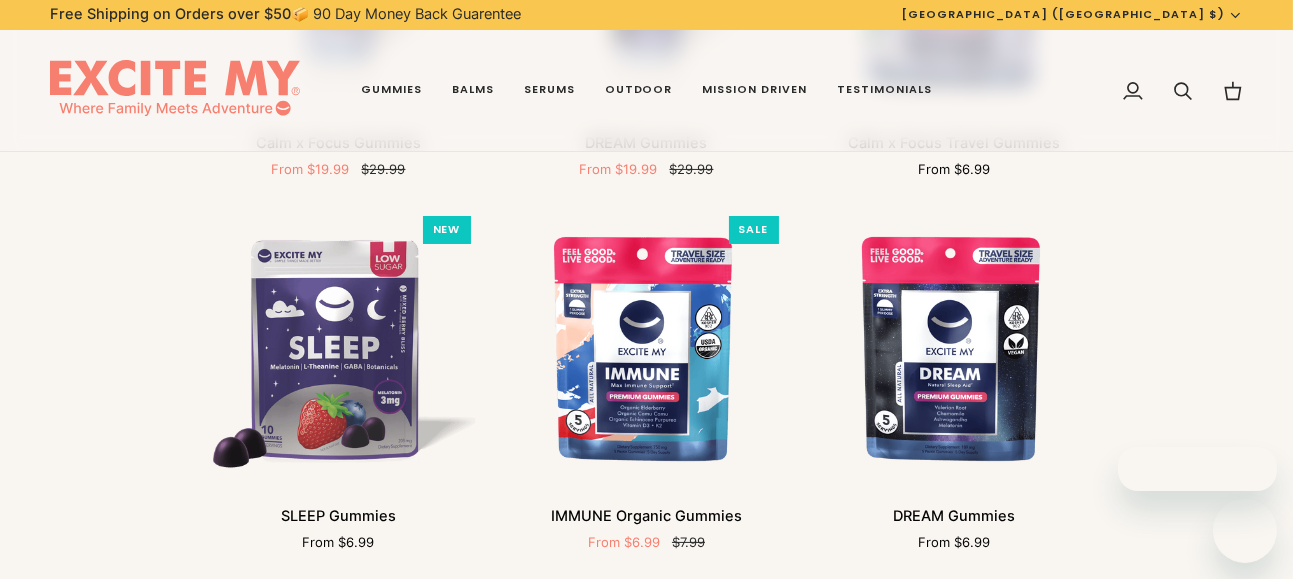 scroll, scrollTop: 599, scrollLeft: 0, axis: vertical 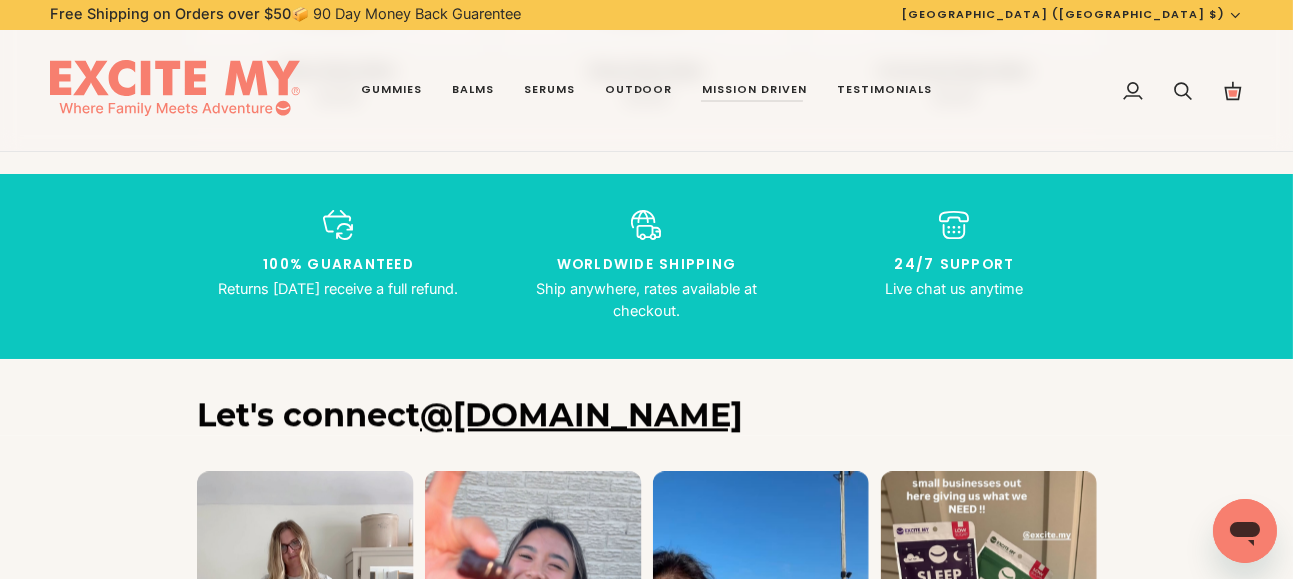 click 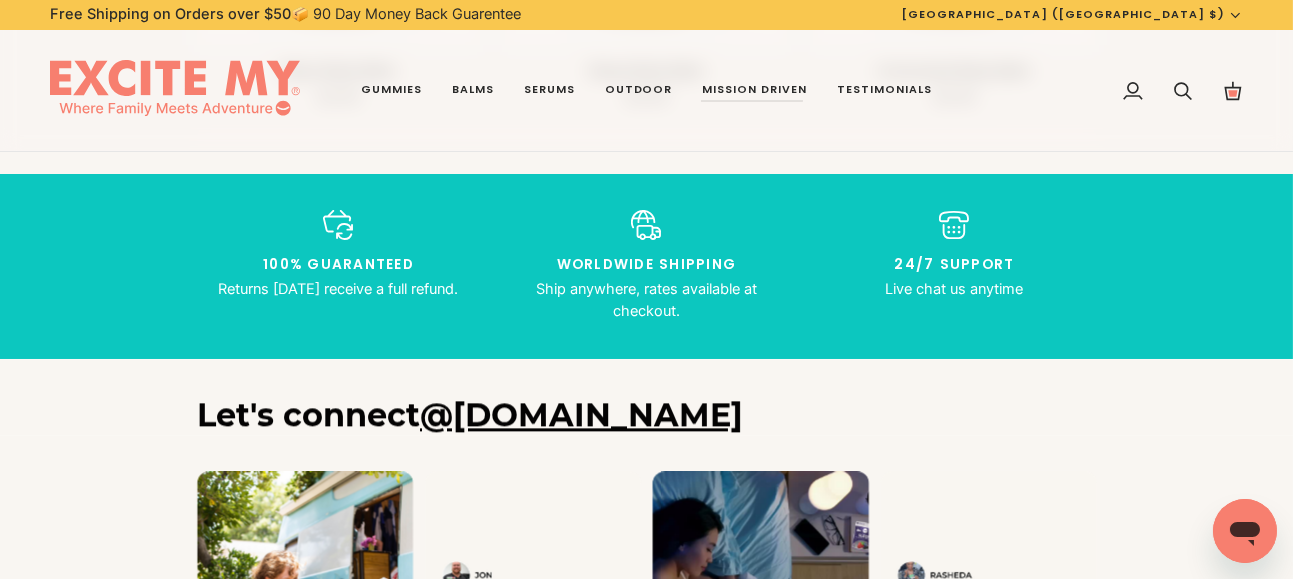 click 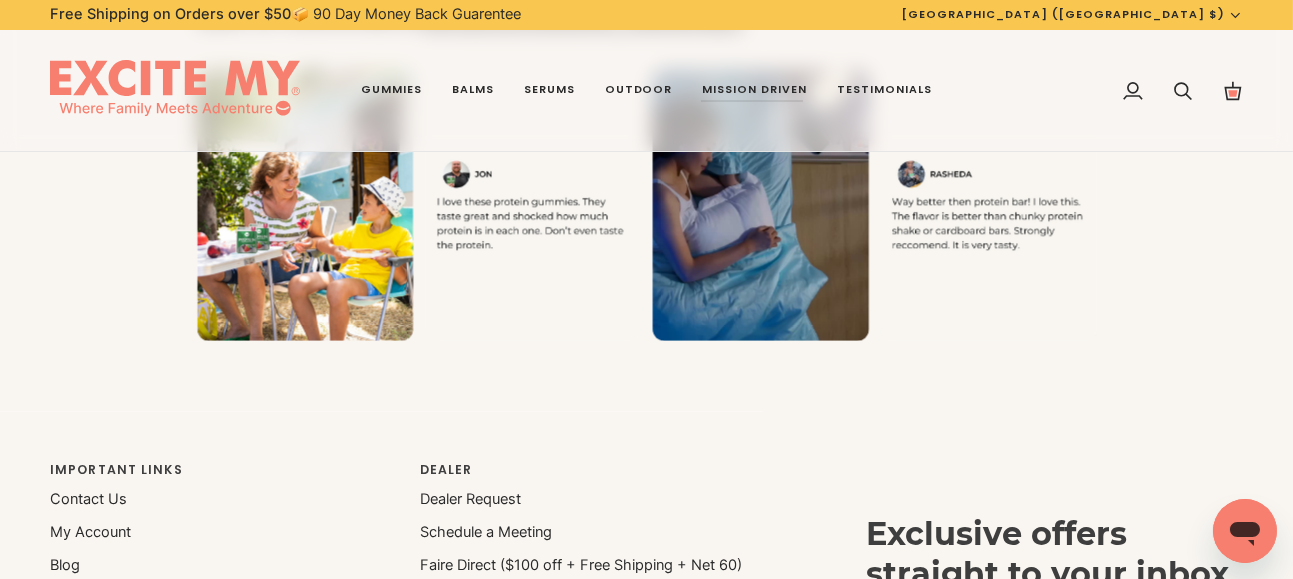 scroll, scrollTop: 7100, scrollLeft: 0, axis: vertical 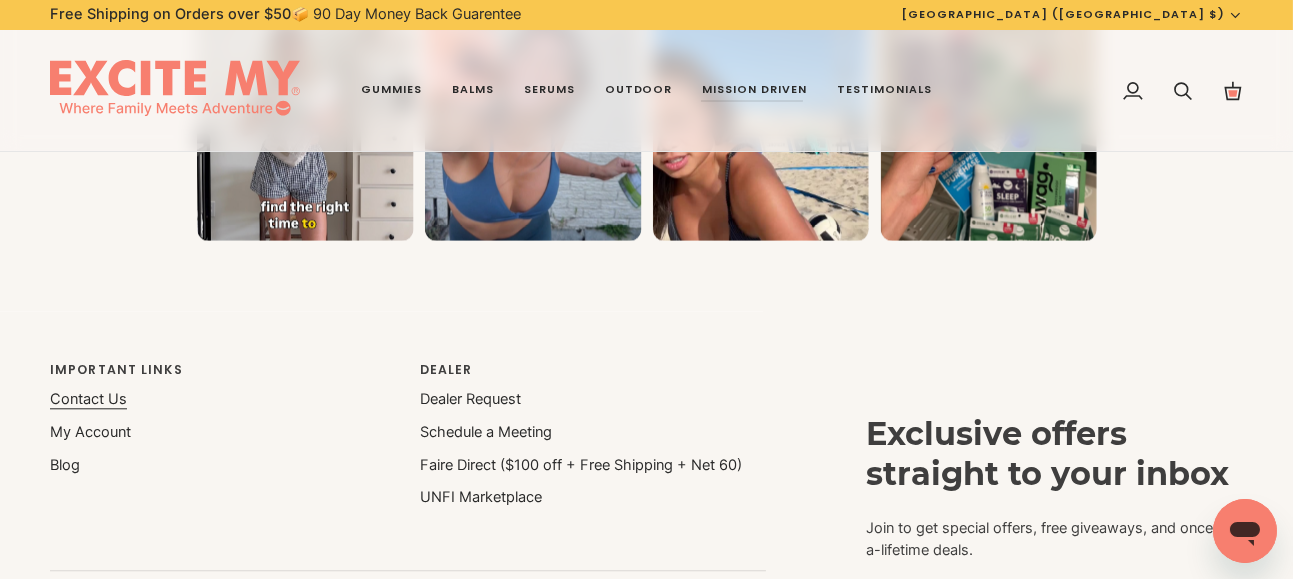 click on "Contact Us" at bounding box center (88, 399) 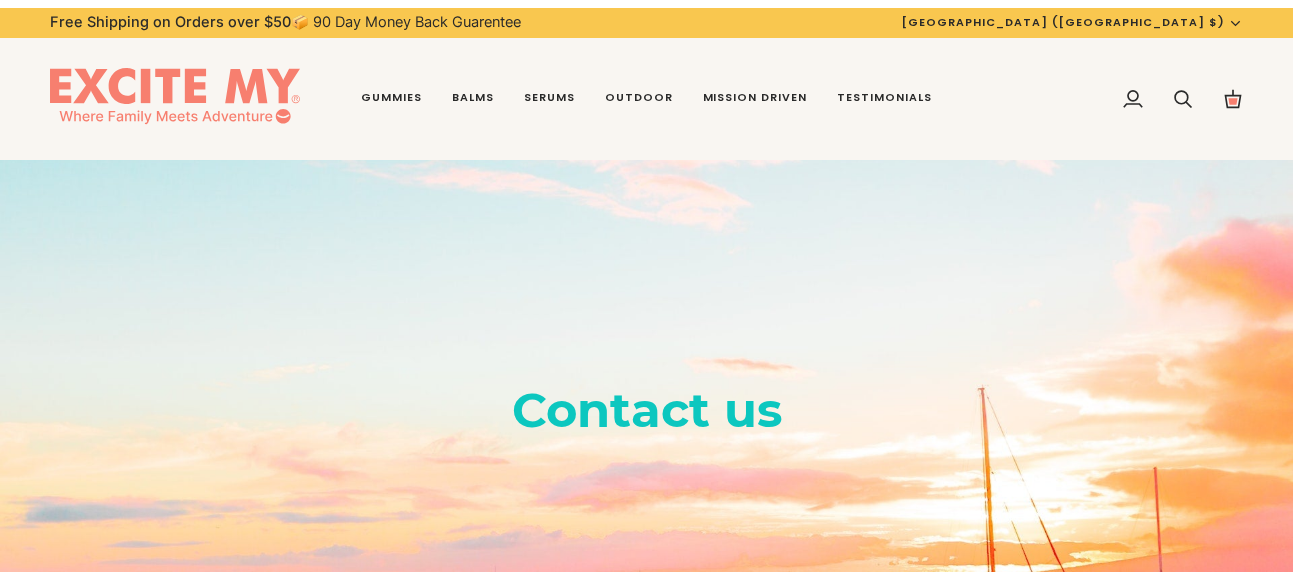 scroll, scrollTop: 0, scrollLeft: 0, axis: both 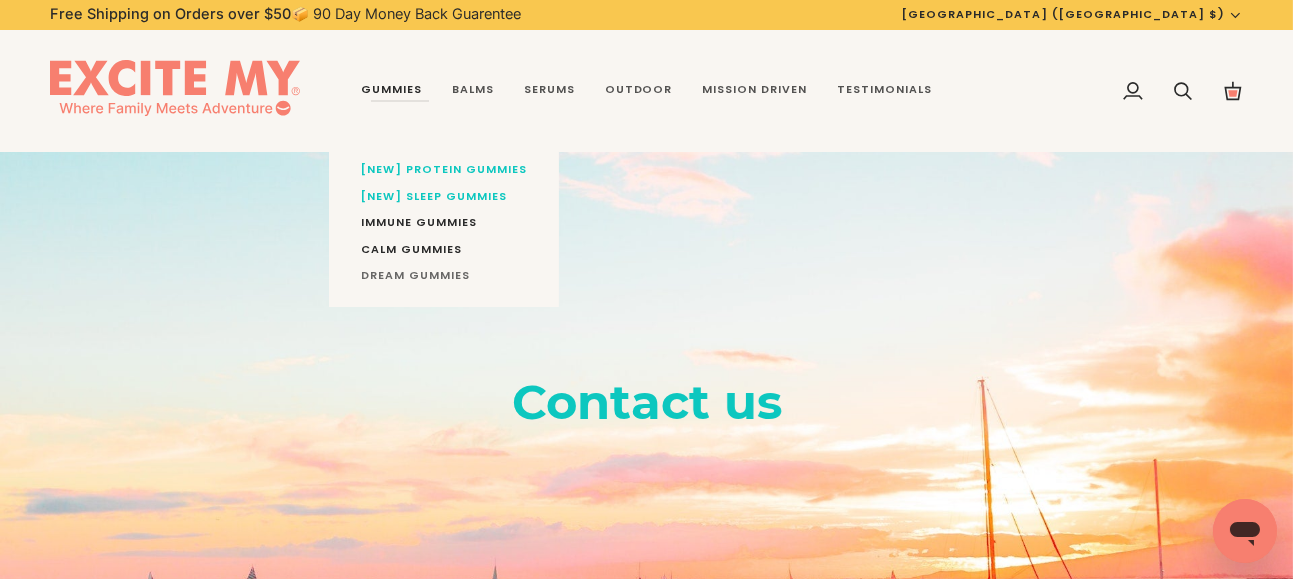click on "DREAM Gummies" at bounding box center (444, 276) 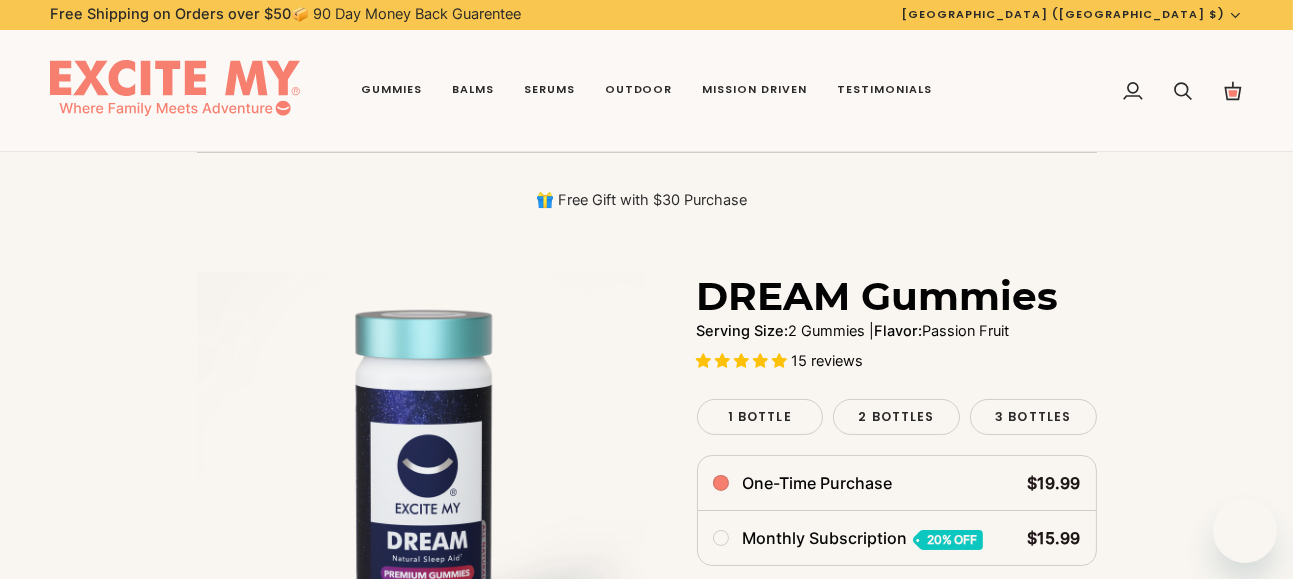 scroll, scrollTop: 200, scrollLeft: 0, axis: vertical 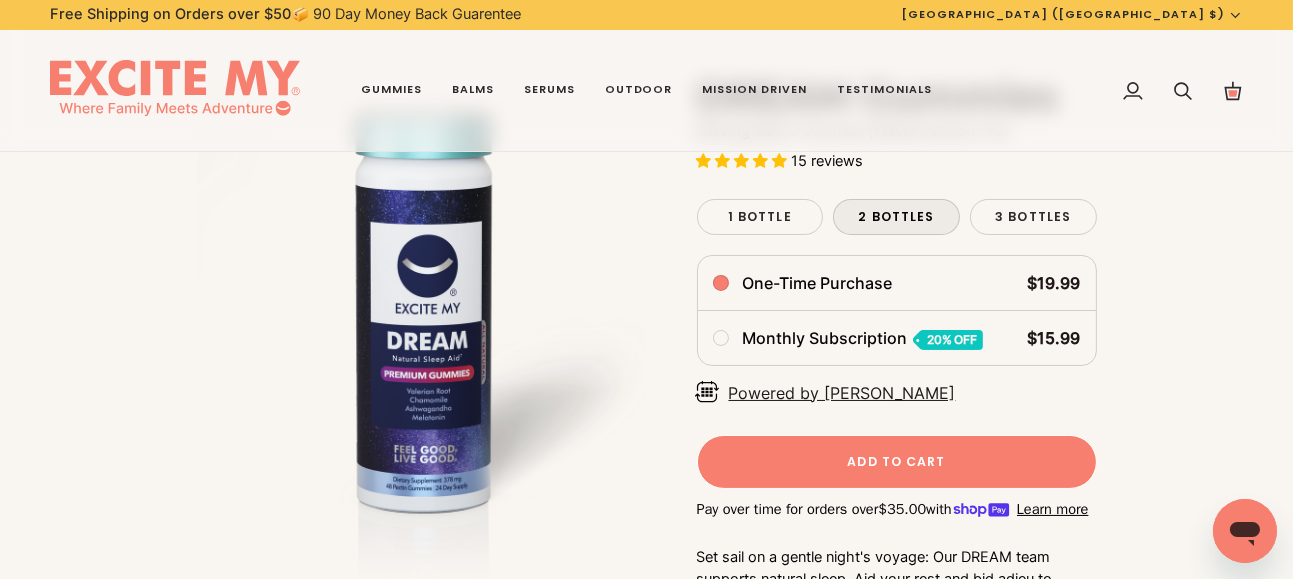 click on "2 Bottles" at bounding box center (897, 216) 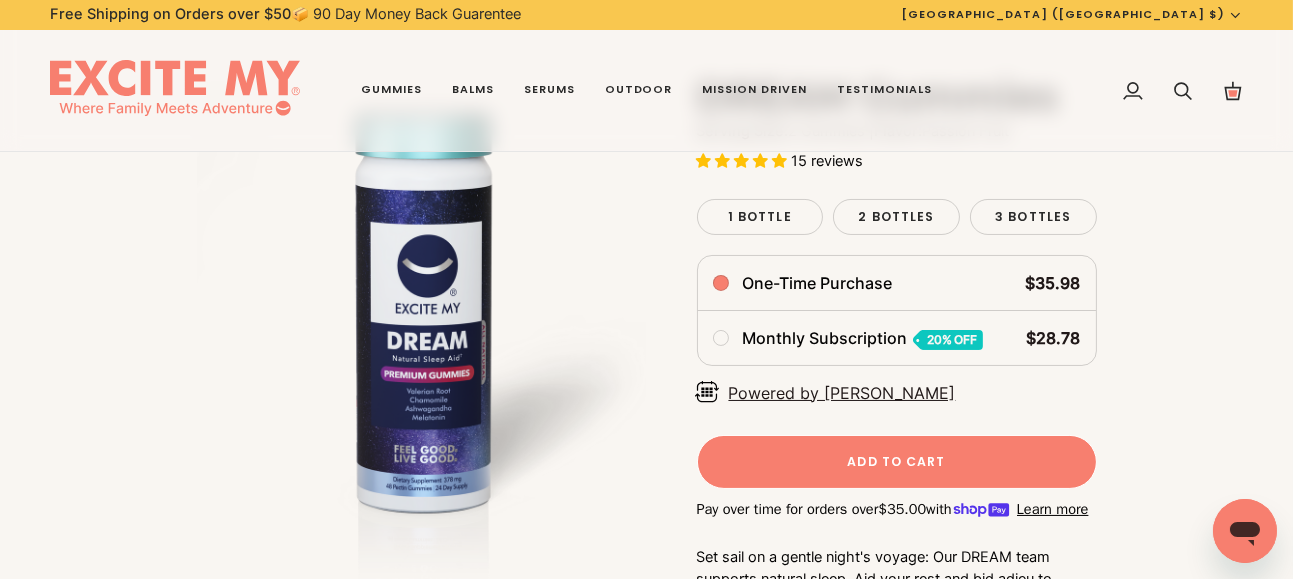 click on "Add to Cart" at bounding box center [896, 462] 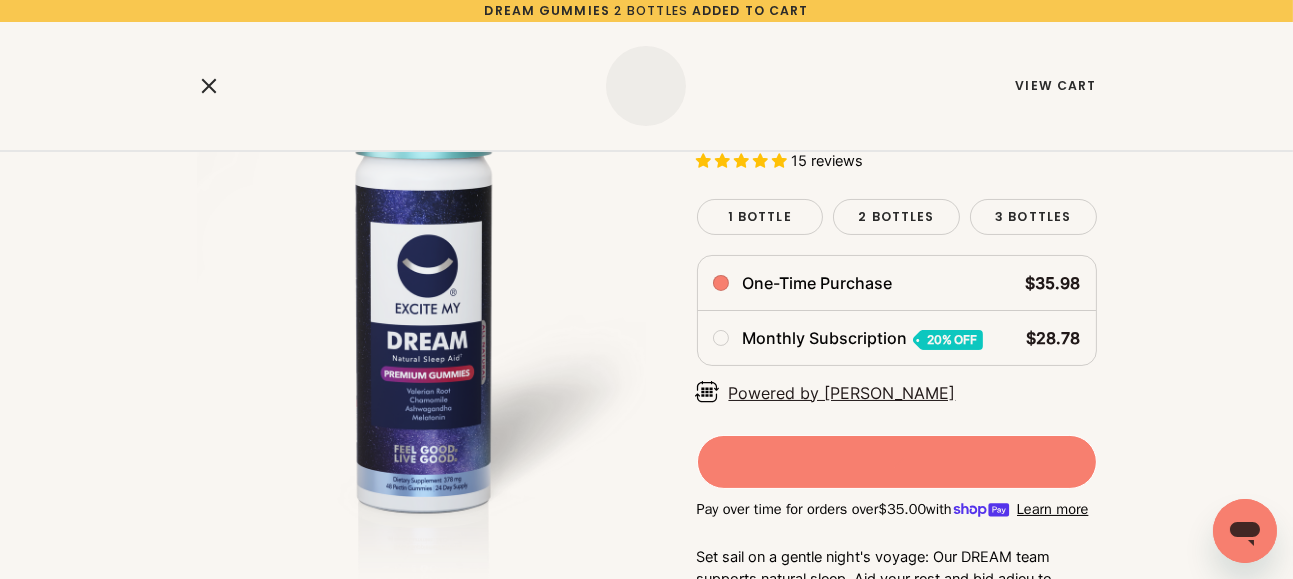 select on "**********" 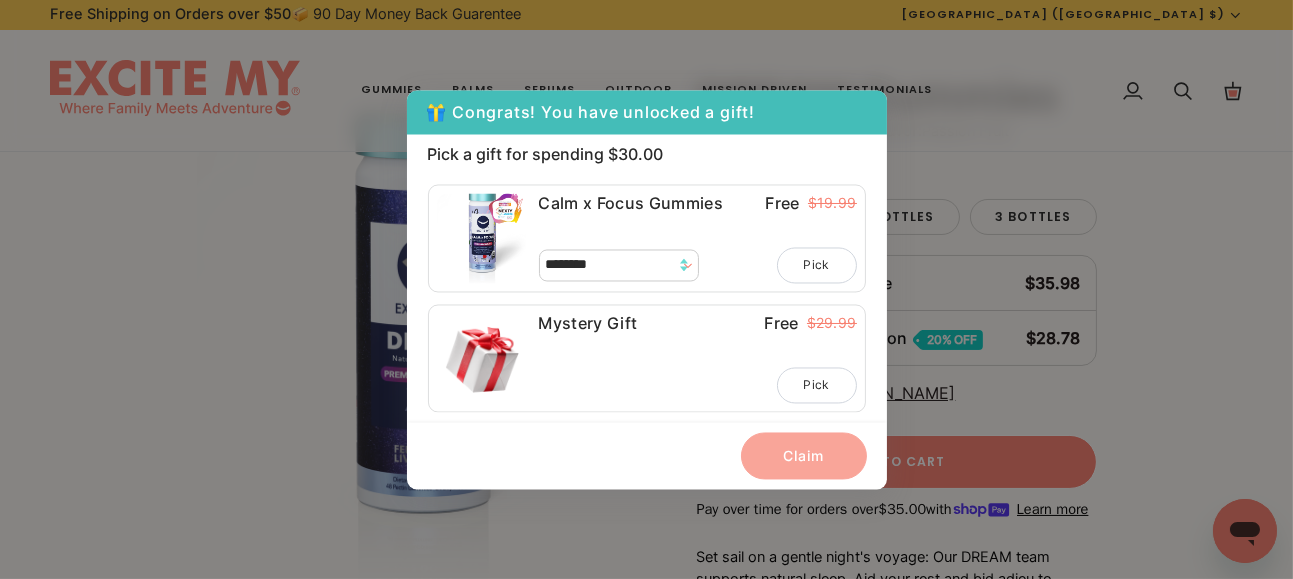 click on "dealeasypopup" 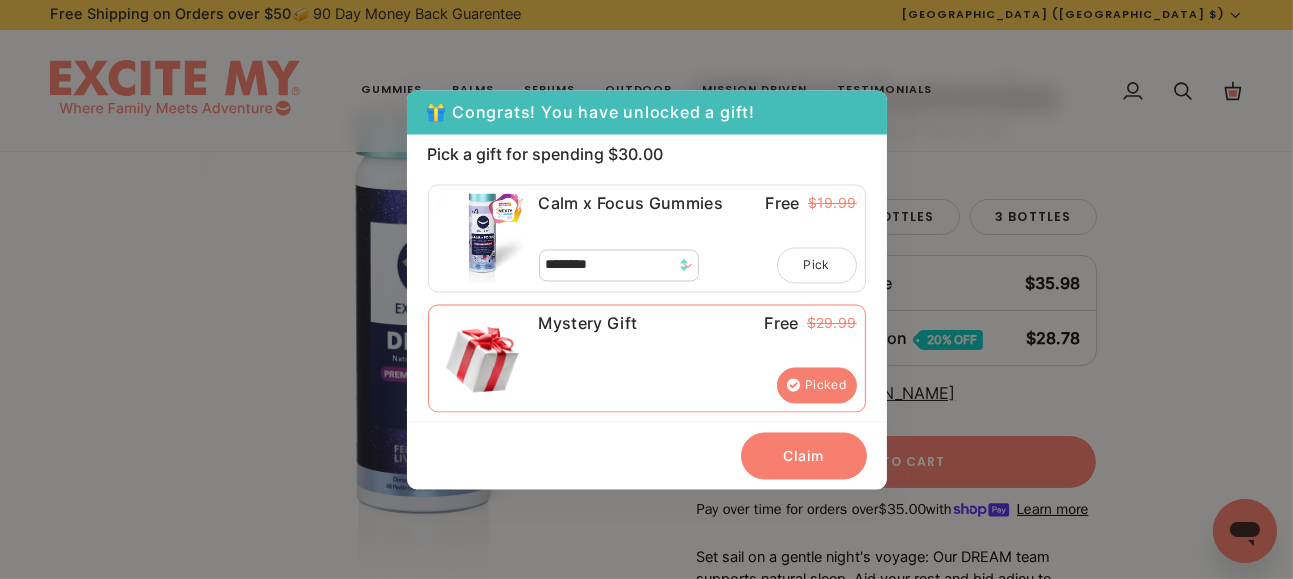 click on "Claim" 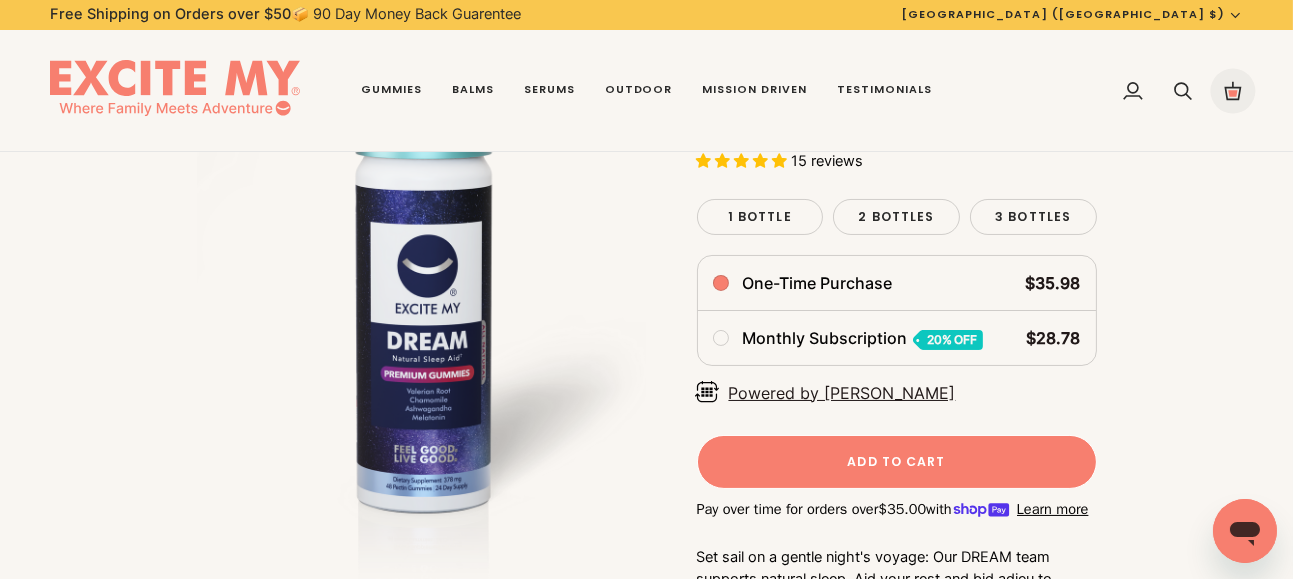 click 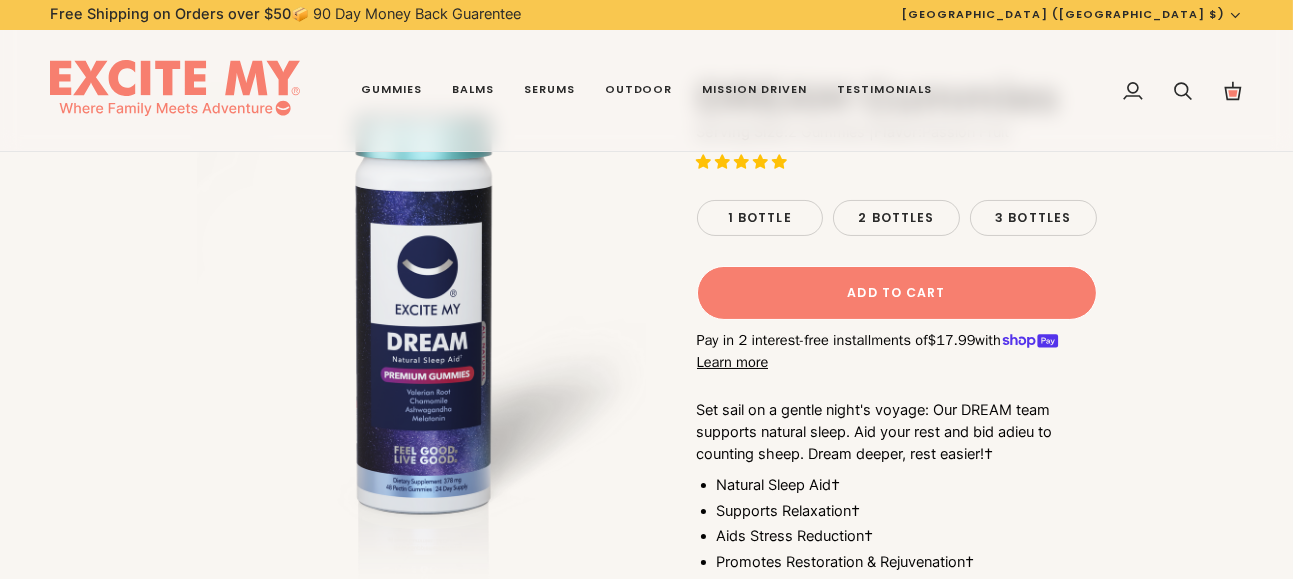 scroll, scrollTop: 199, scrollLeft: 0, axis: vertical 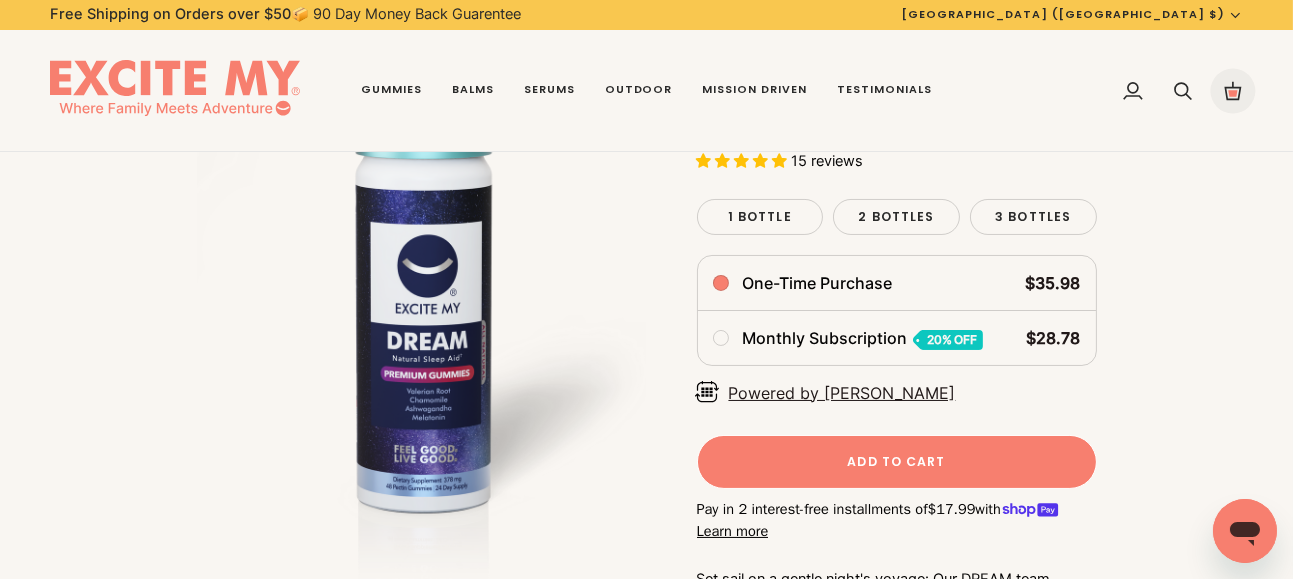 click 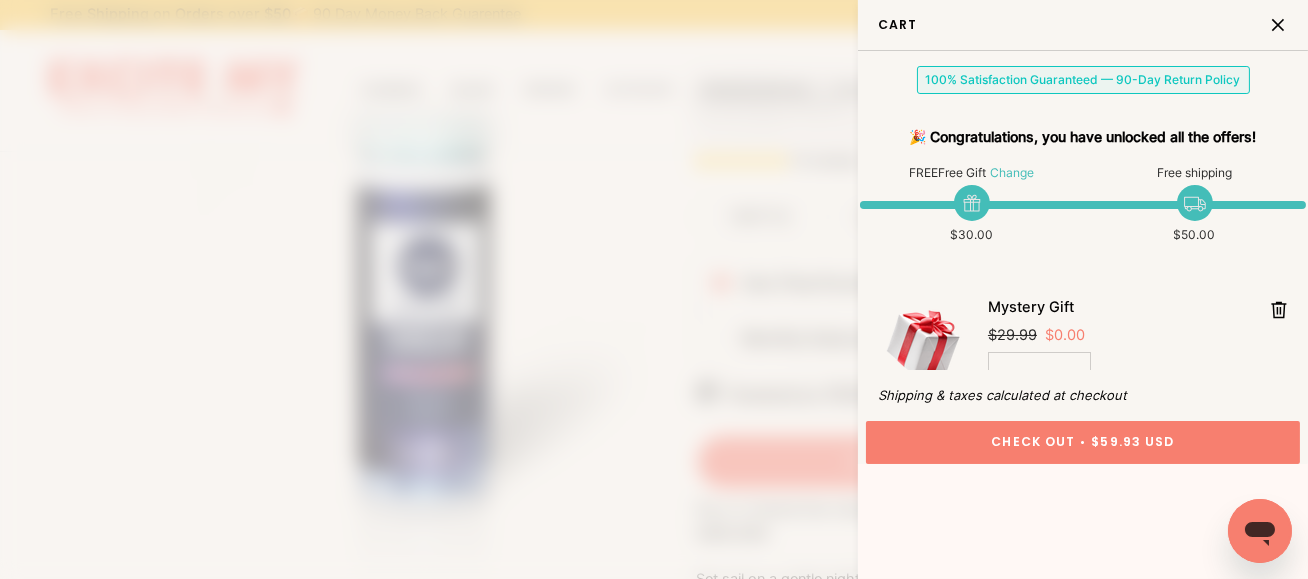 click at bounding box center [1283, 25] 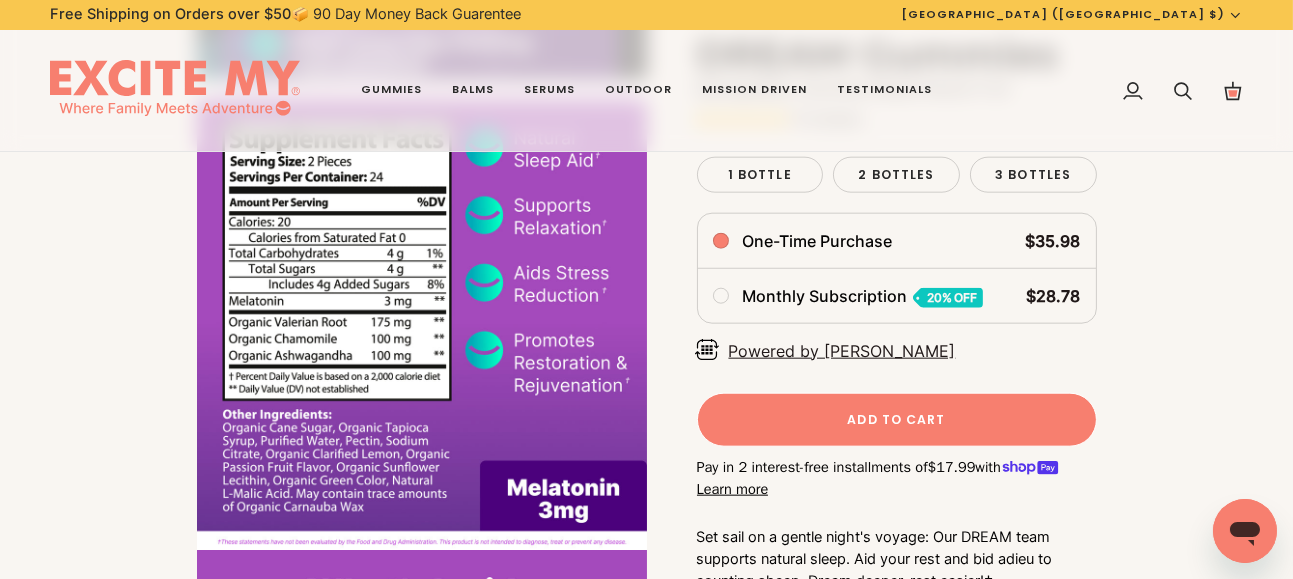 scroll, scrollTop: 3200, scrollLeft: 0, axis: vertical 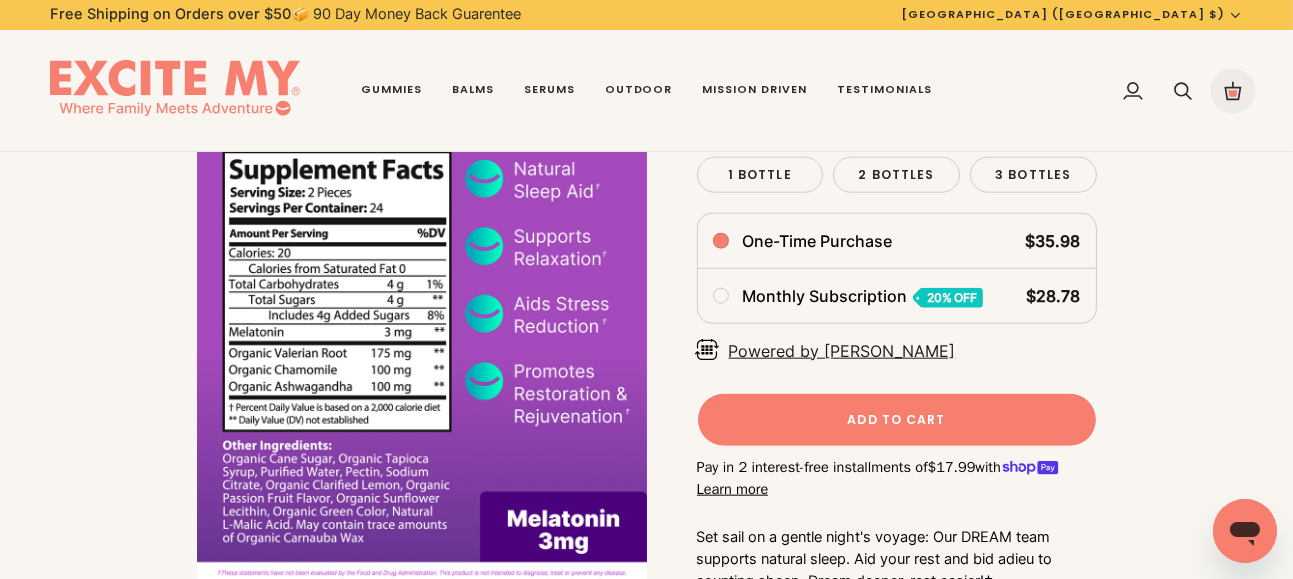 click 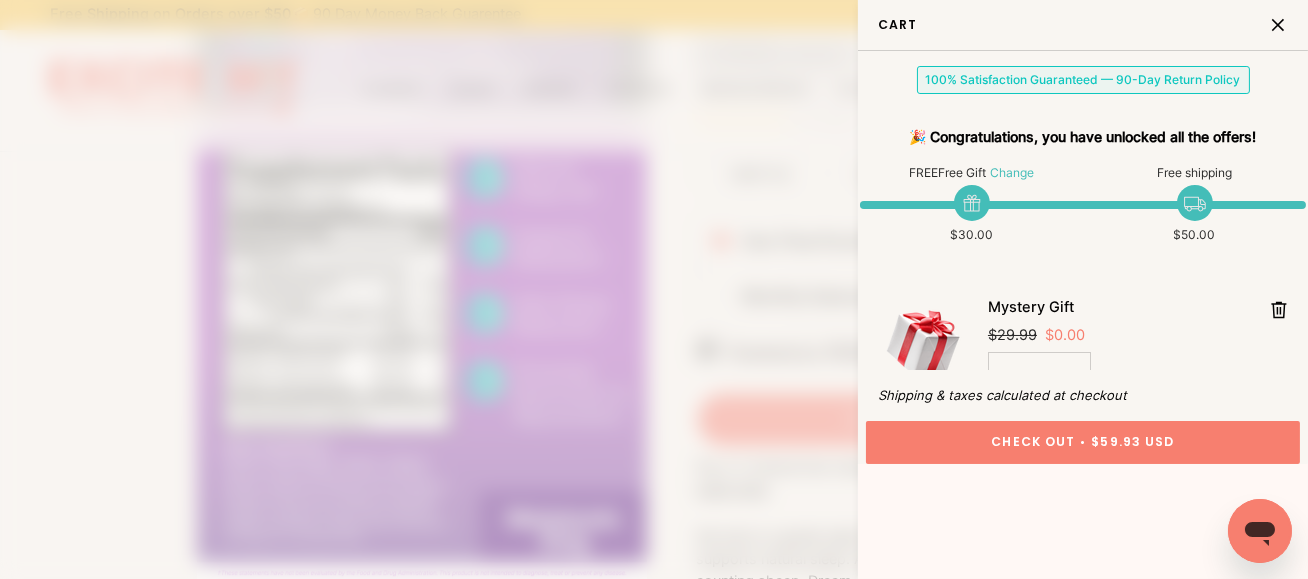 click at bounding box center (654, 289) 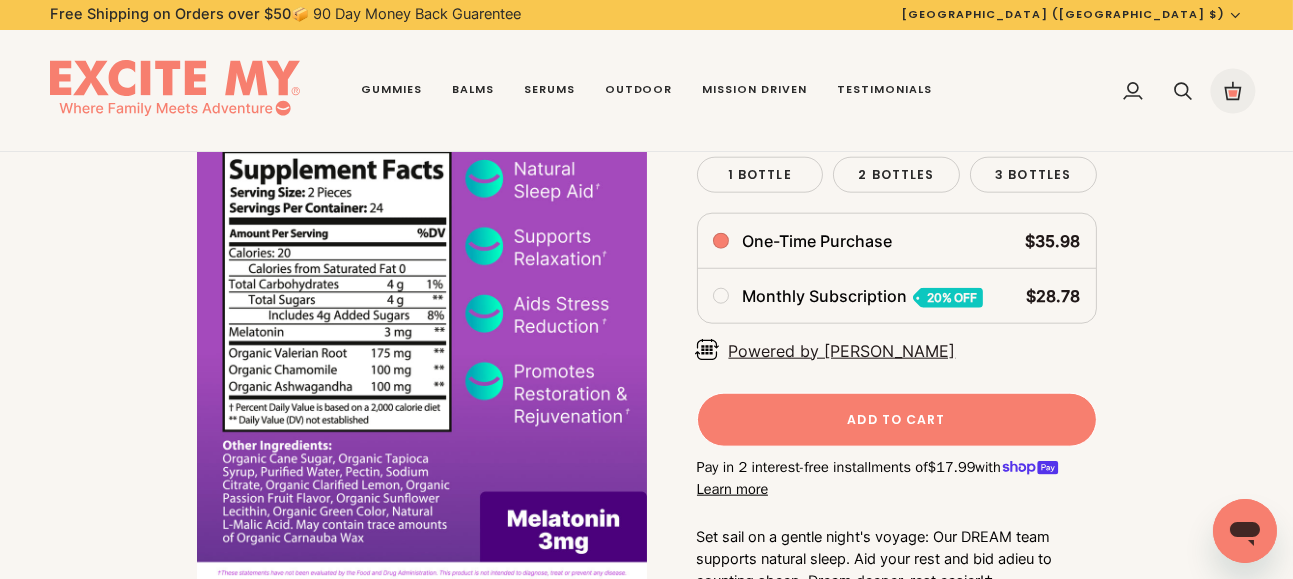 click 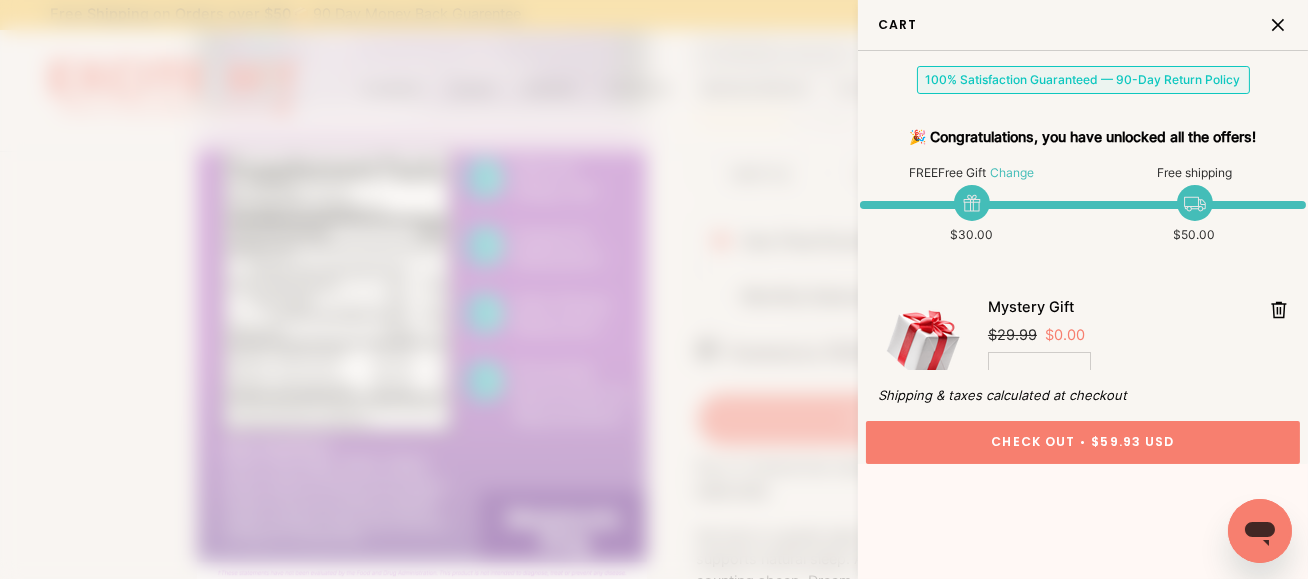 click at bounding box center [1283, 25] 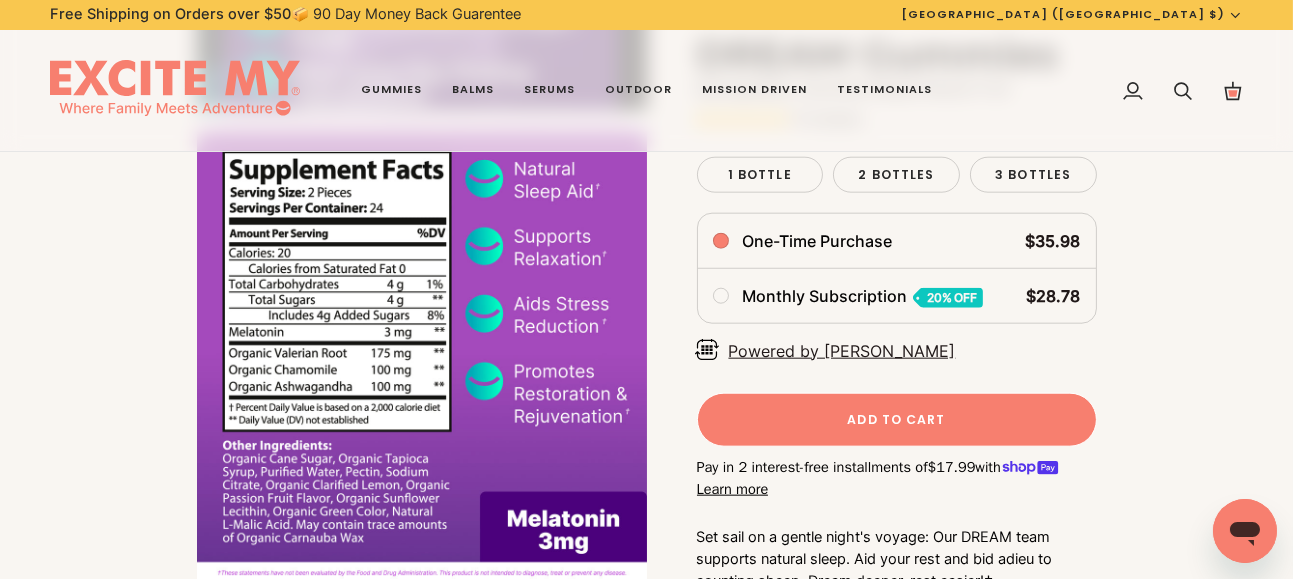drag, startPoint x: 1238, startPoint y: 90, endPoint x: 1201, endPoint y: 405, distance: 317.16556 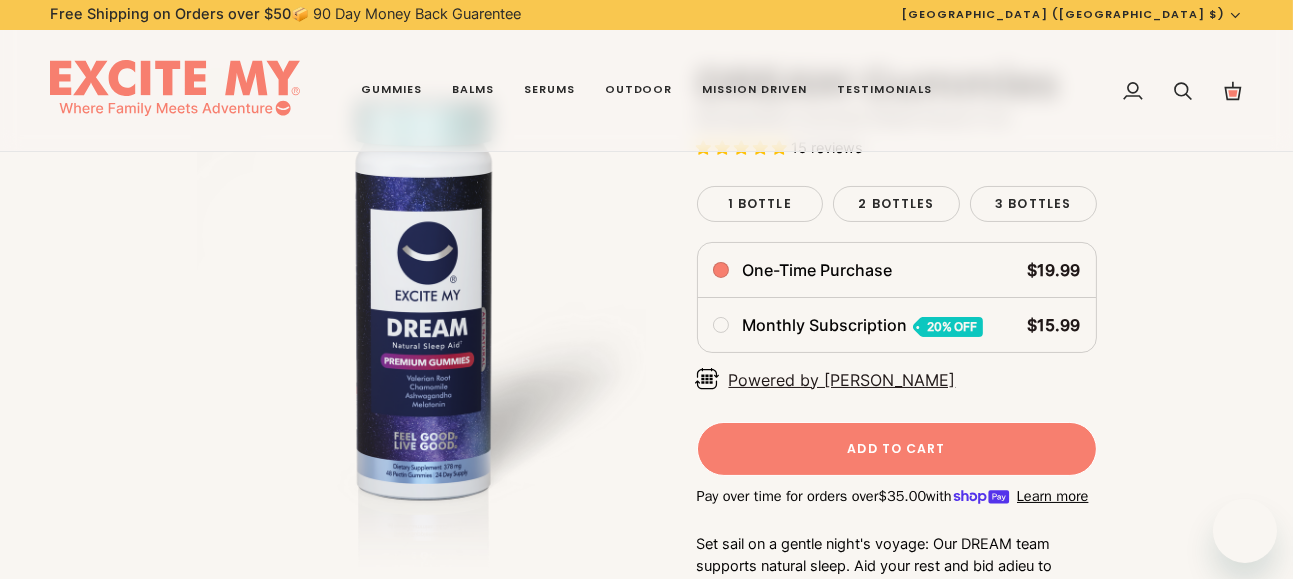 scroll, scrollTop: 300, scrollLeft: 0, axis: vertical 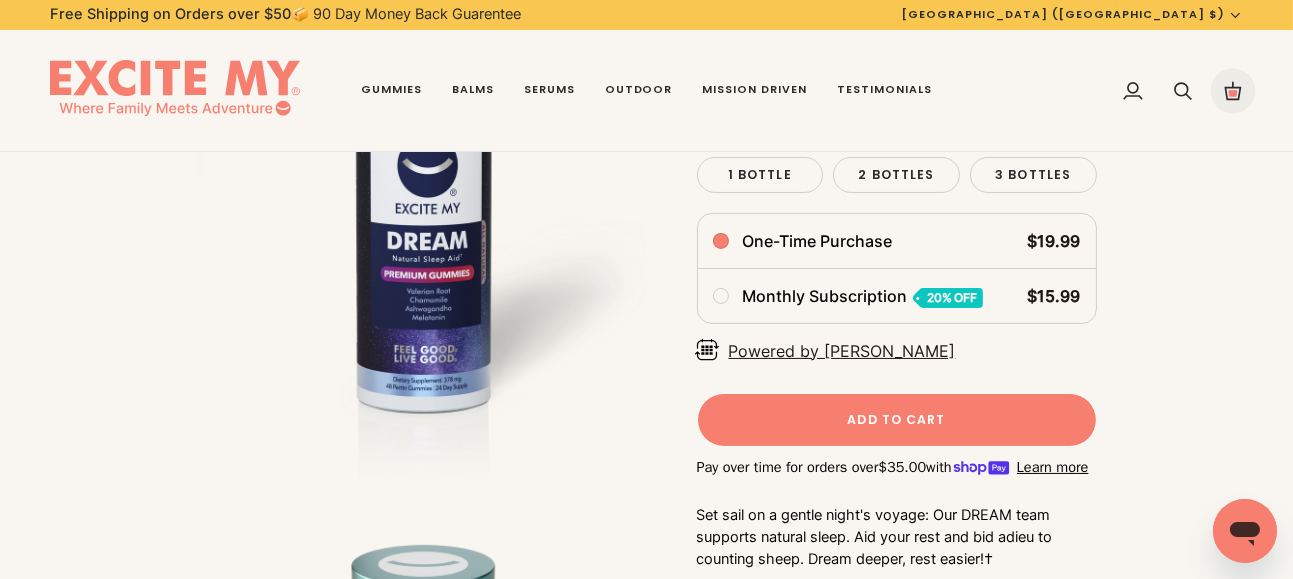 click 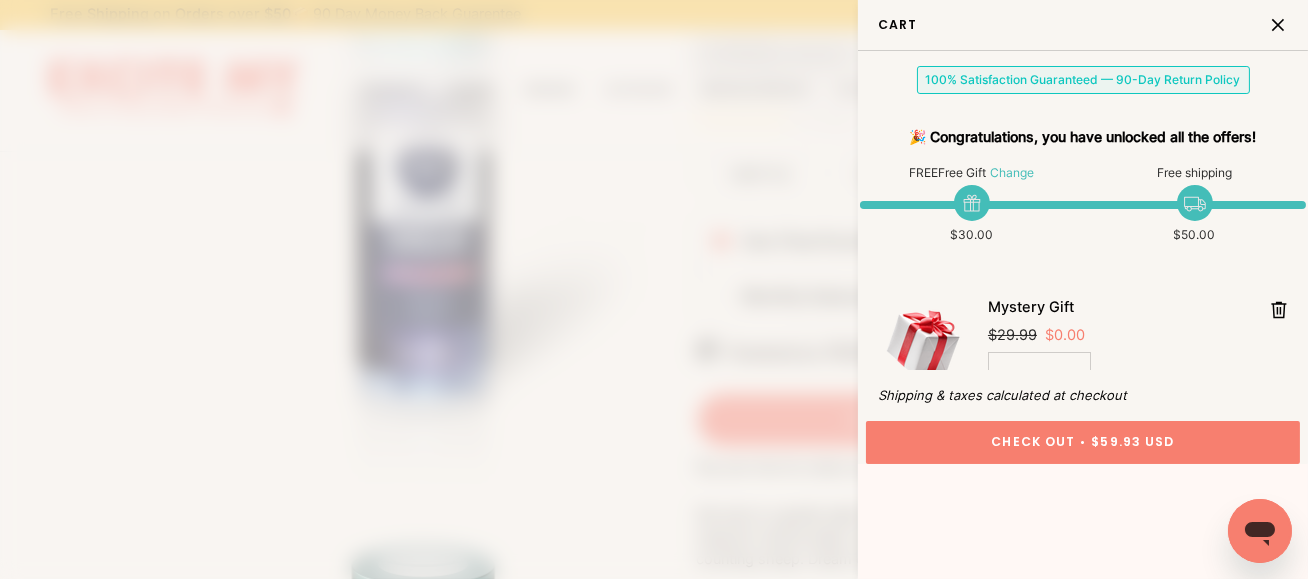 click at bounding box center (1283, 25) 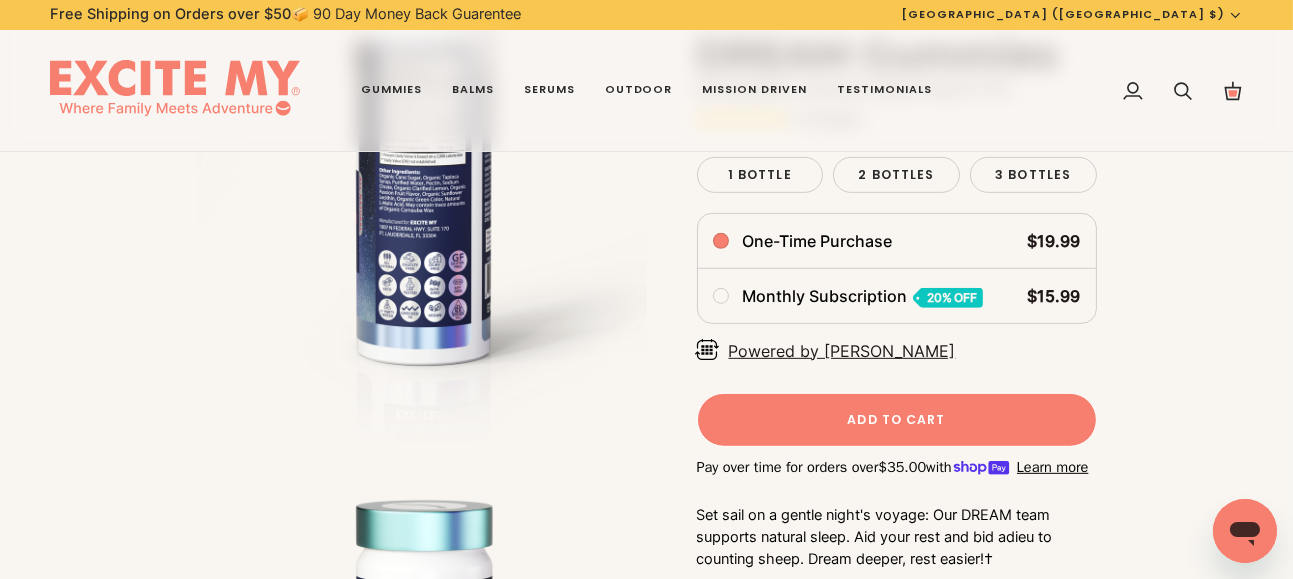 scroll, scrollTop: 1500, scrollLeft: 0, axis: vertical 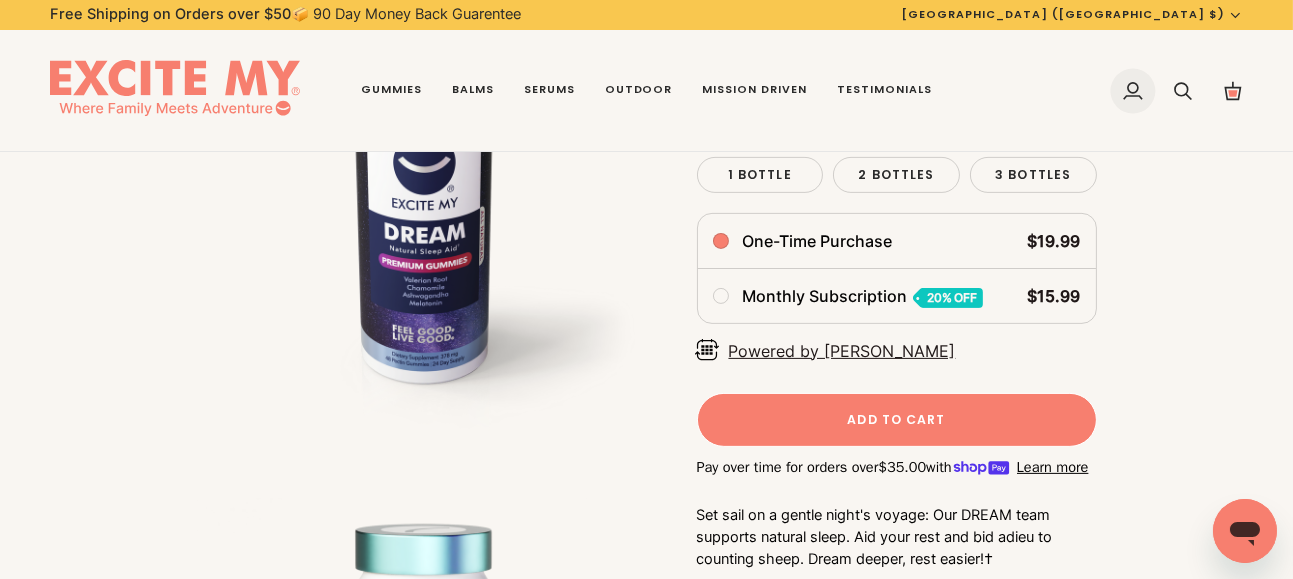 click 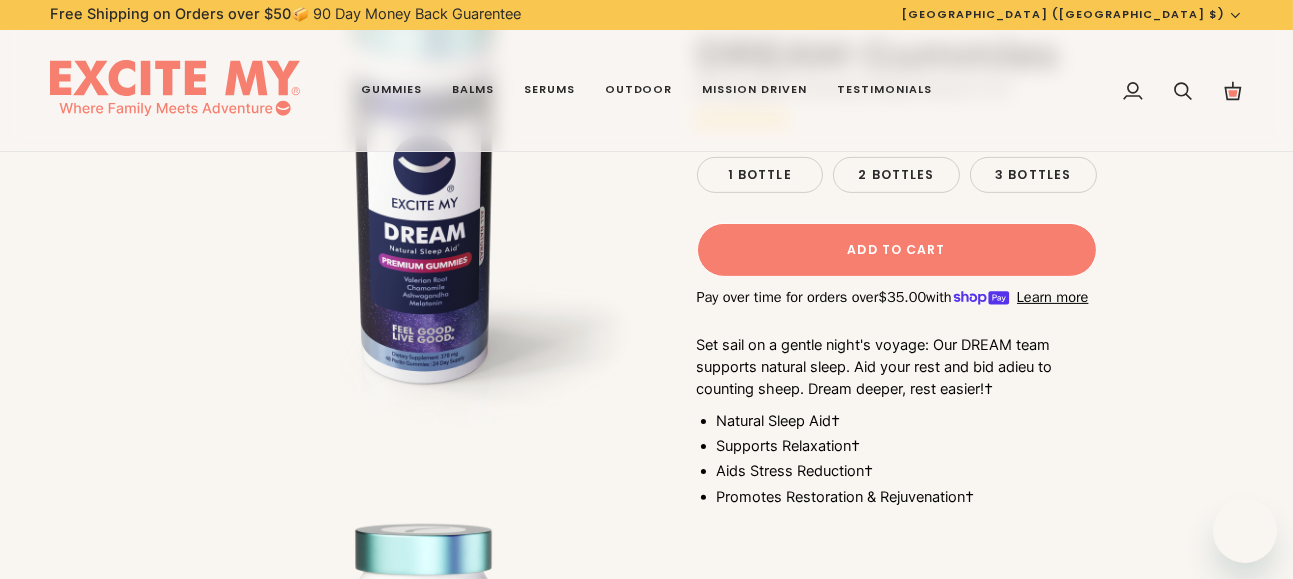 scroll, scrollTop: 866, scrollLeft: 0, axis: vertical 